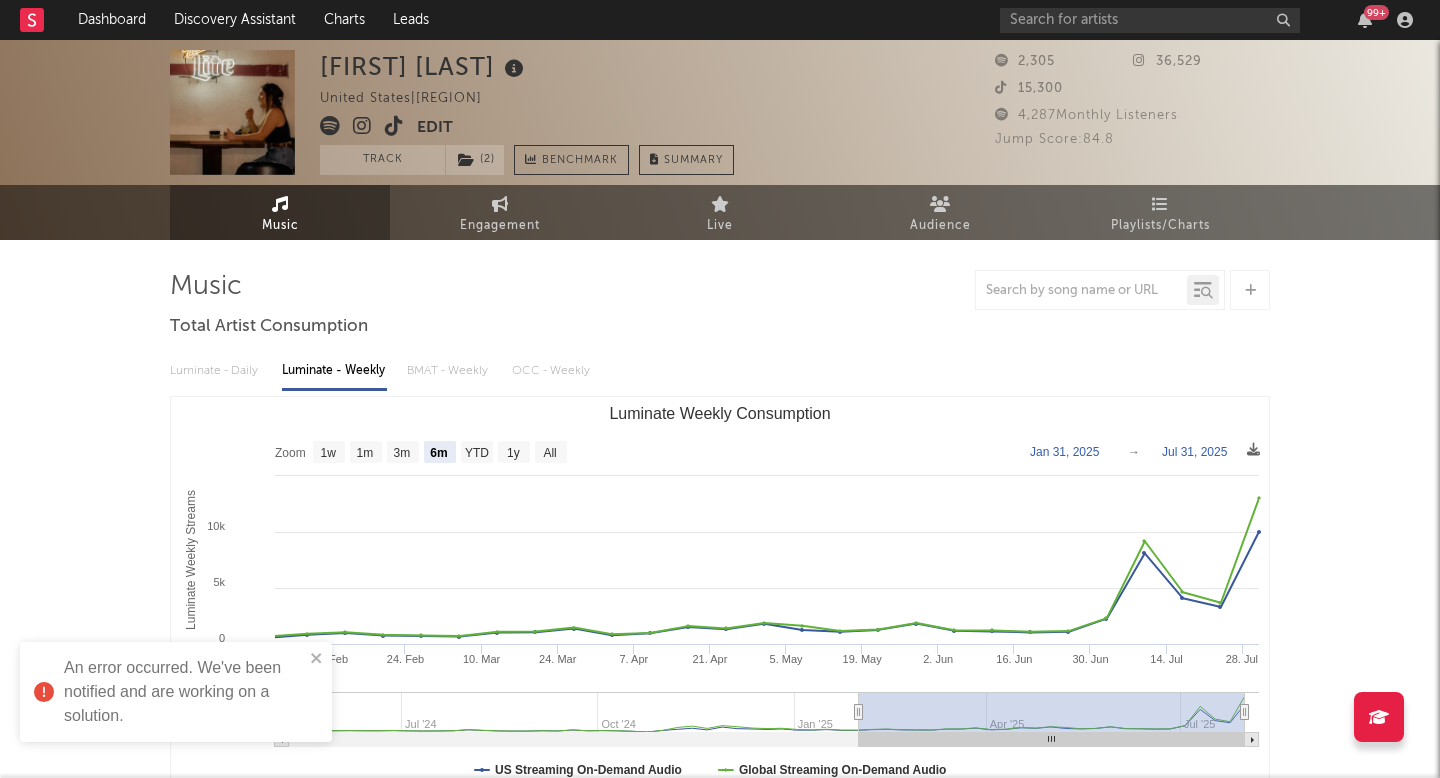 select on "6m" 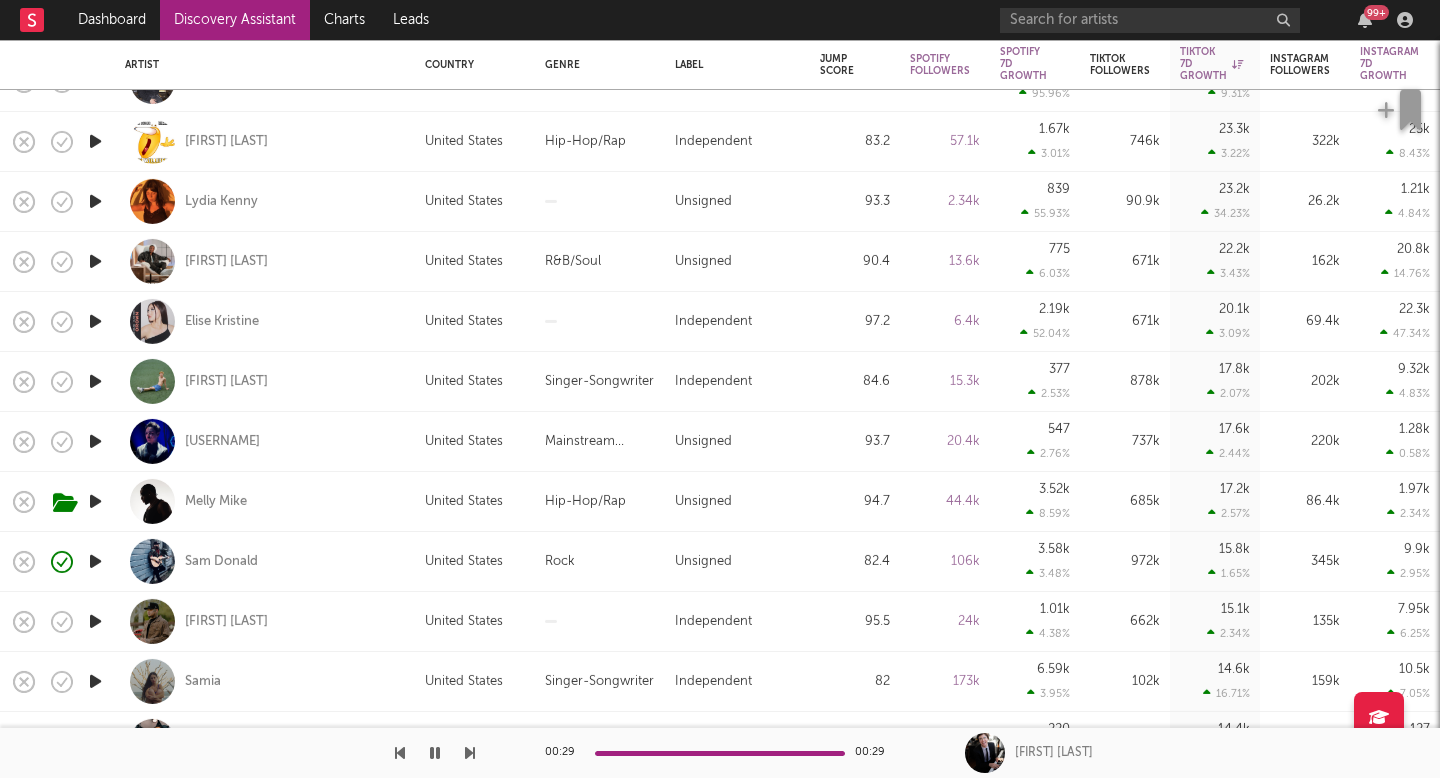 scroll, scrollTop: 0, scrollLeft: 0, axis: both 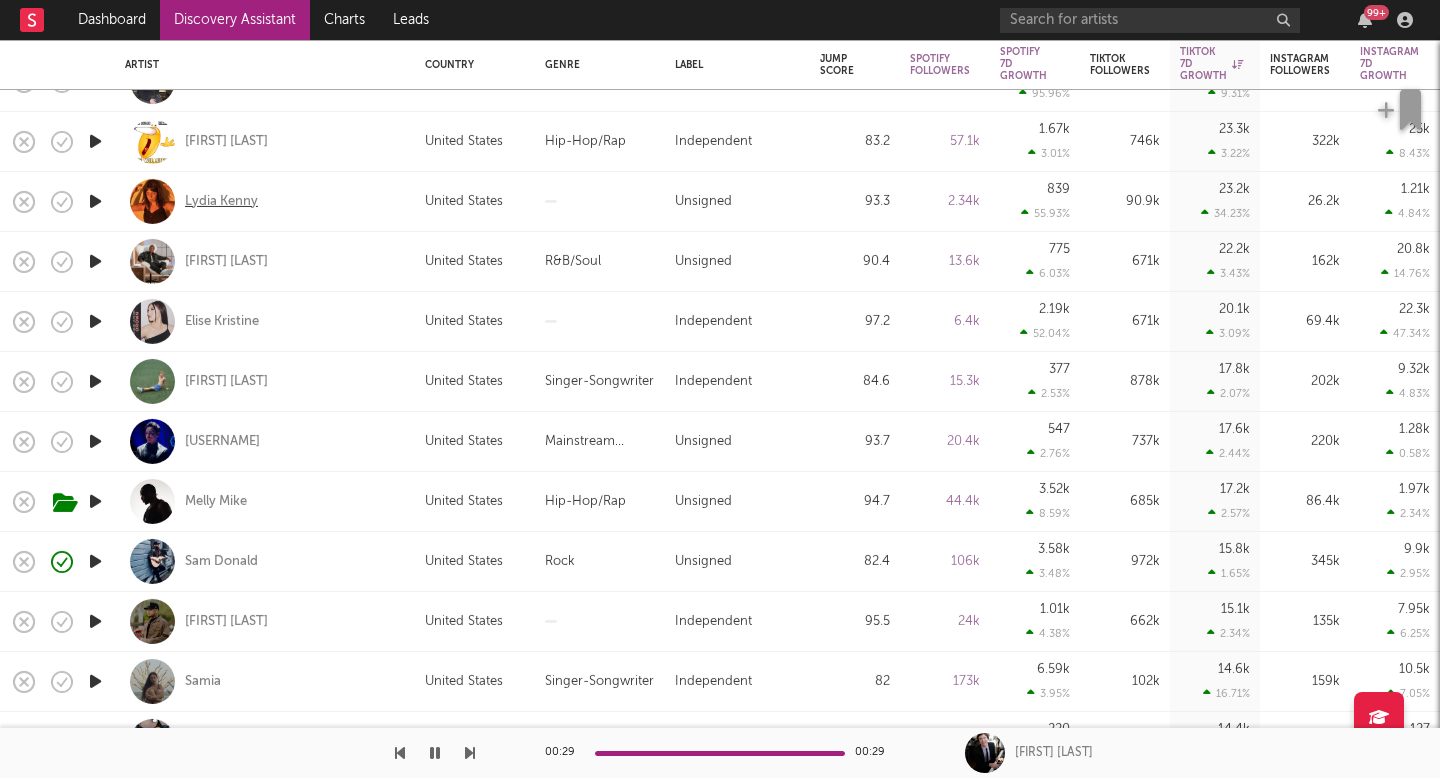 click on "Lydia Kenny" at bounding box center (221, 201) 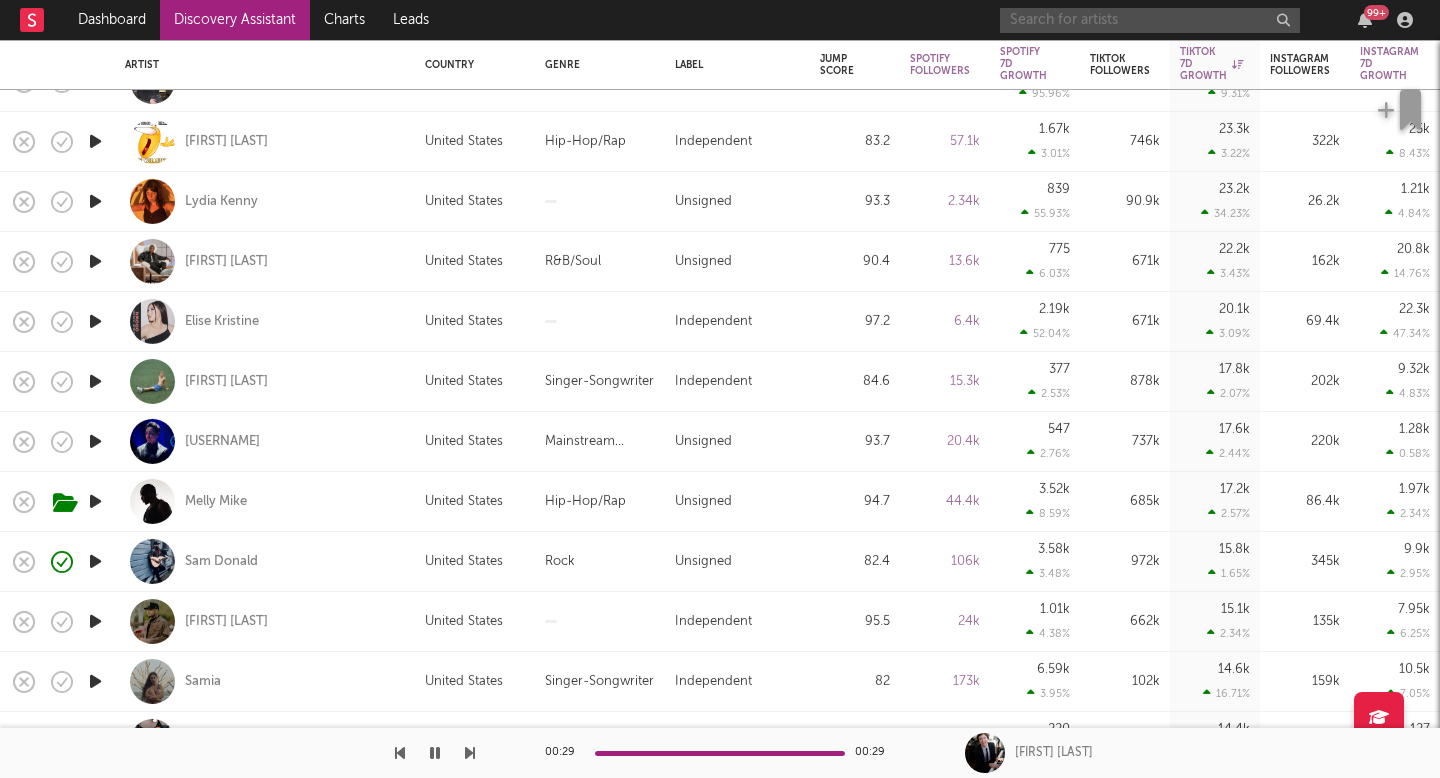 click at bounding box center [1150, 20] 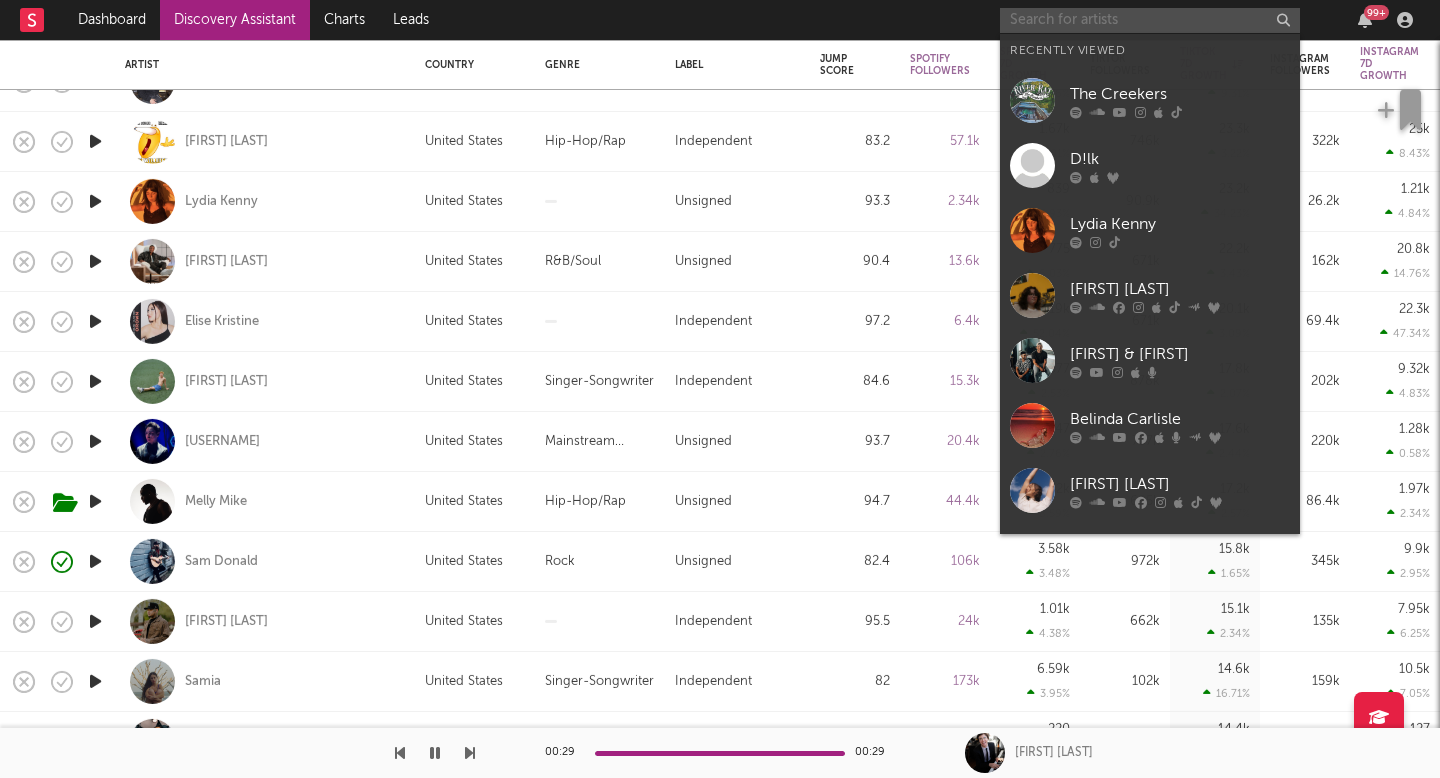 type on "h" 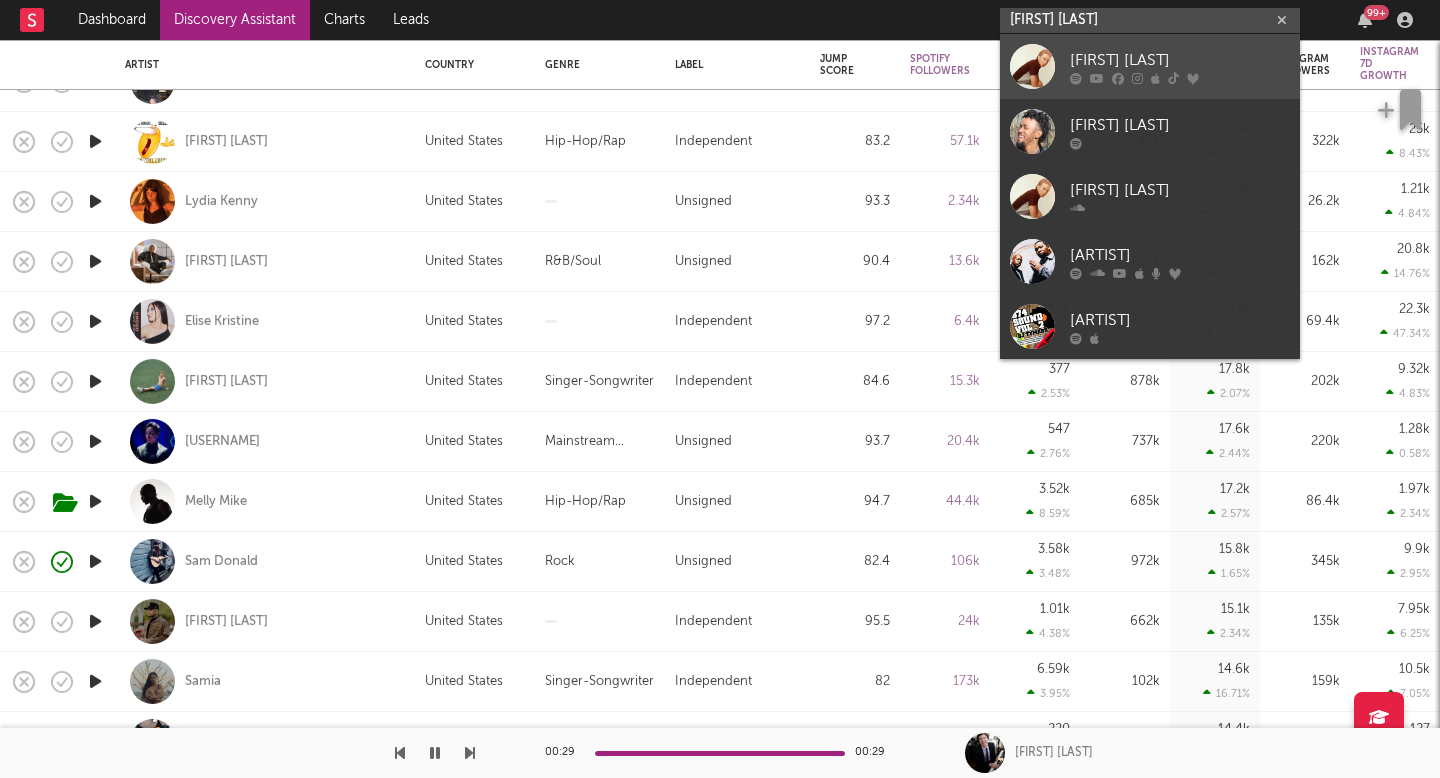 type on "[FIRST] [LAST]" 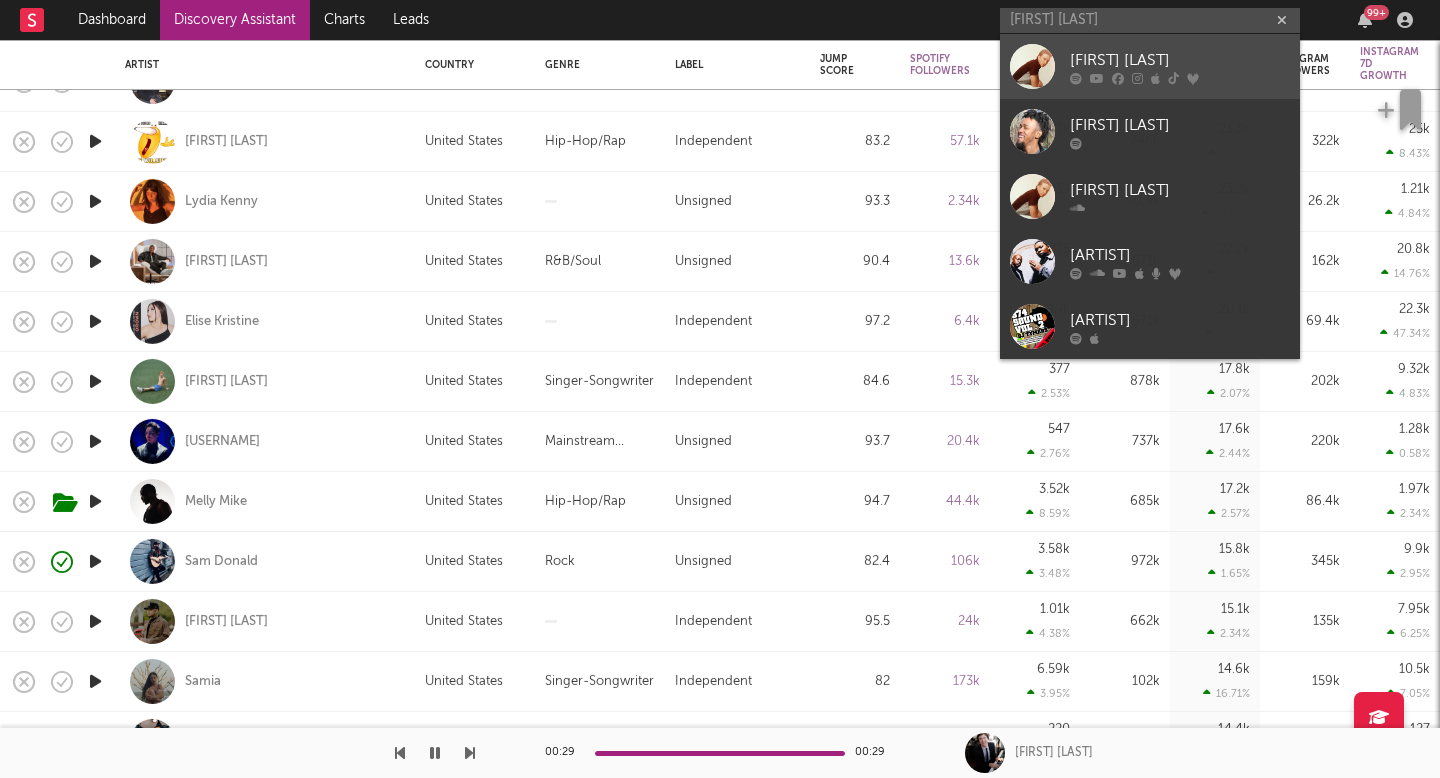 click on "[FIRST] [LAST]" at bounding box center (1180, 60) 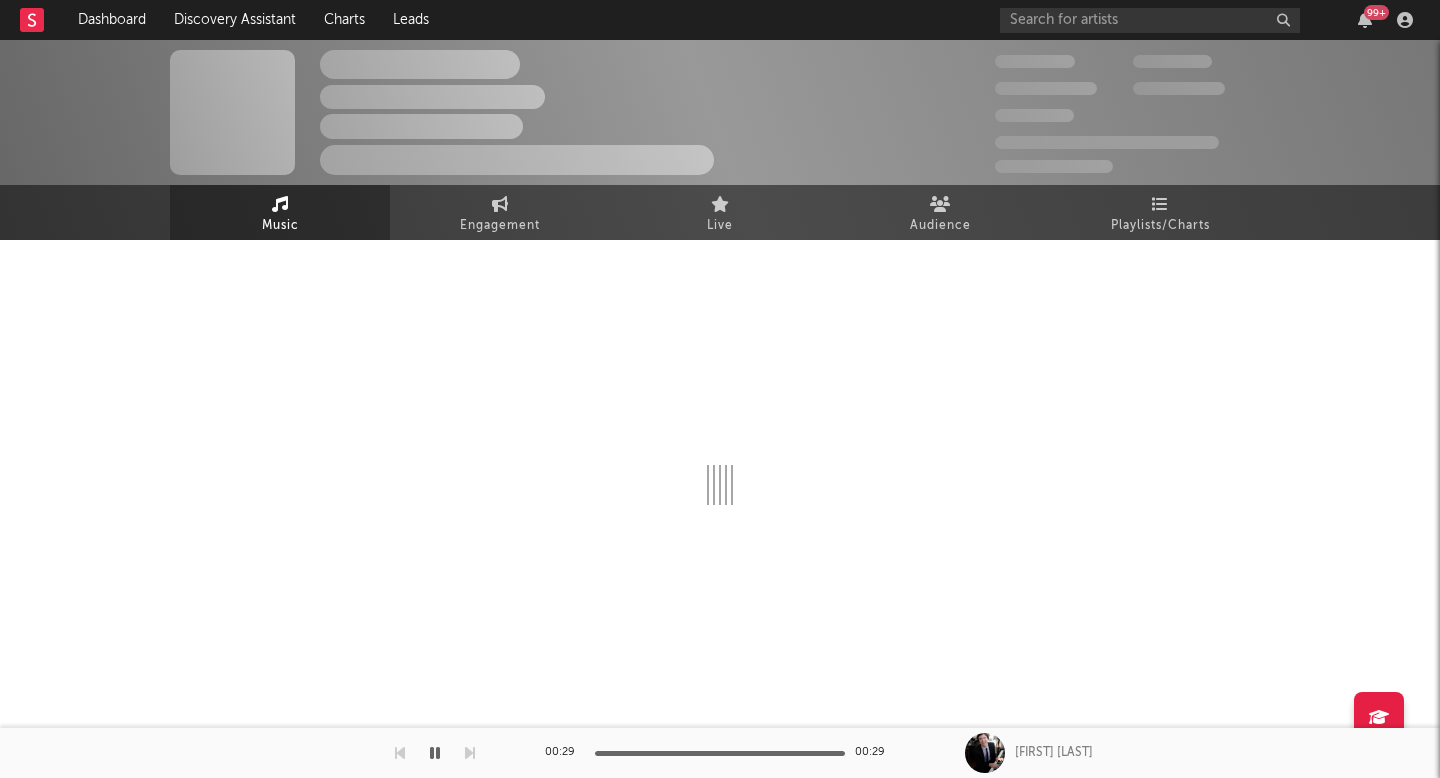 select on "6m" 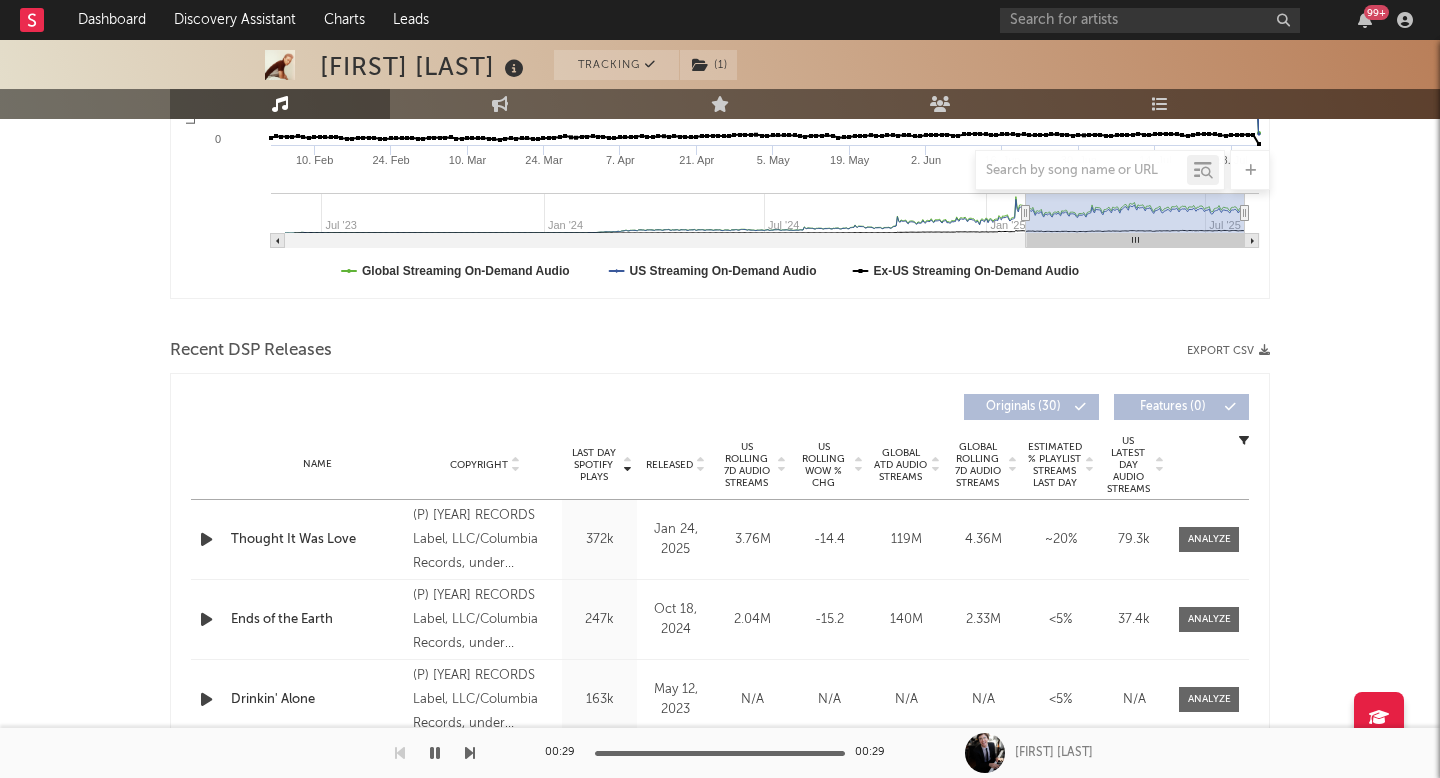 scroll, scrollTop: 517, scrollLeft: 0, axis: vertical 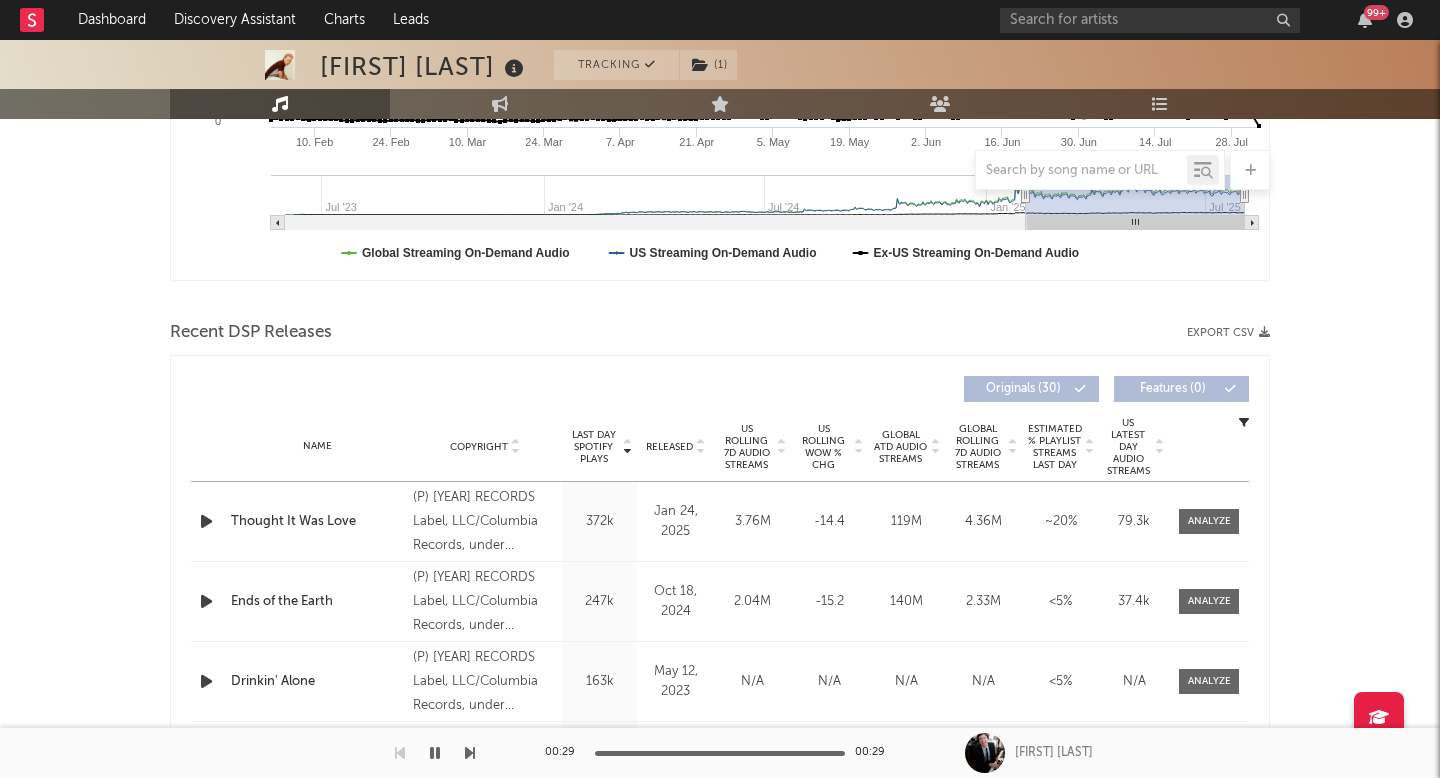 click on "Released" at bounding box center (669, 447) 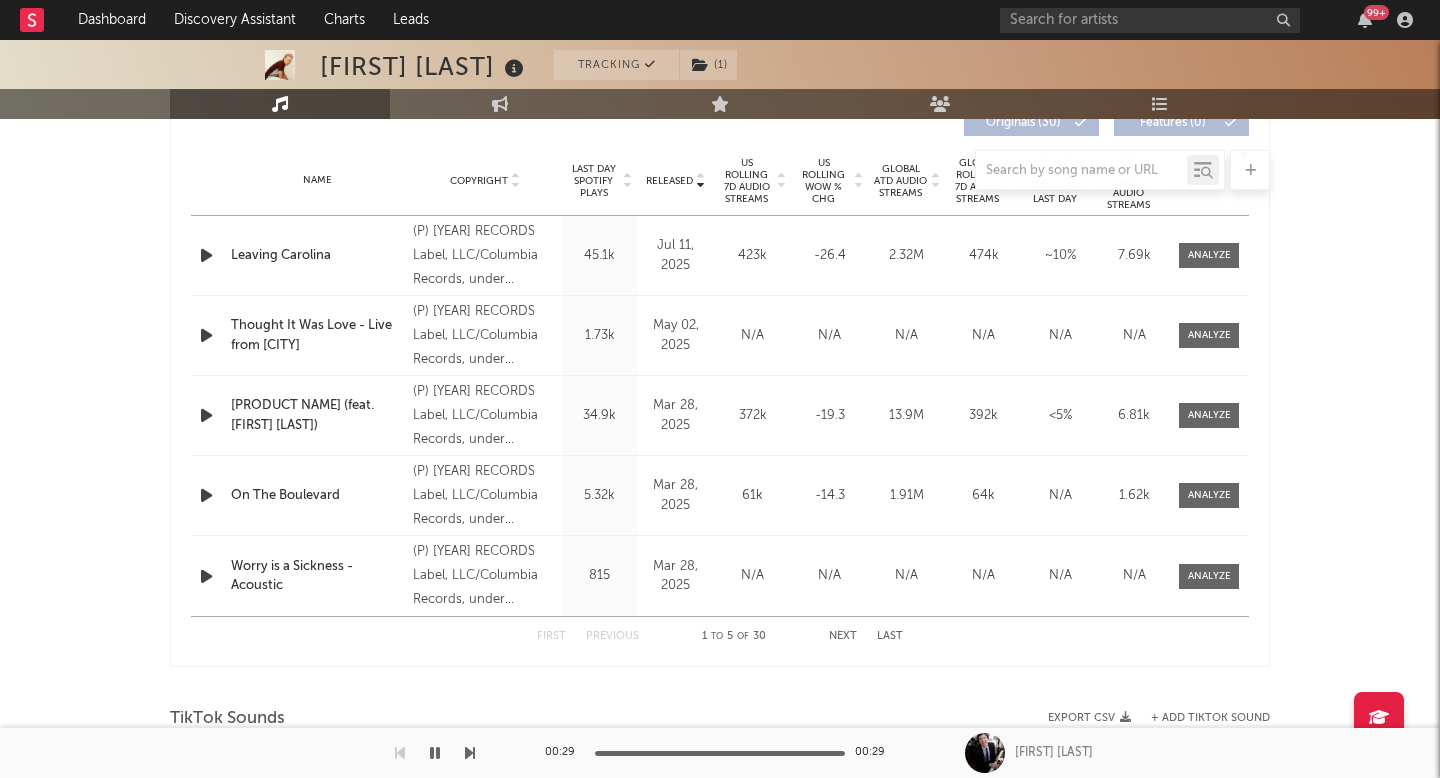 scroll, scrollTop: 832, scrollLeft: 0, axis: vertical 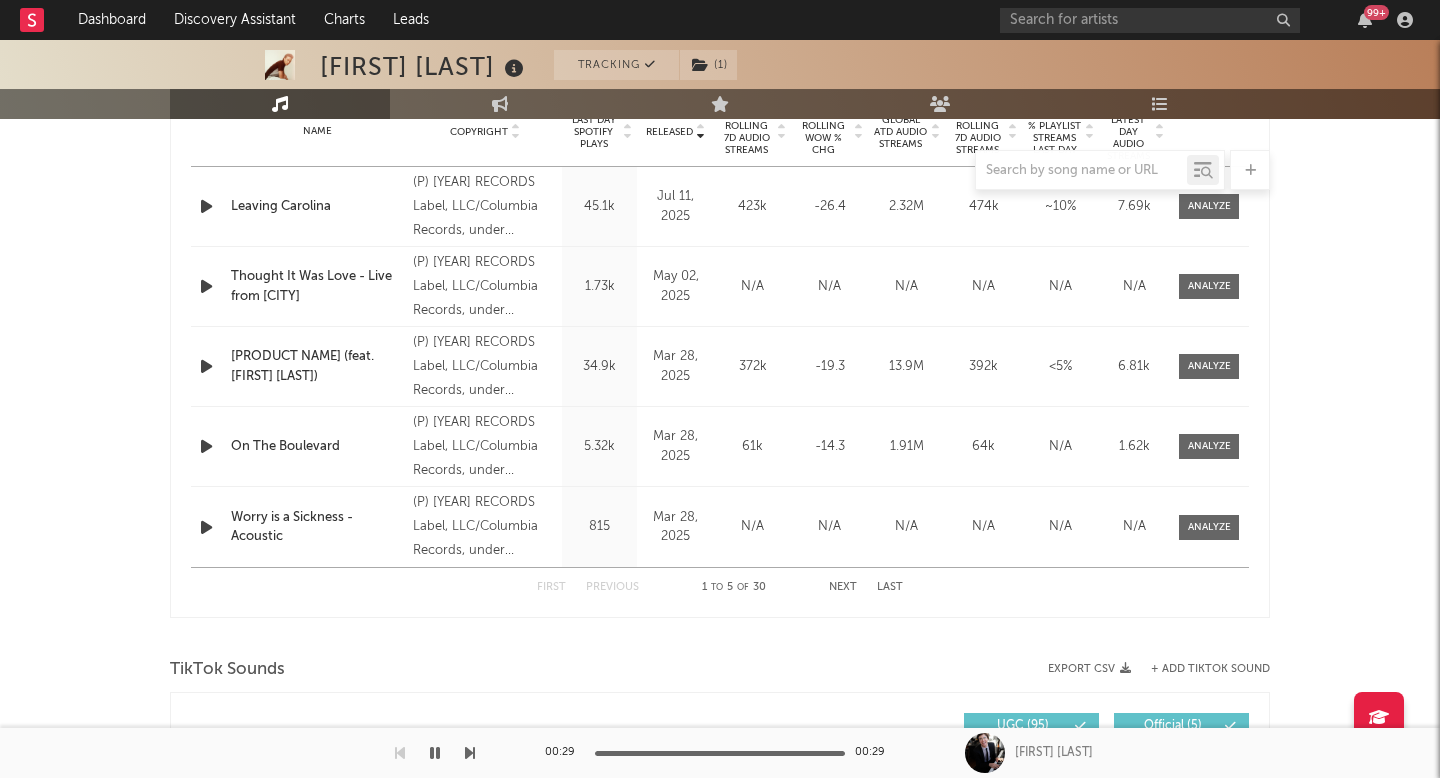 click on "Next" at bounding box center (843, 587) 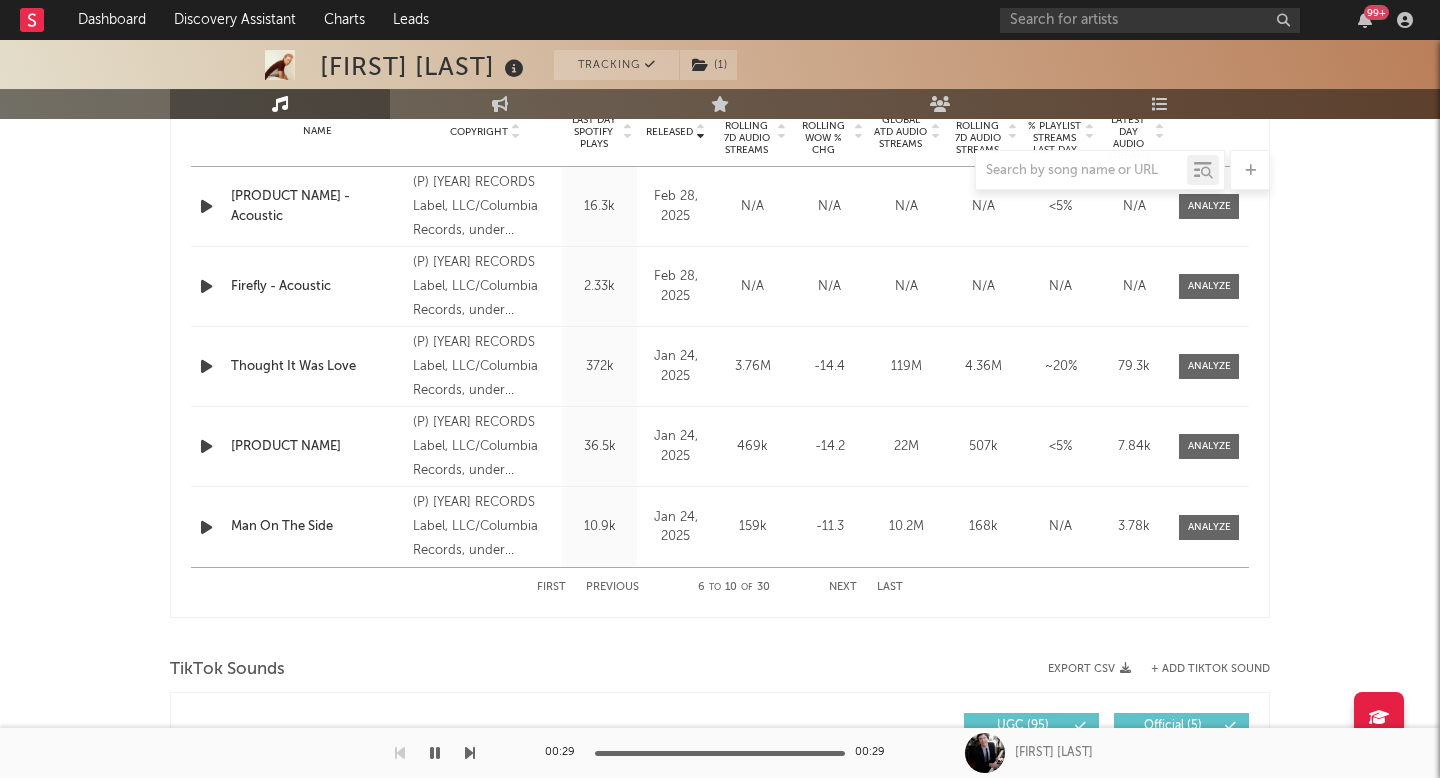 click on "Next" at bounding box center (843, 587) 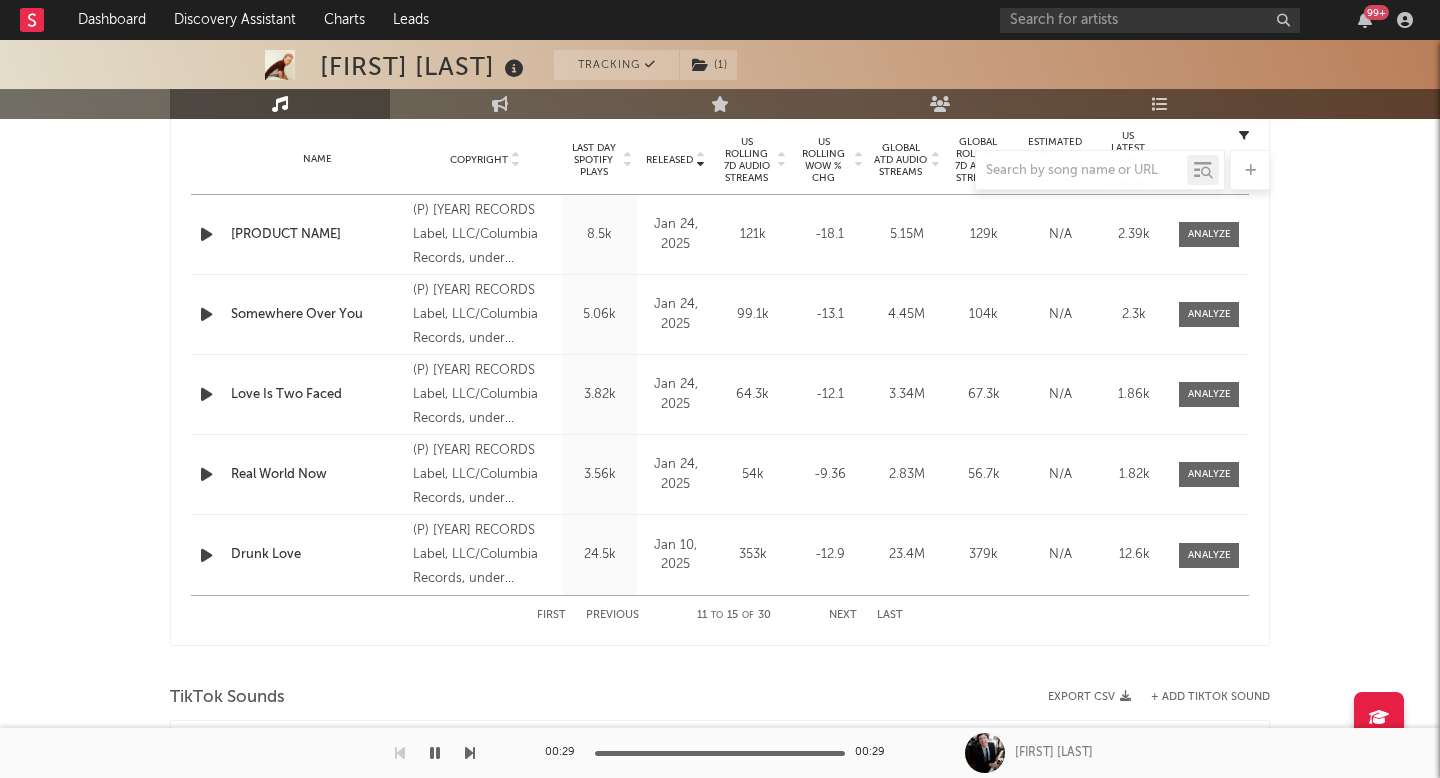 scroll, scrollTop: 796, scrollLeft: 0, axis: vertical 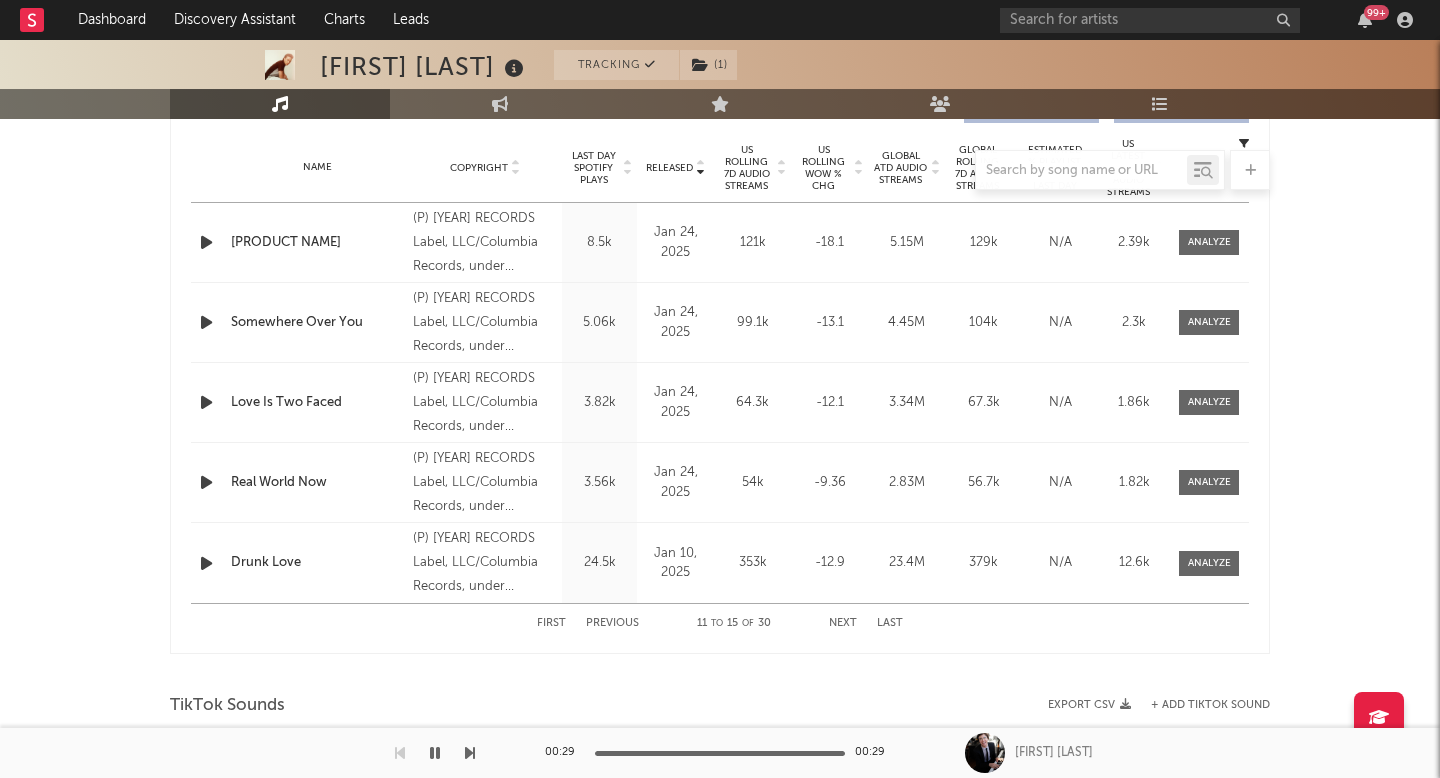click on "Next" at bounding box center (843, 623) 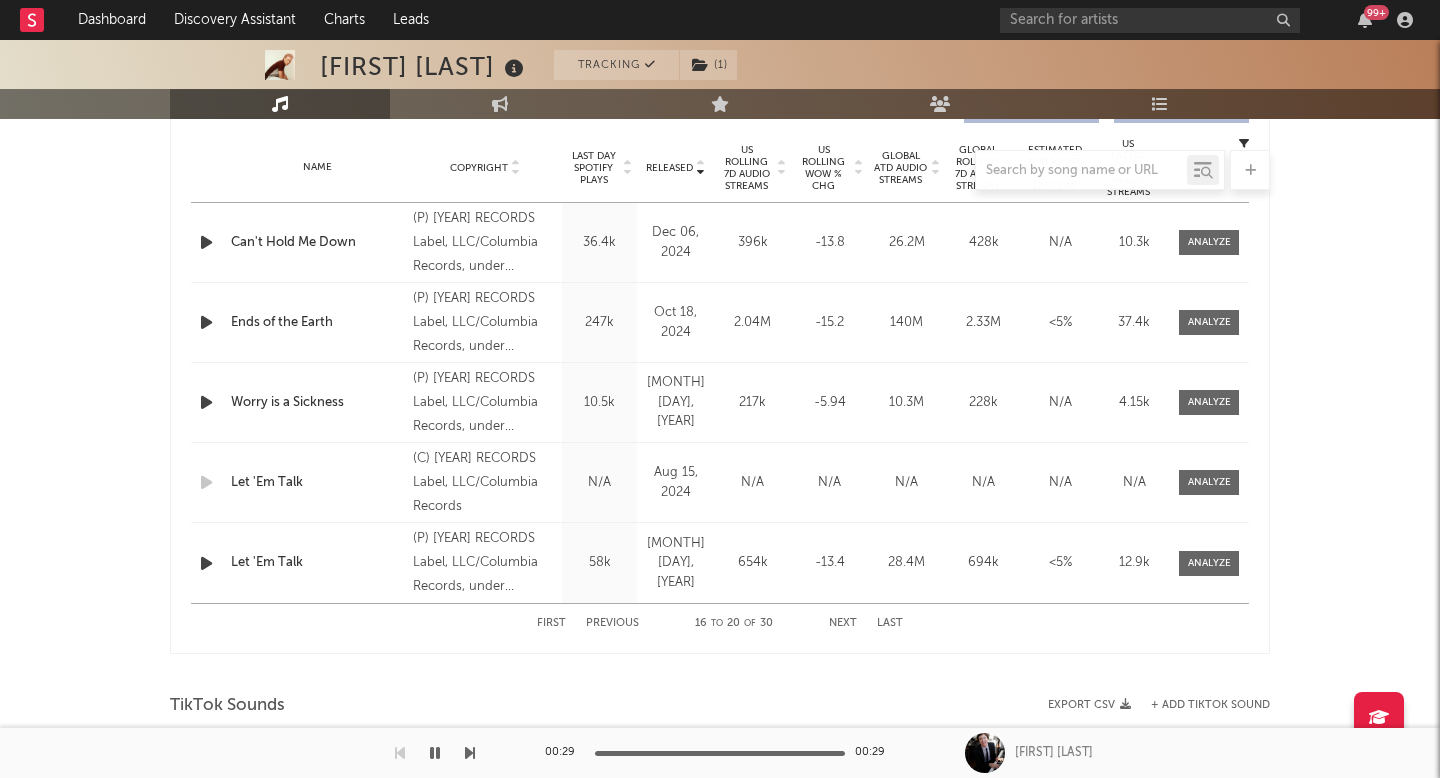 click on "Next" at bounding box center (843, 623) 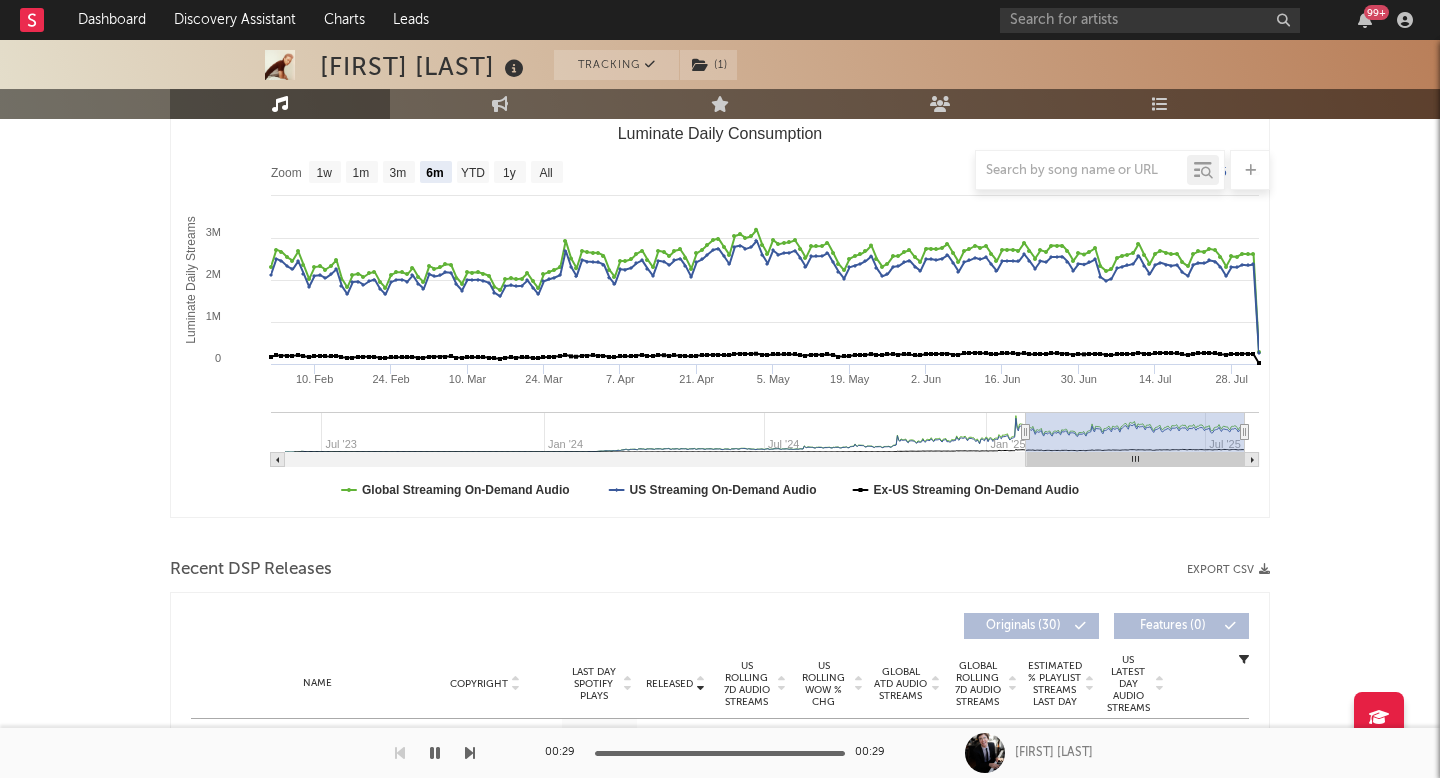 scroll, scrollTop: 214, scrollLeft: 0, axis: vertical 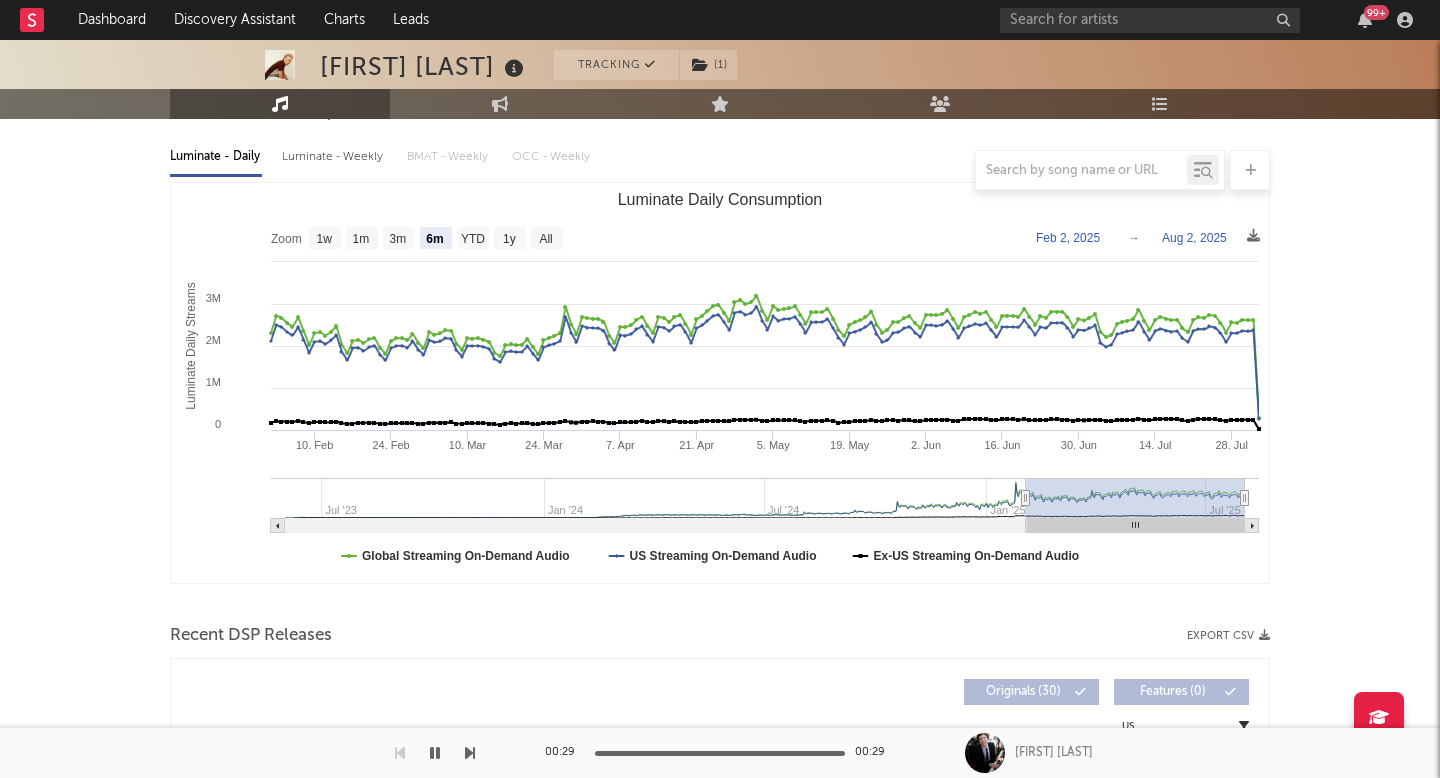 type on "2025-01-29" 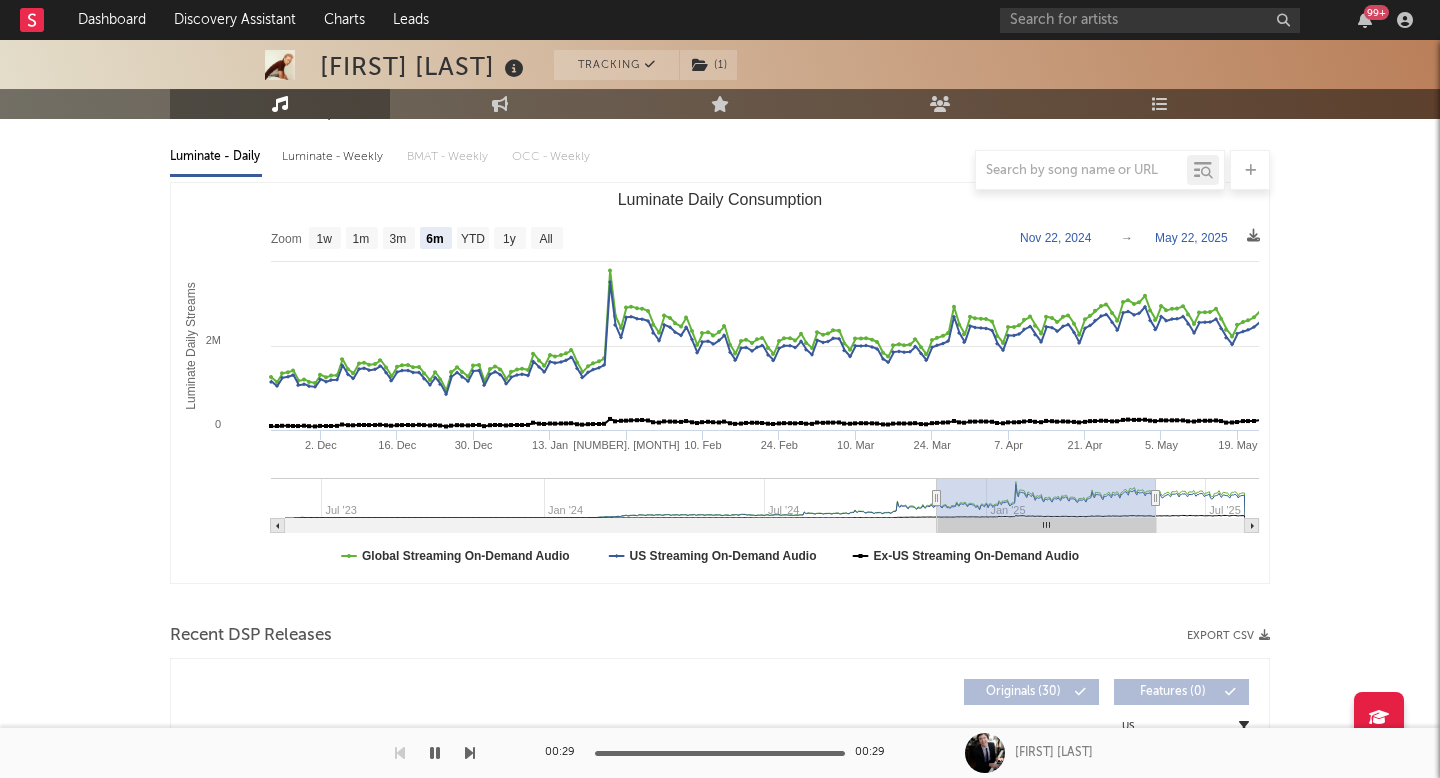 type on "[YEAR]-[MONTH]-[DAY]" 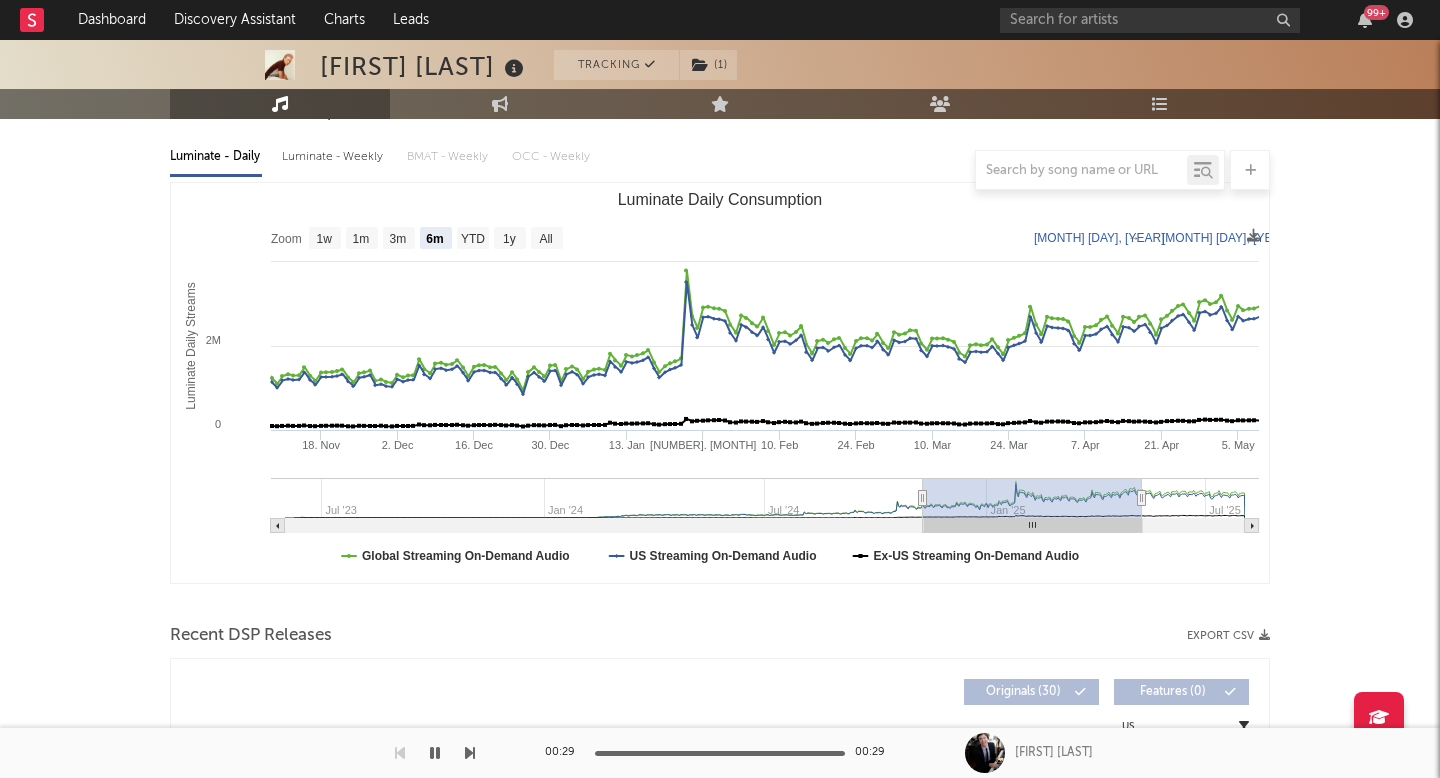 drag, startPoint x: 1074, startPoint y: 527, endPoint x: 971, endPoint y: 527, distance: 103 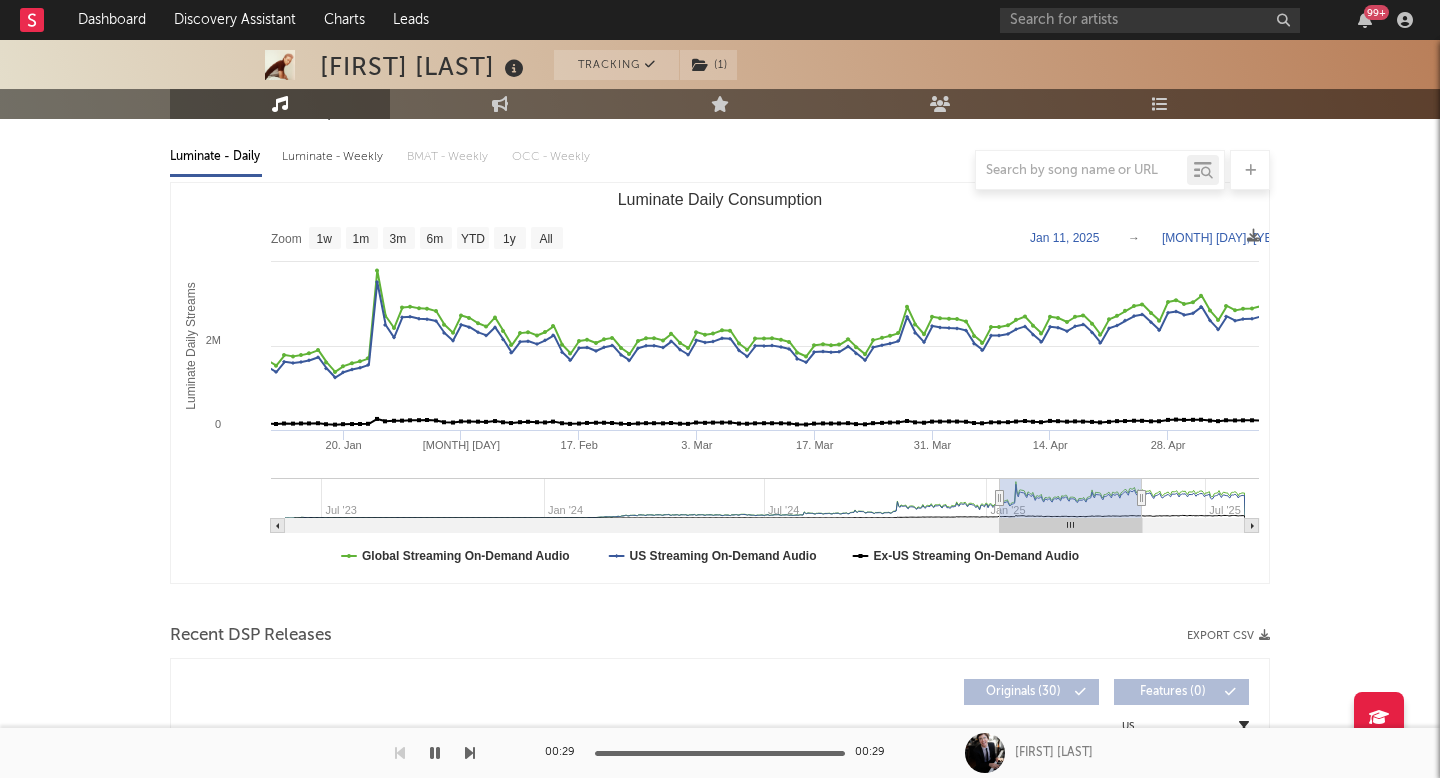 type on "2025-01-12" 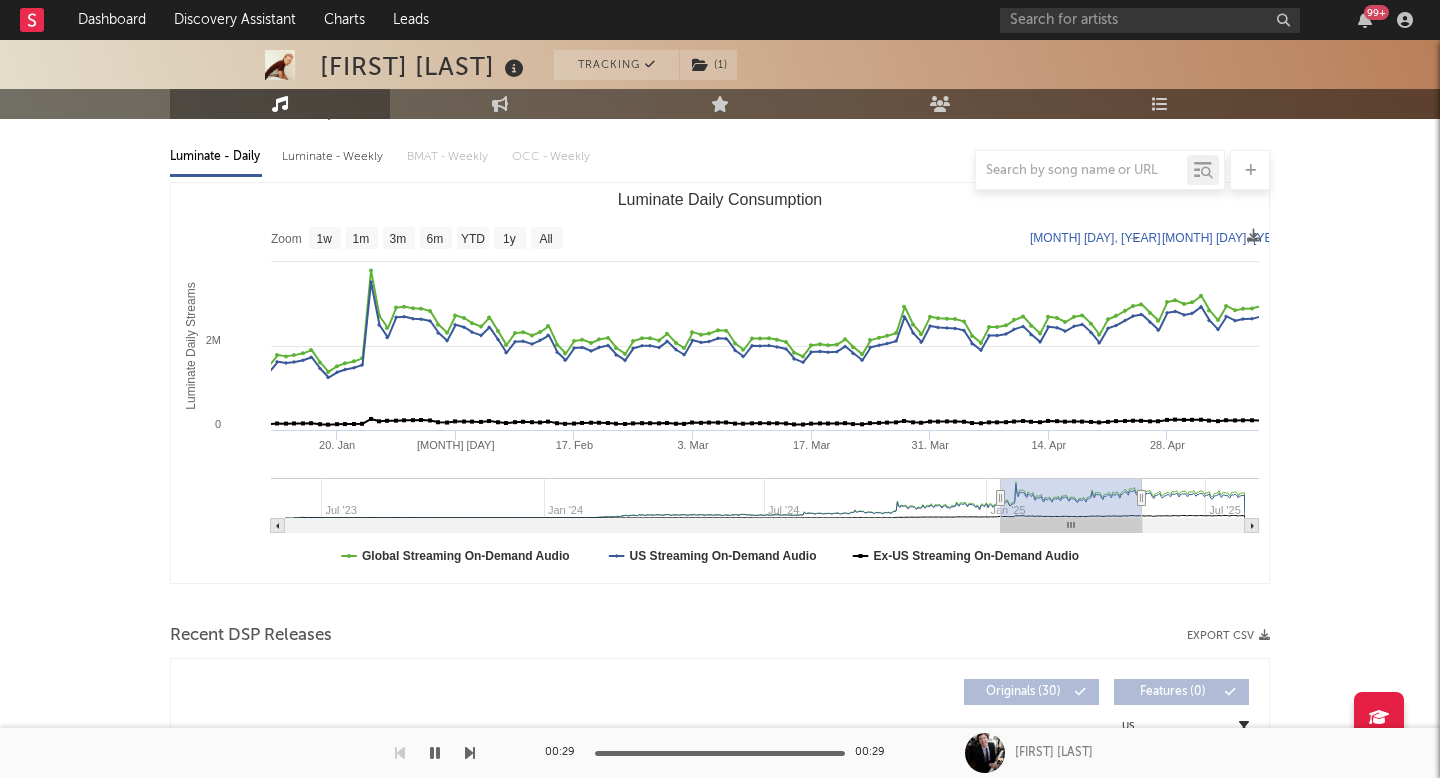 drag, startPoint x: 918, startPoint y: 502, endPoint x: 1001, endPoint y: 499, distance: 83.0542 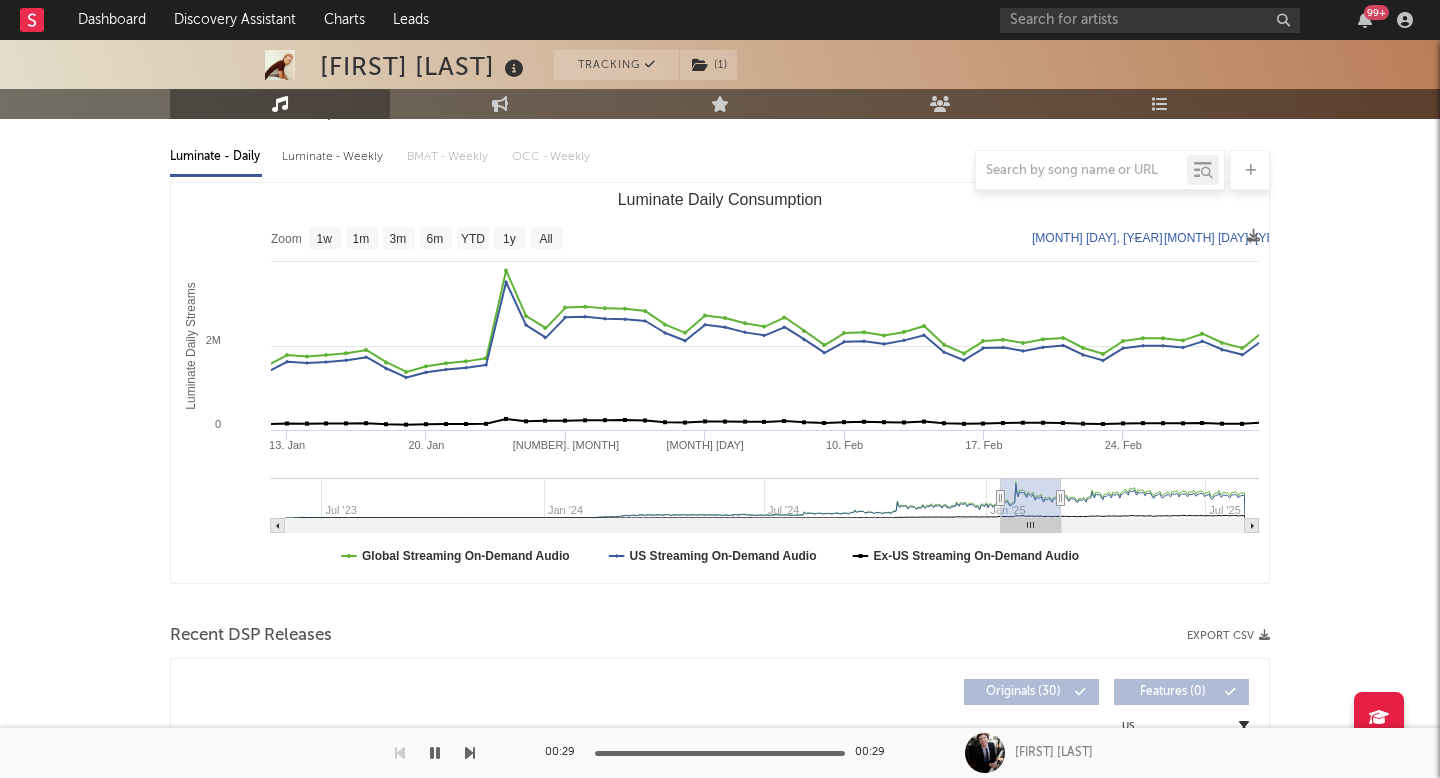 type on "2025-03-01" 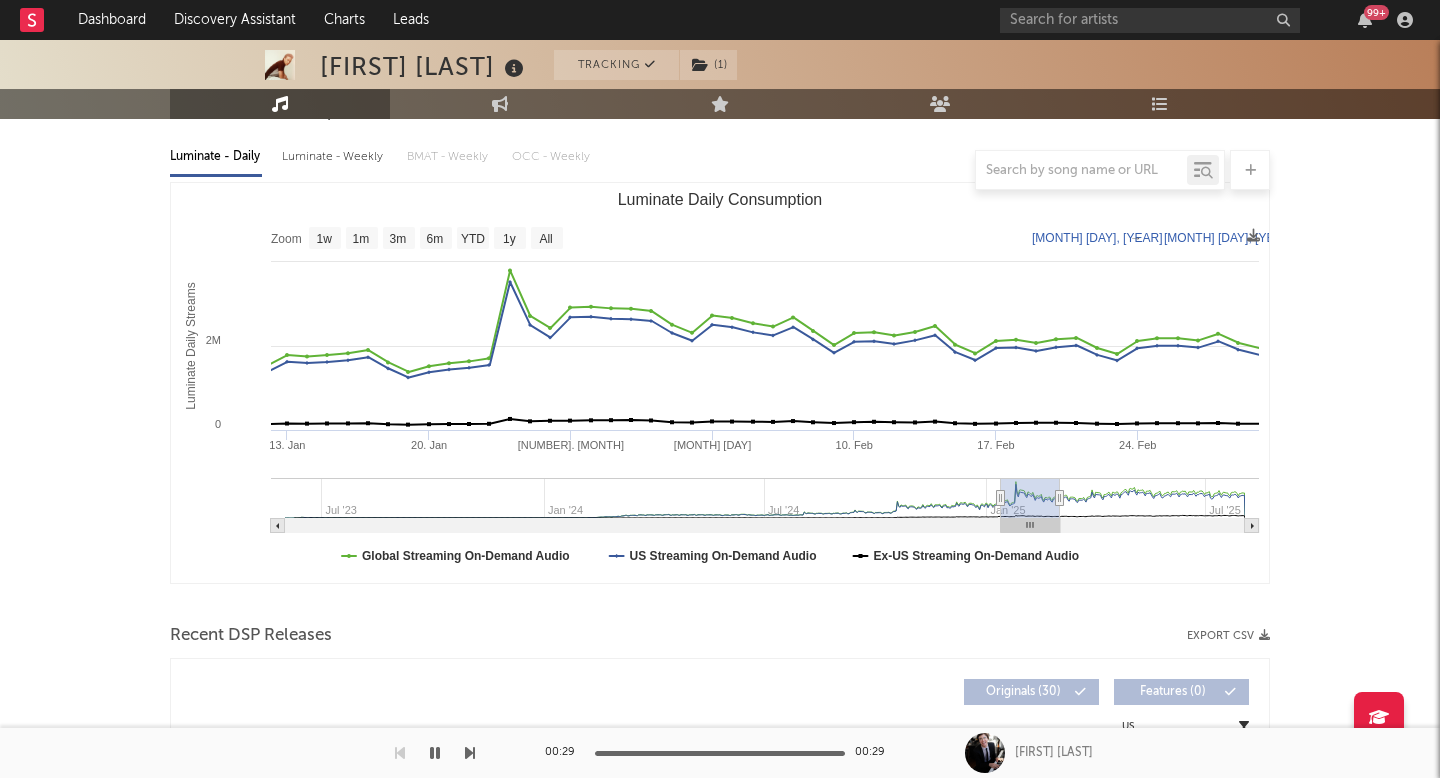 drag, startPoint x: 1143, startPoint y: 499, endPoint x: 1060, endPoint y: 493, distance: 83.21658 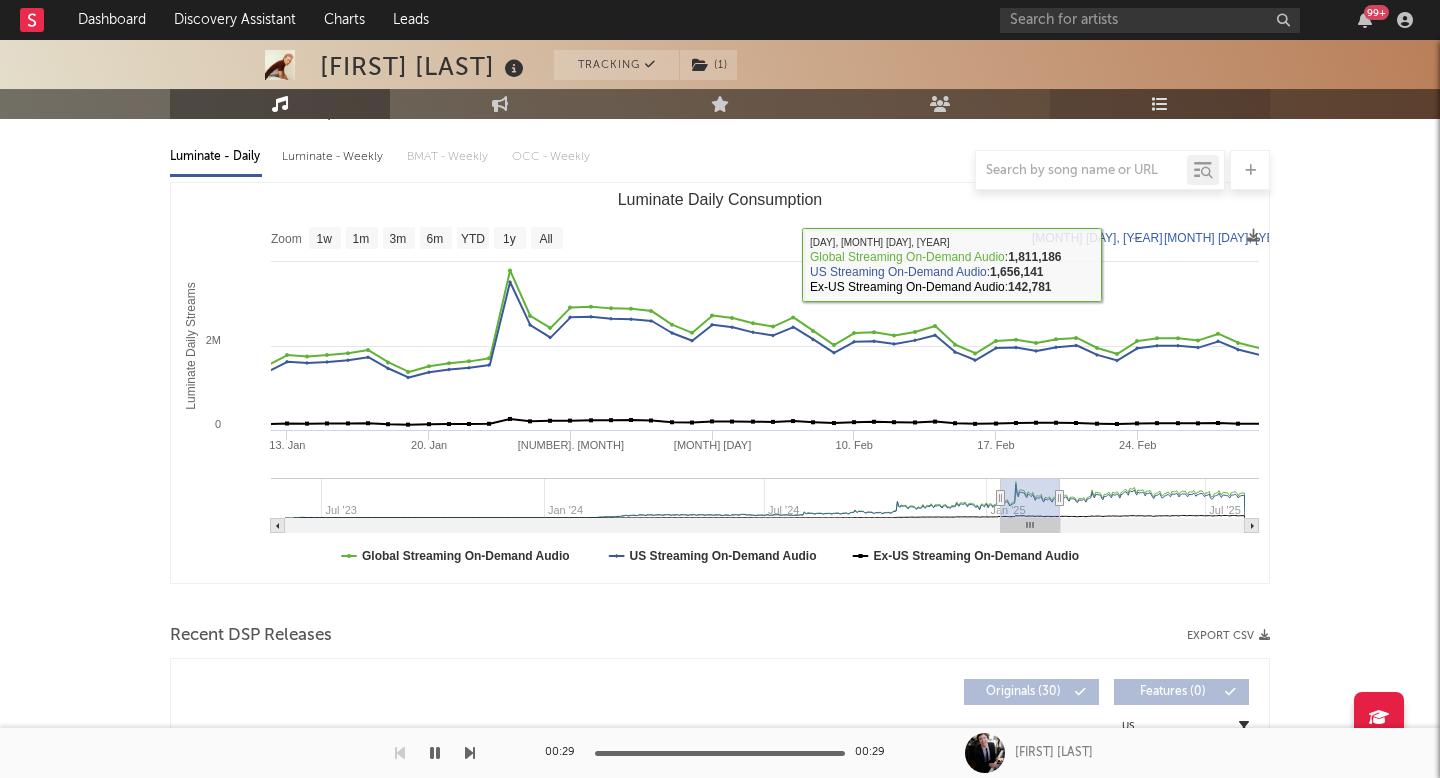click on "Playlists/Charts" at bounding box center [1160, 104] 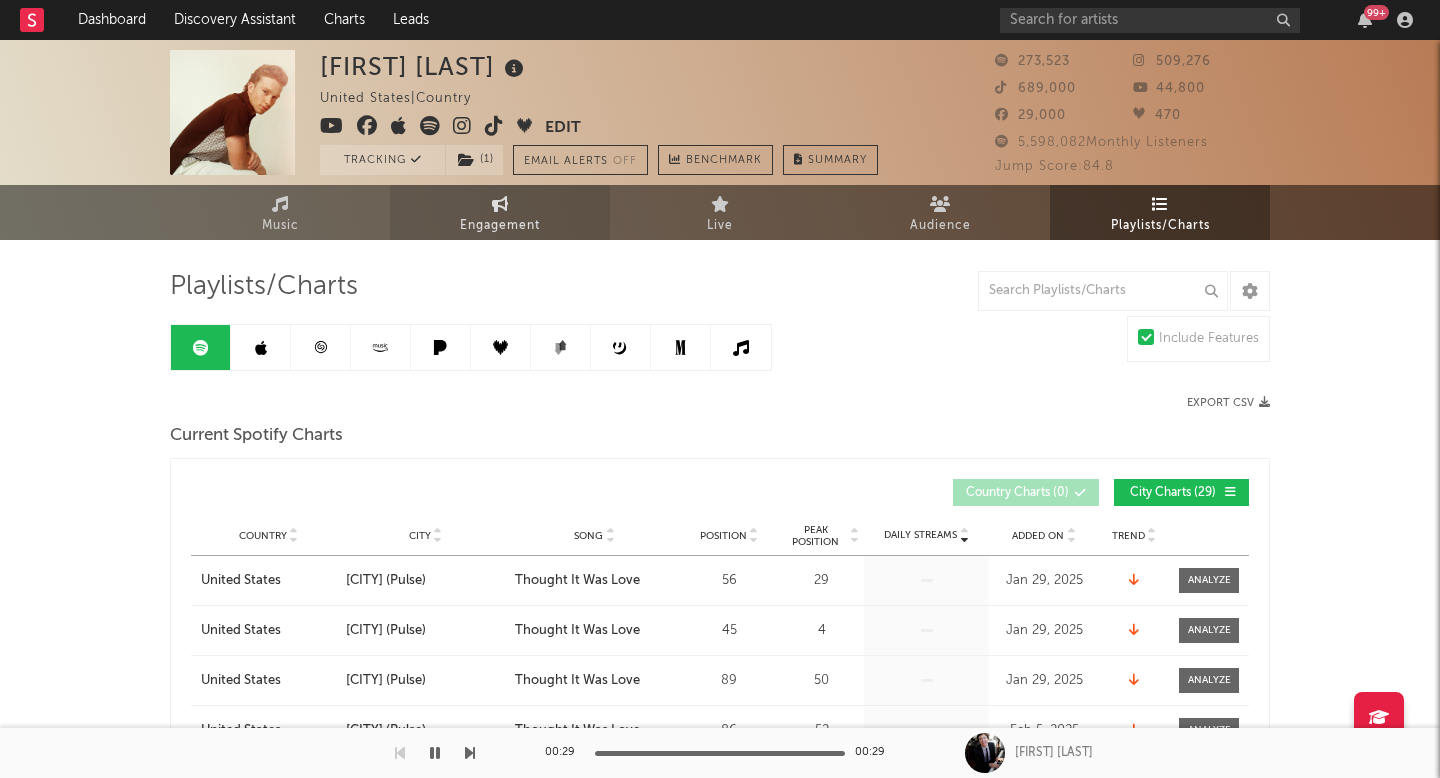 click on "Engagement" at bounding box center [500, 226] 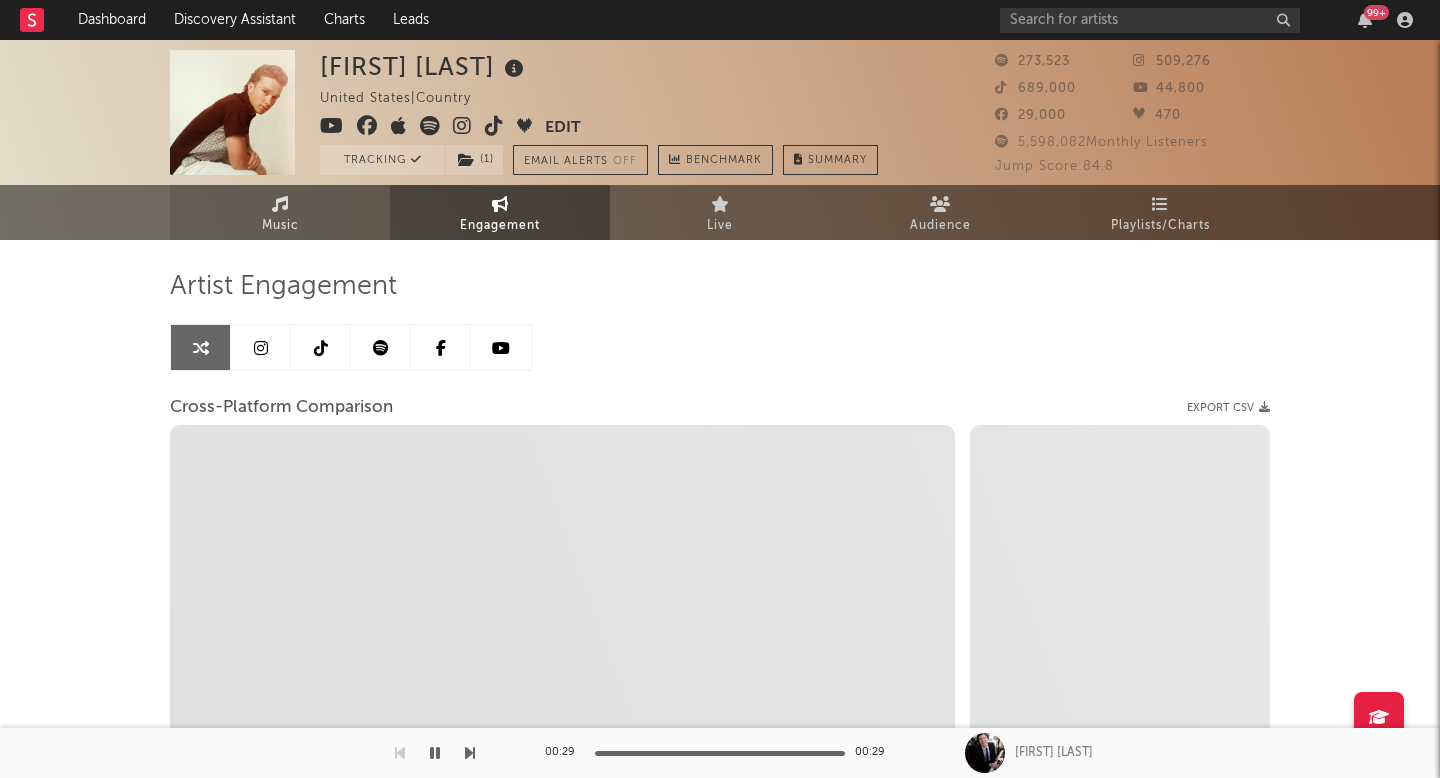 click at bounding box center [280, 204] 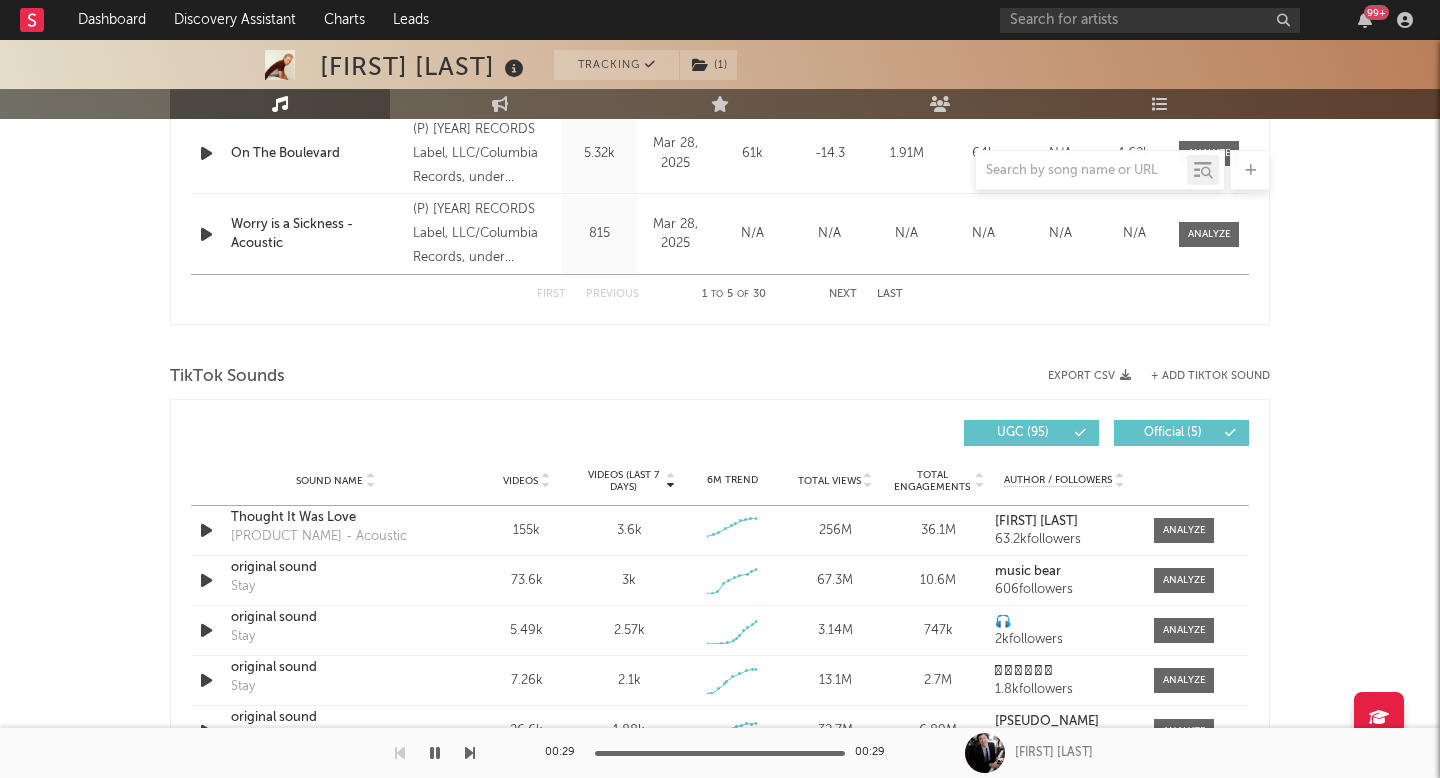 select on "6m" 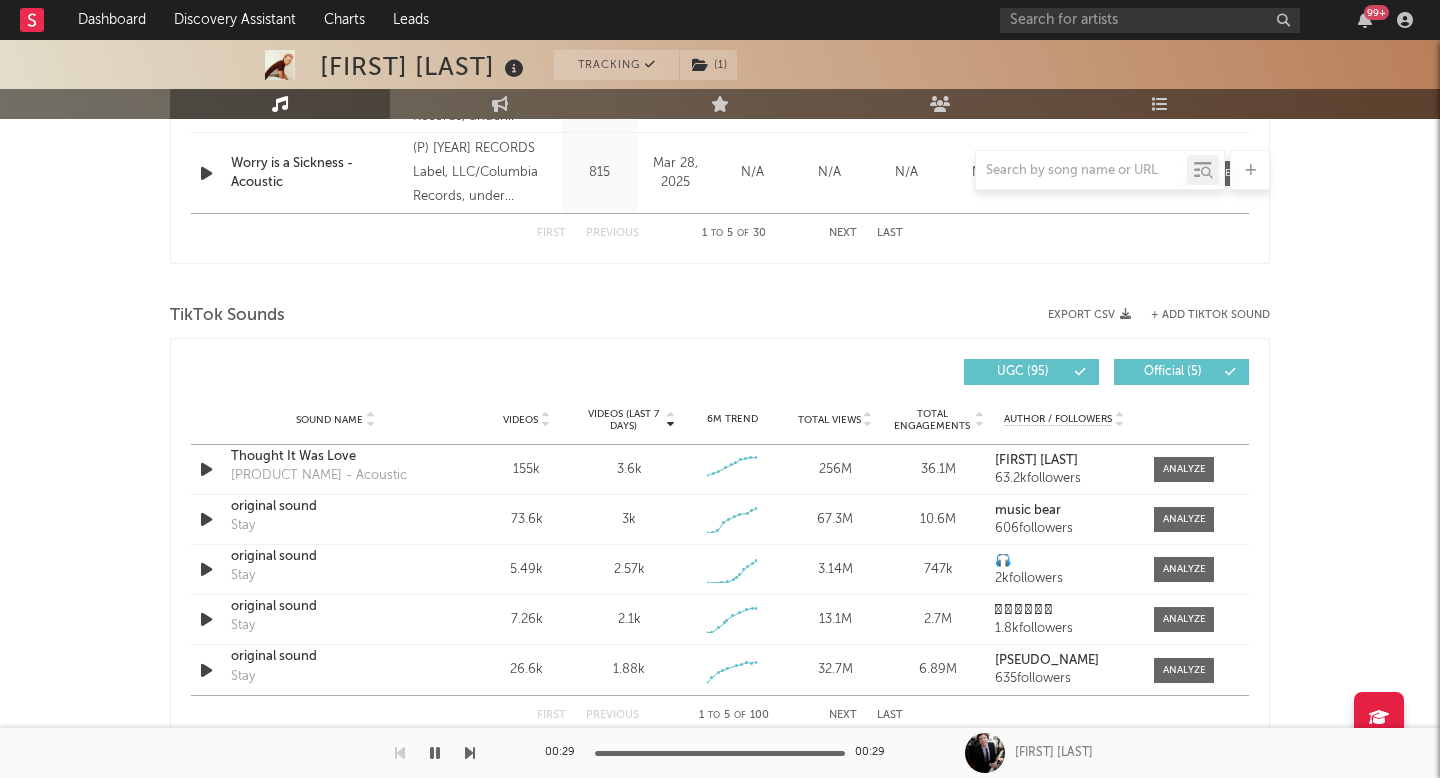 scroll, scrollTop: 1190, scrollLeft: 0, axis: vertical 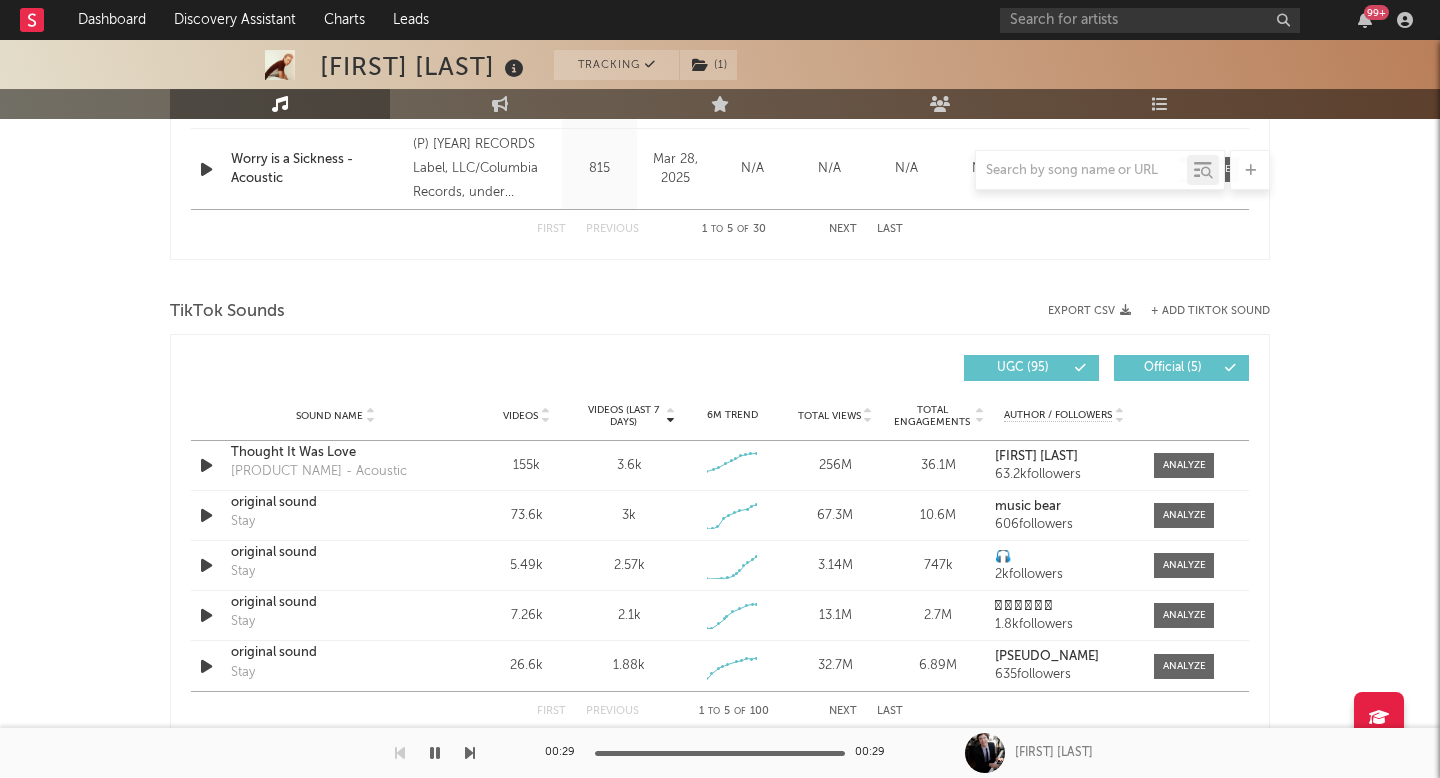 click on "Videos" at bounding box center (520, 416) 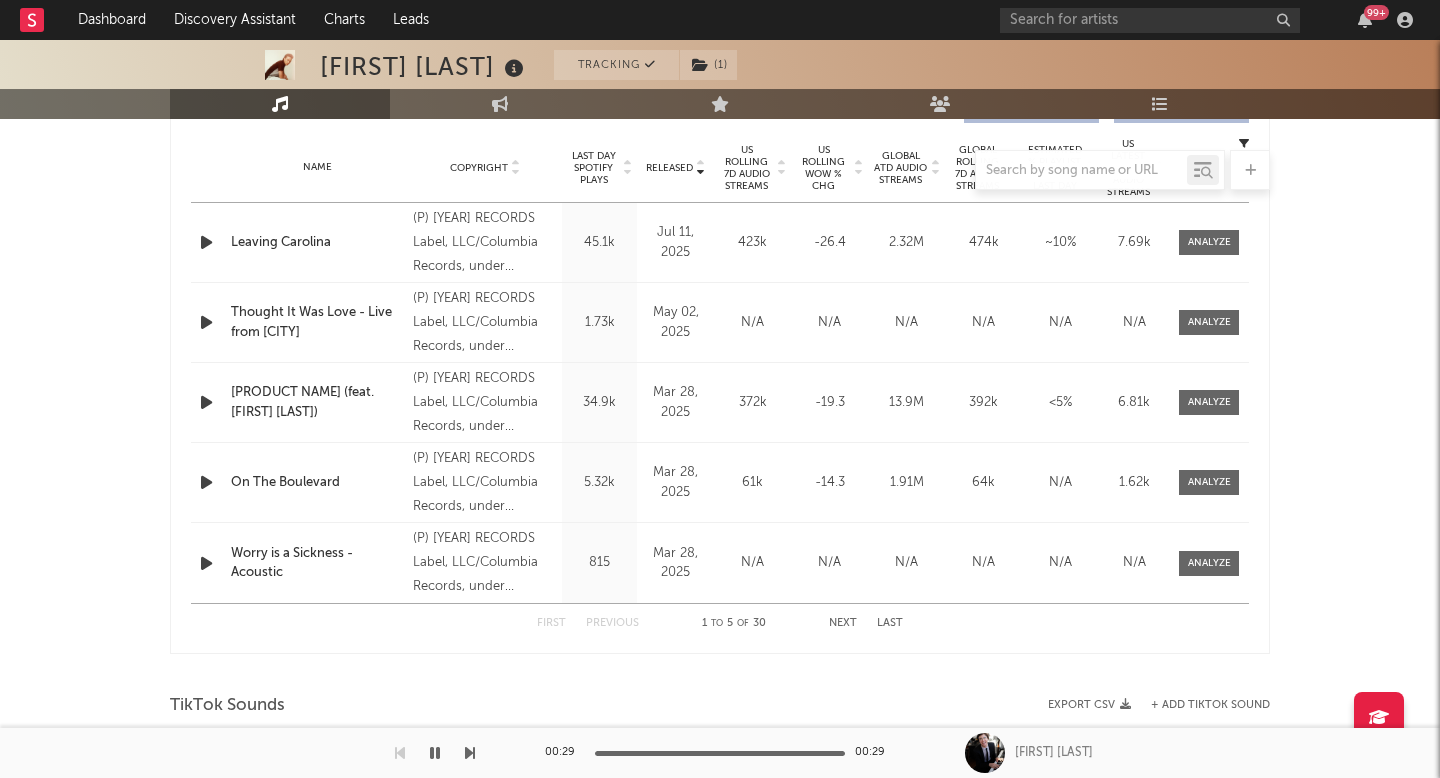 scroll, scrollTop: 837, scrollLeft: 0, axis: vertical 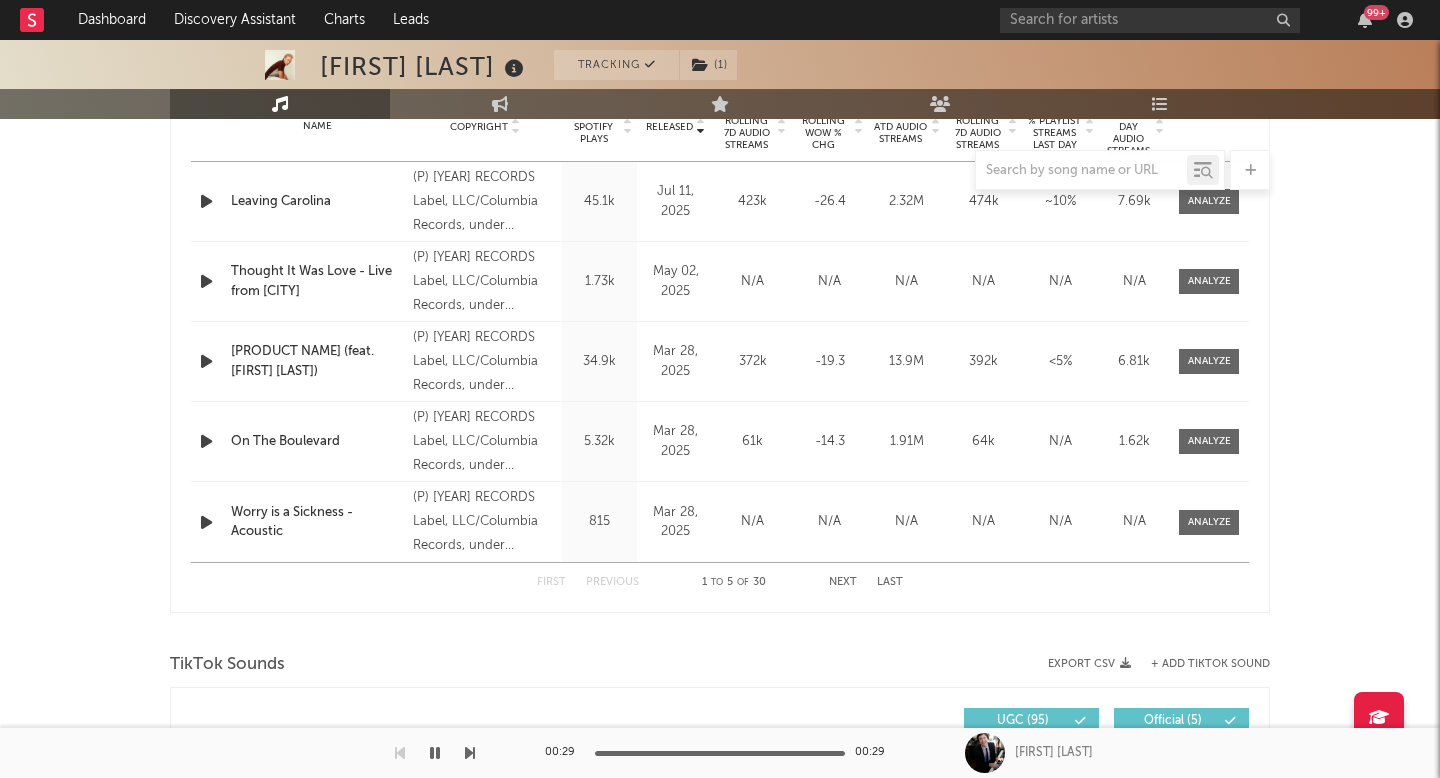 click on "Next" at bounding box center [843, 582] 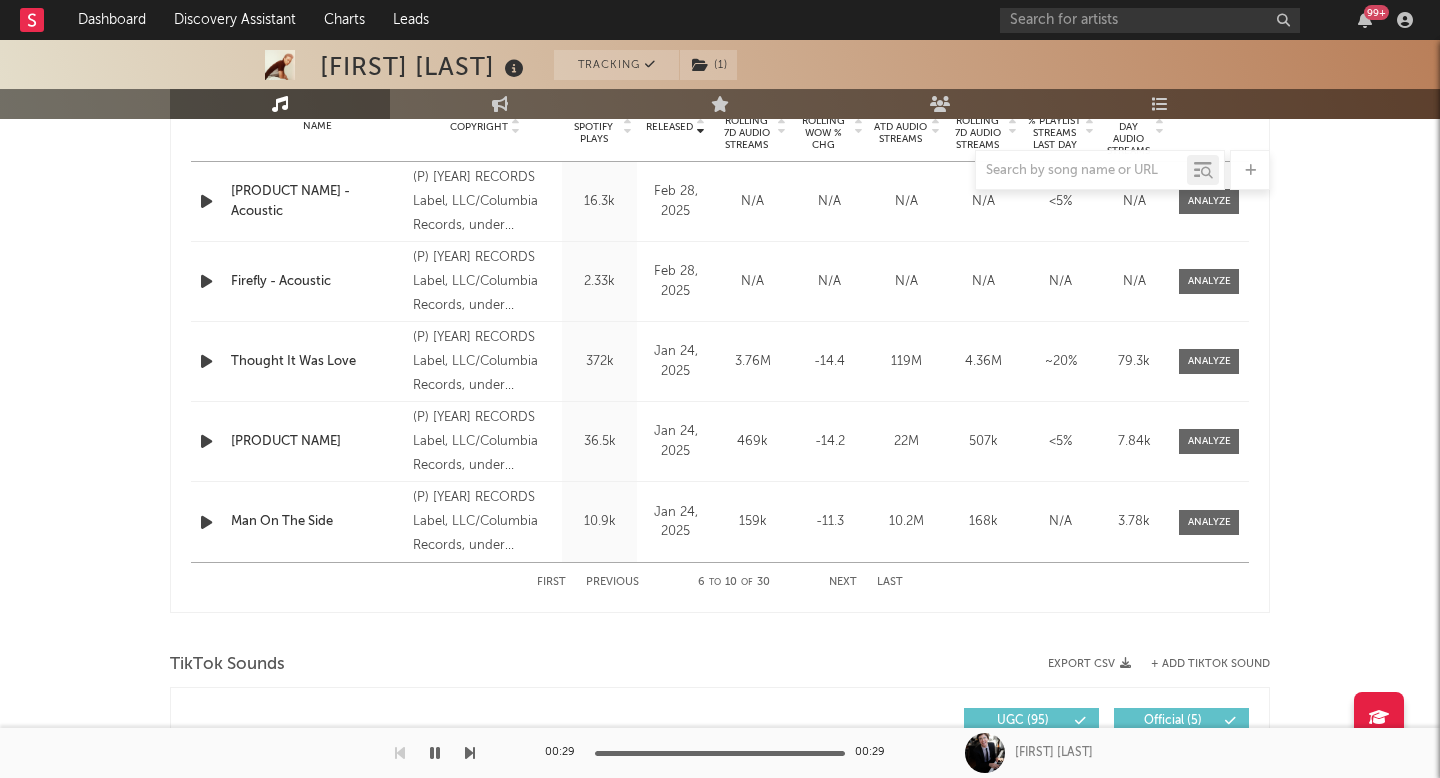 click on "Next" at bounding box center [843, 582] 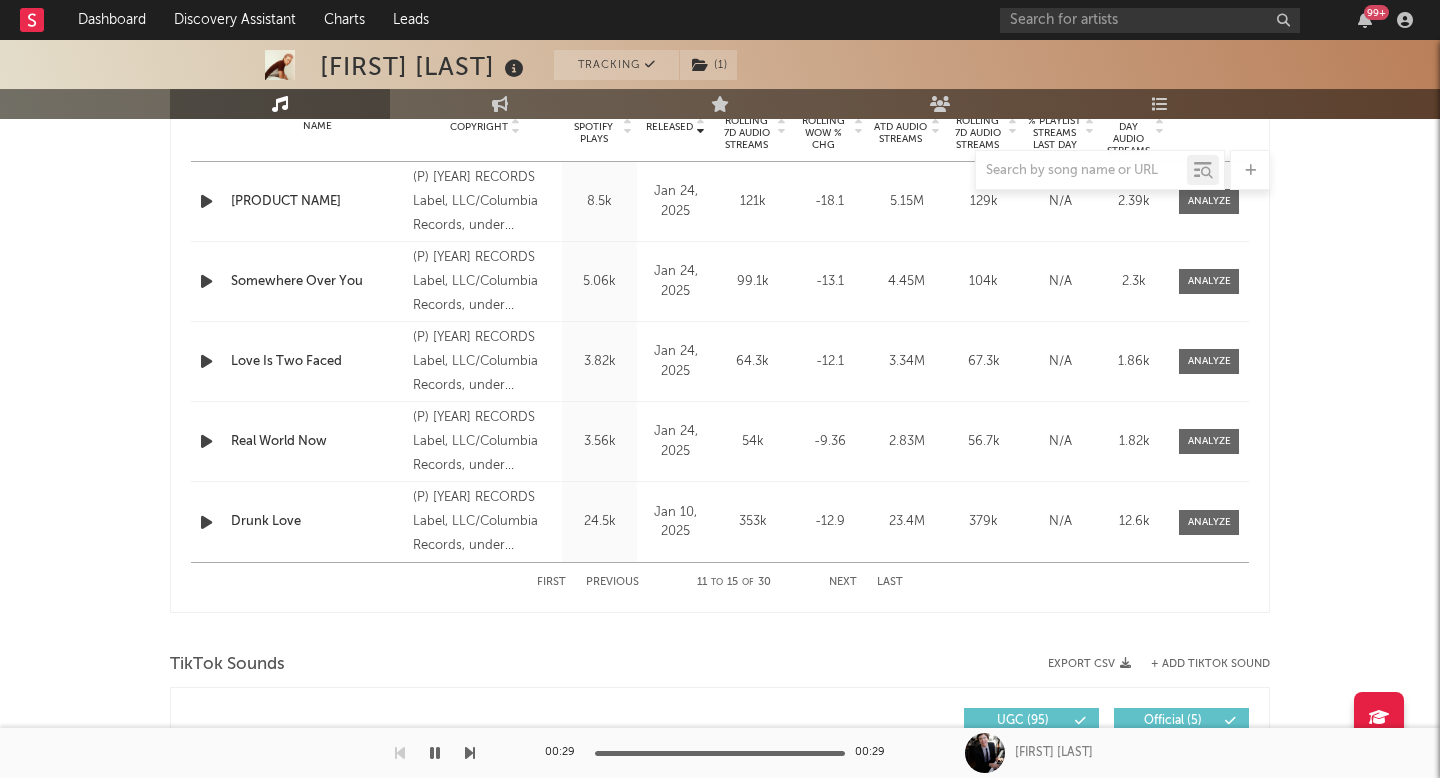 click on "Previous" at bounding box center (612, 582) 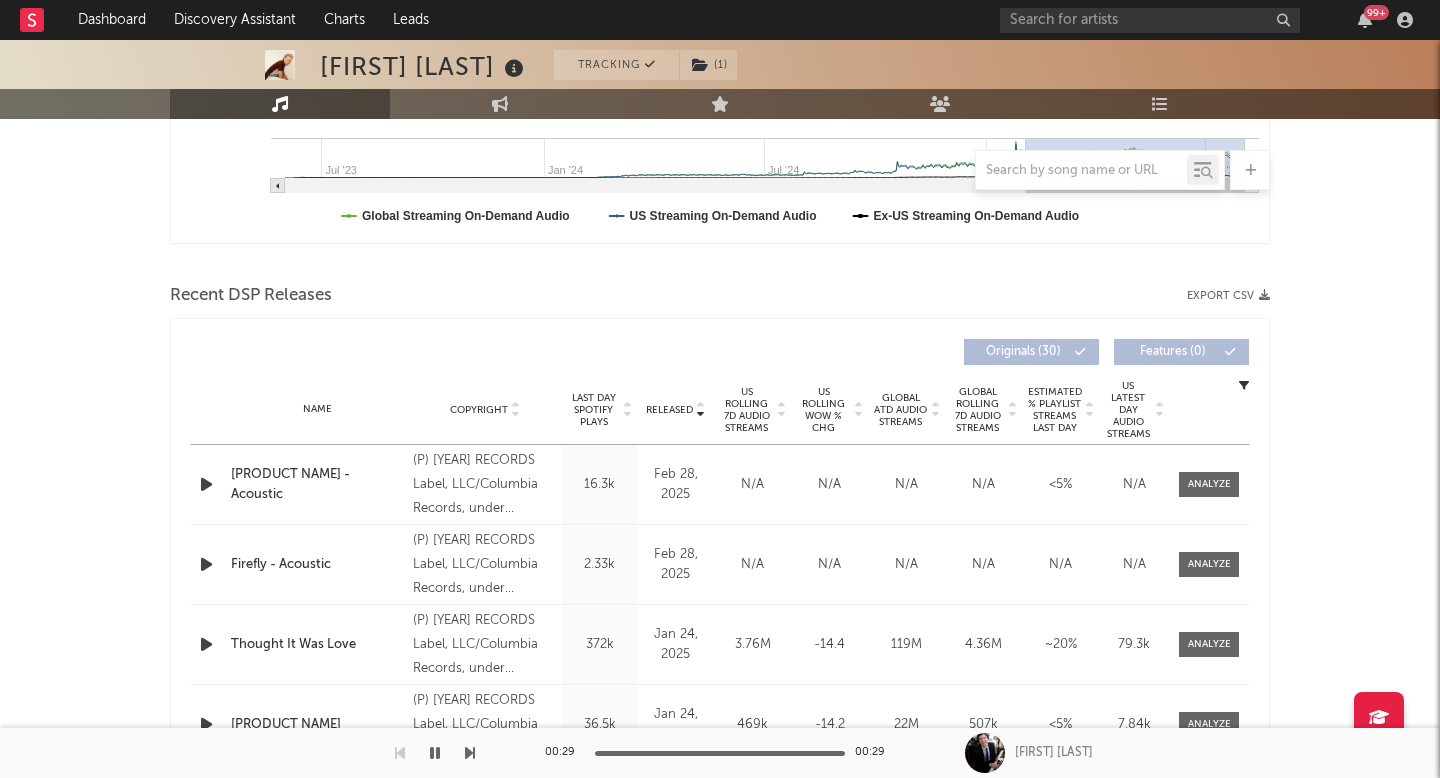click on "US Rolling 7D Audio Streams" at bounding box center [746, 410] 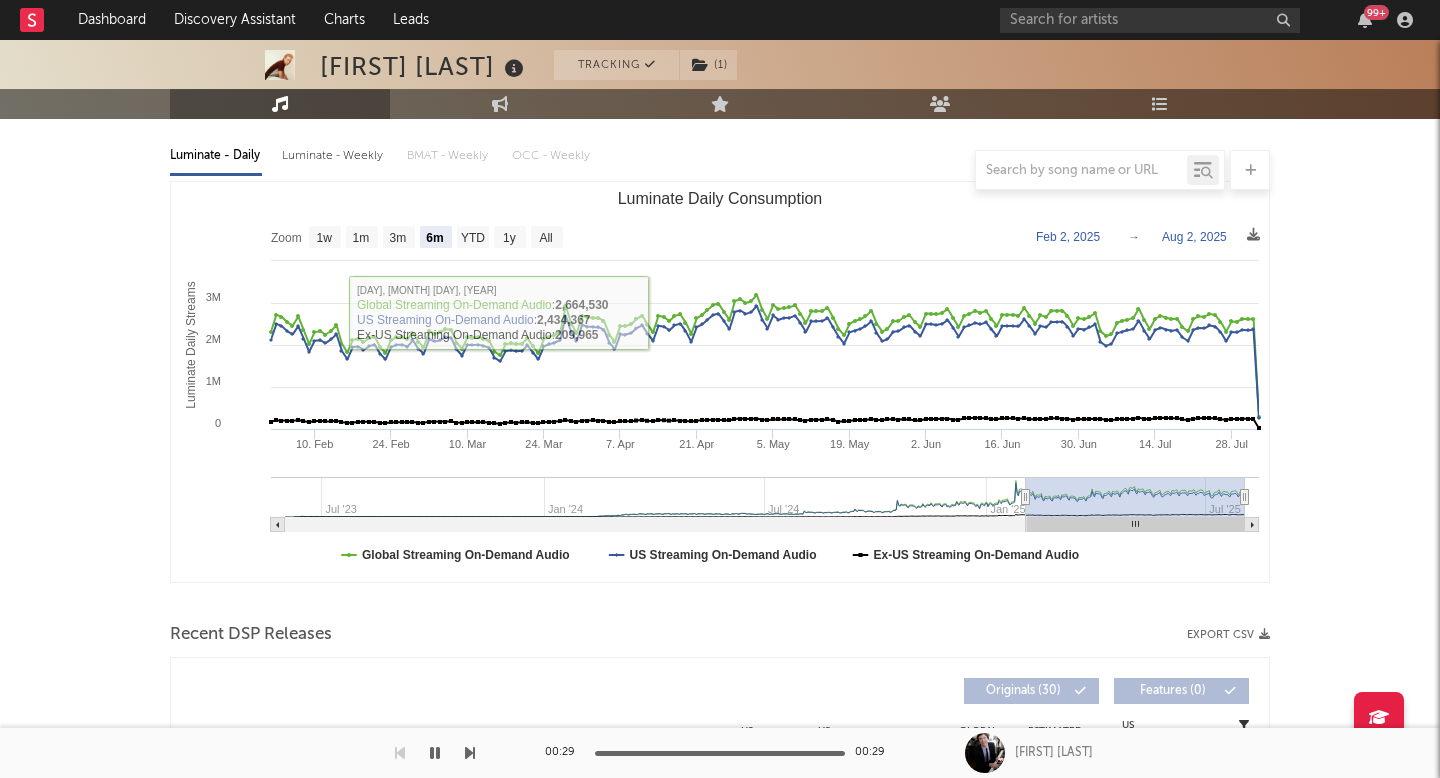 scroll, scrollTop: 531, scrollLeft: 0, axis: vertical 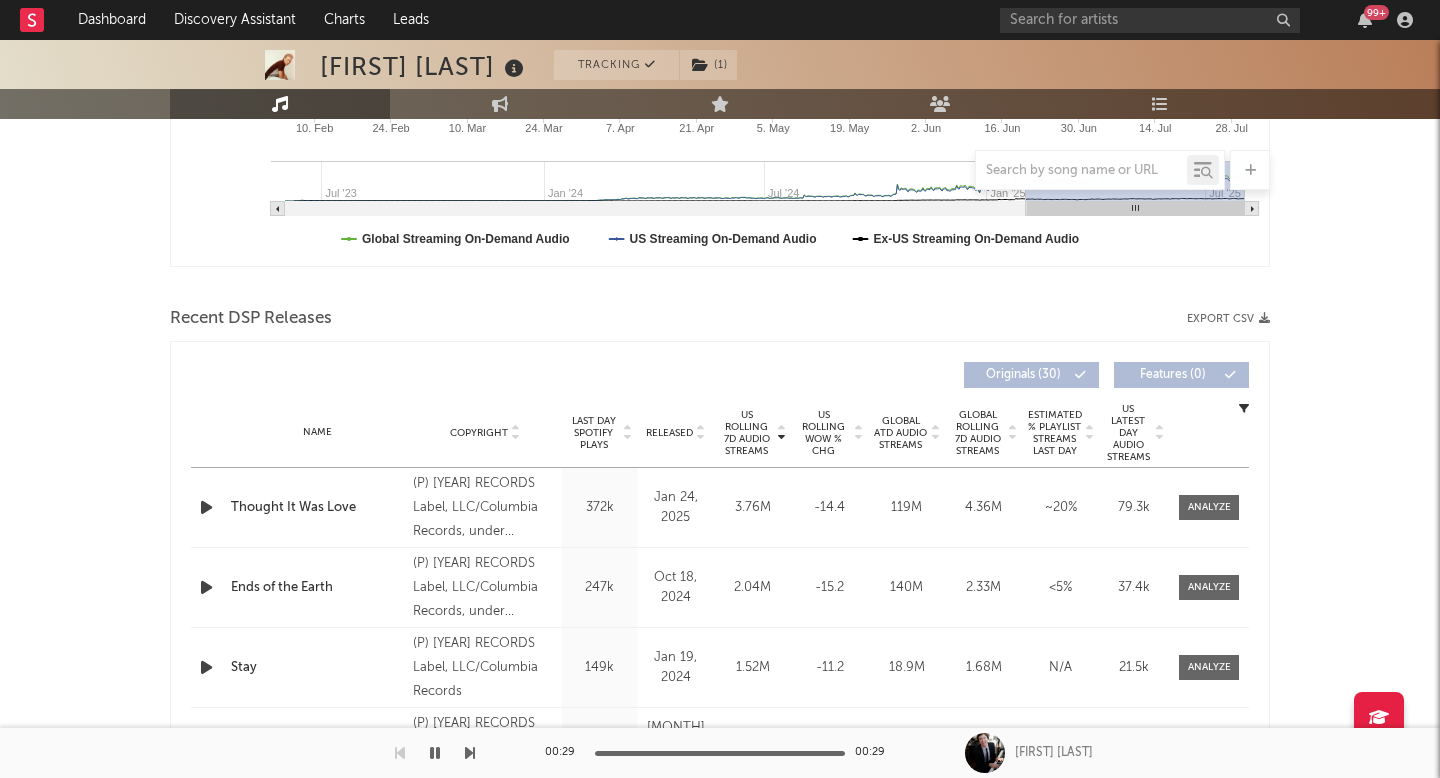 click on "US Rolling 7D Audio Streams" at bounding box center (746, 433) 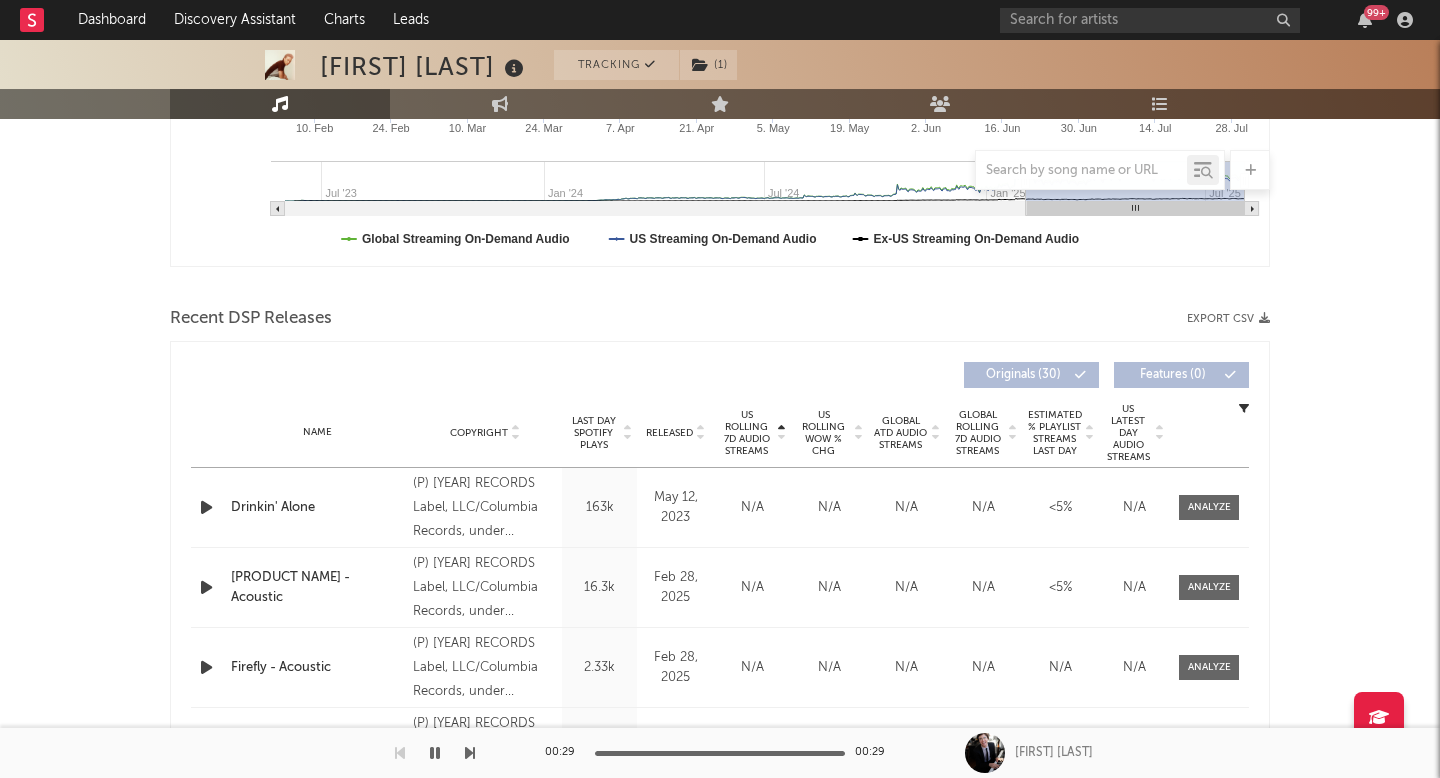 click on "US Rolling 7D Audio Streams" at bounding box center (746, 433) 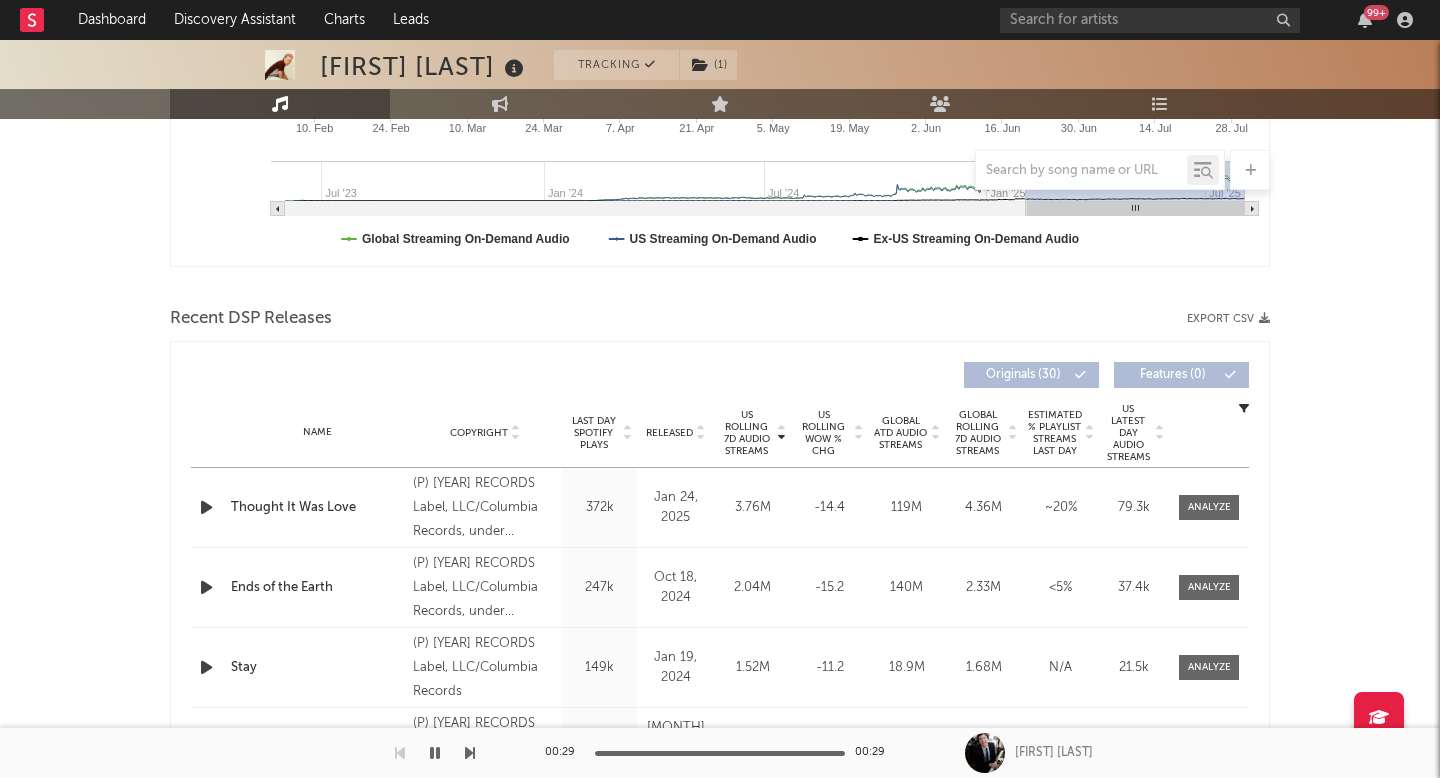 scroll, scrollTop: 580, scrollLeft: 0, axis: vertical 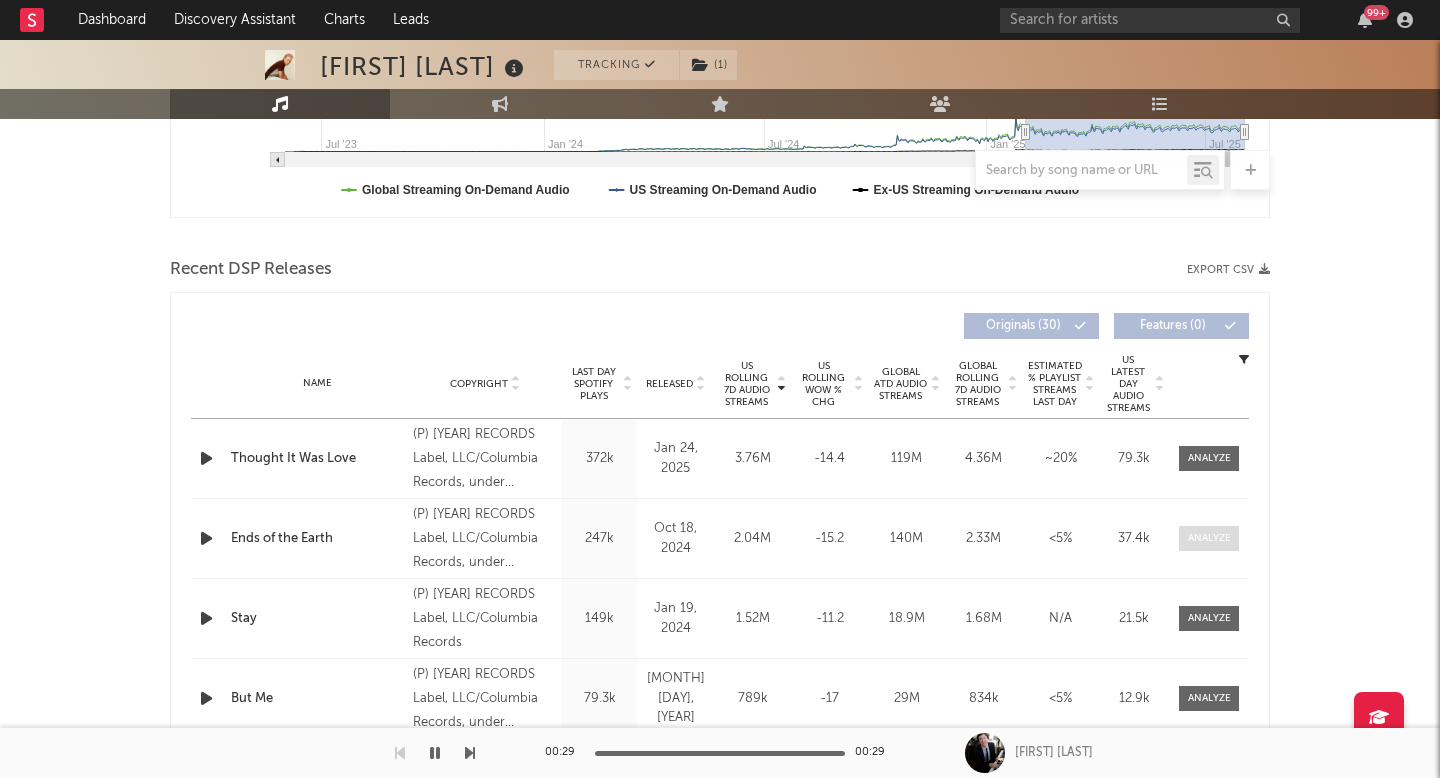 click at bounding box center [1209, 538] 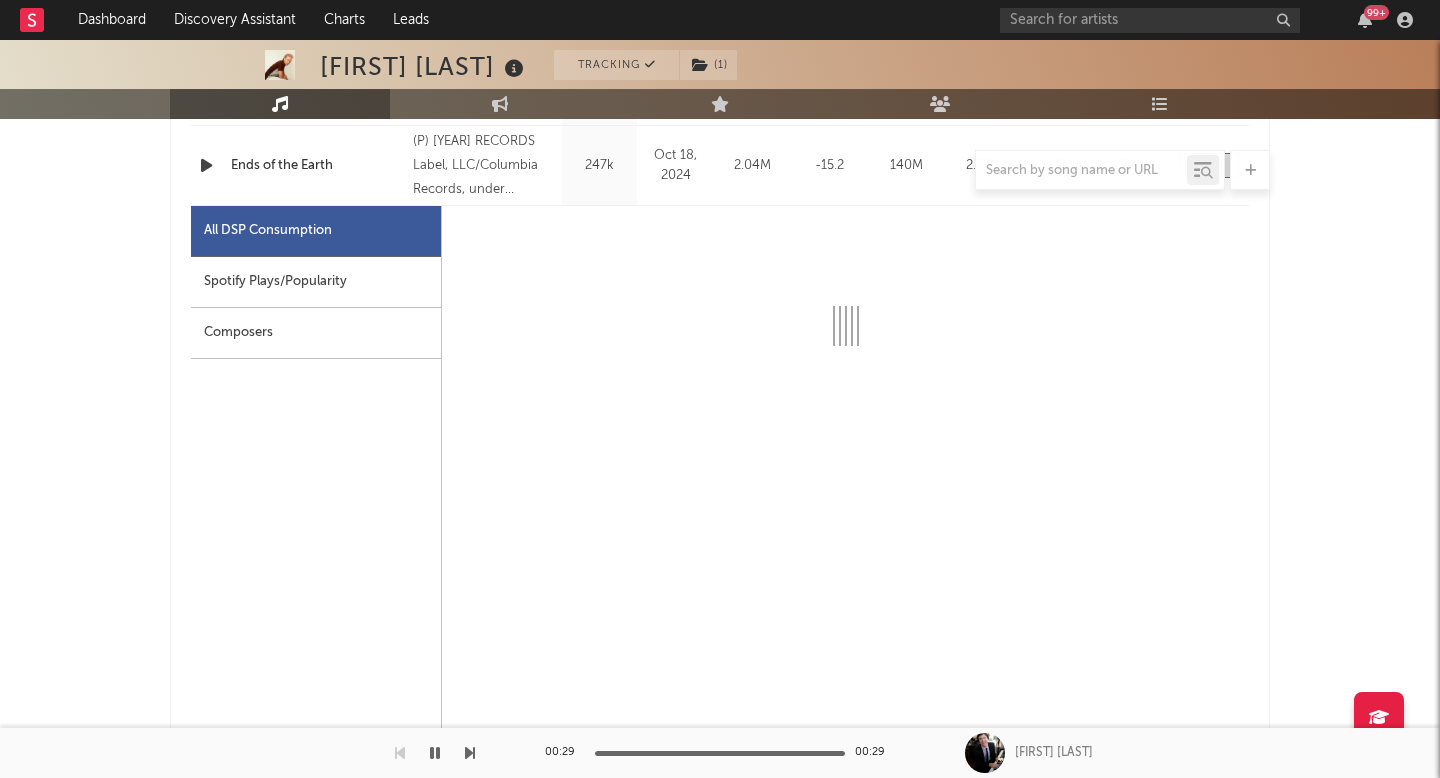 scroll, scrollTop: 954, scrollLeft: 0, axis: vertical 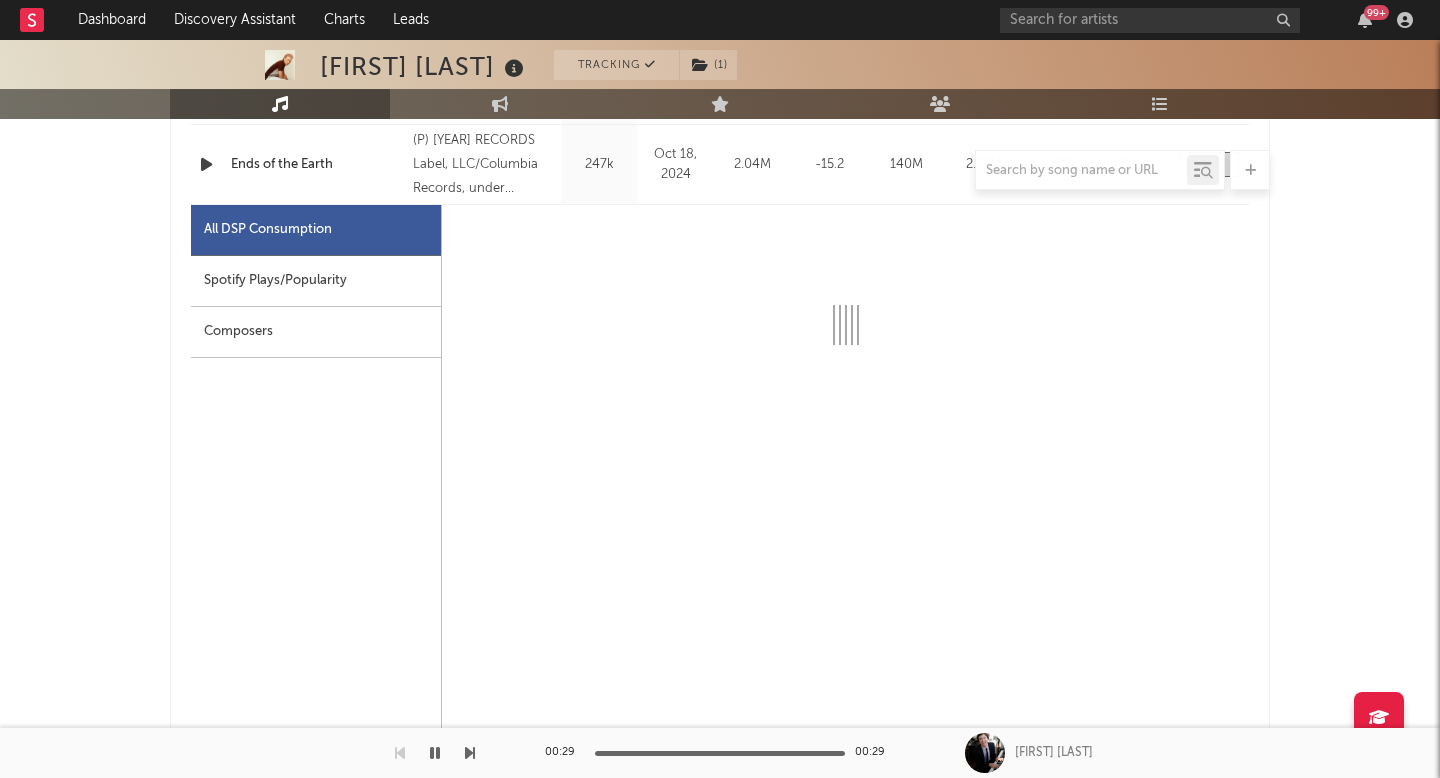 select on "6m" 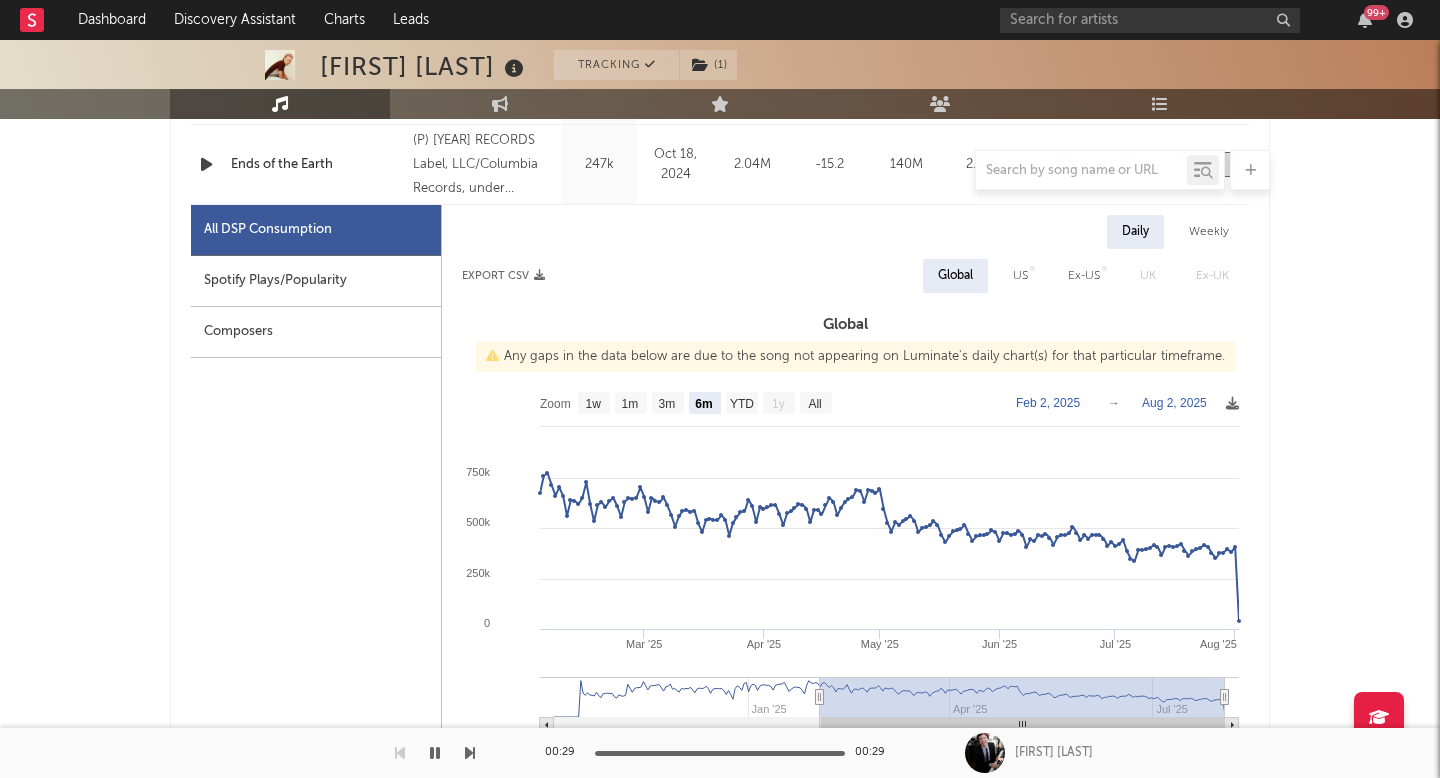 scroll, scrollTop: 987, scrollLeft: 0, axis: vertical 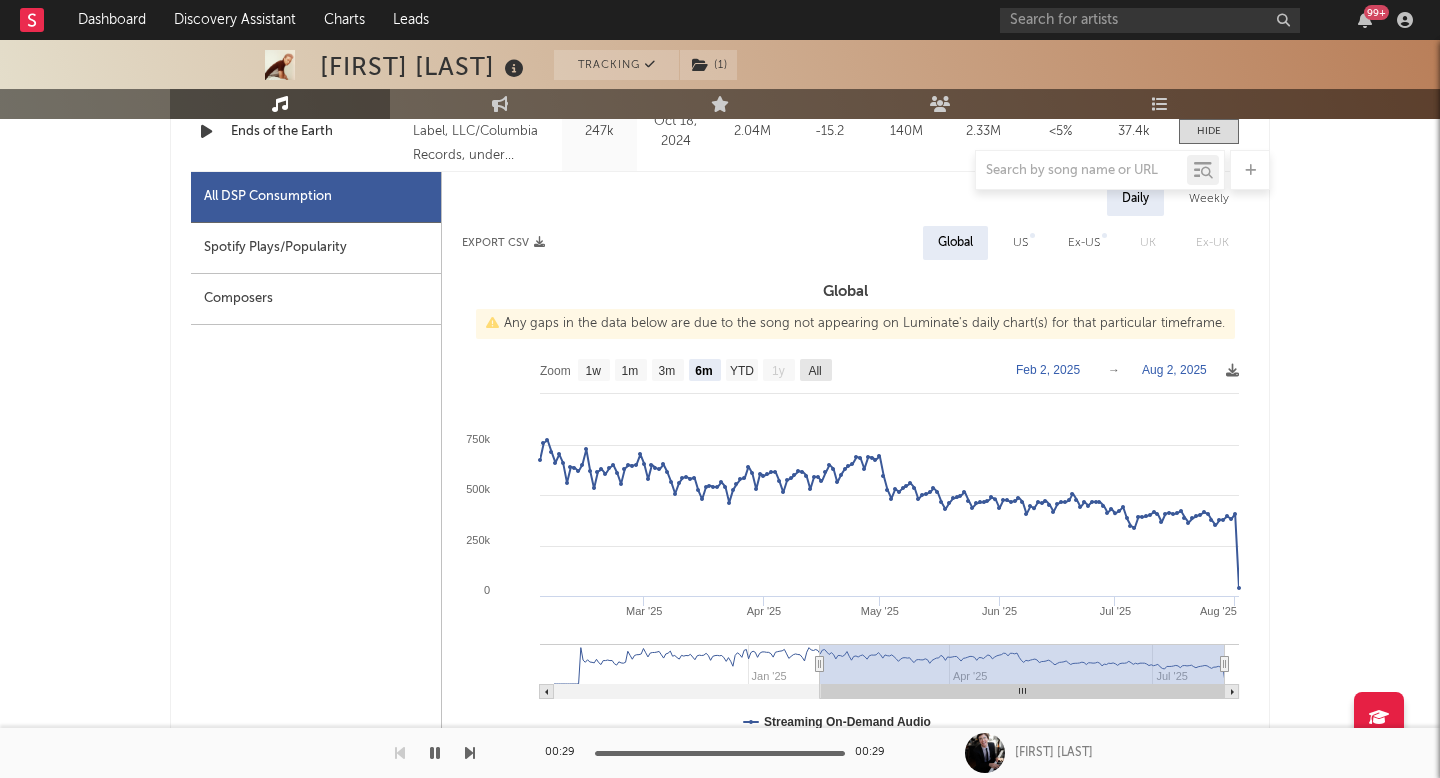 click on "All" 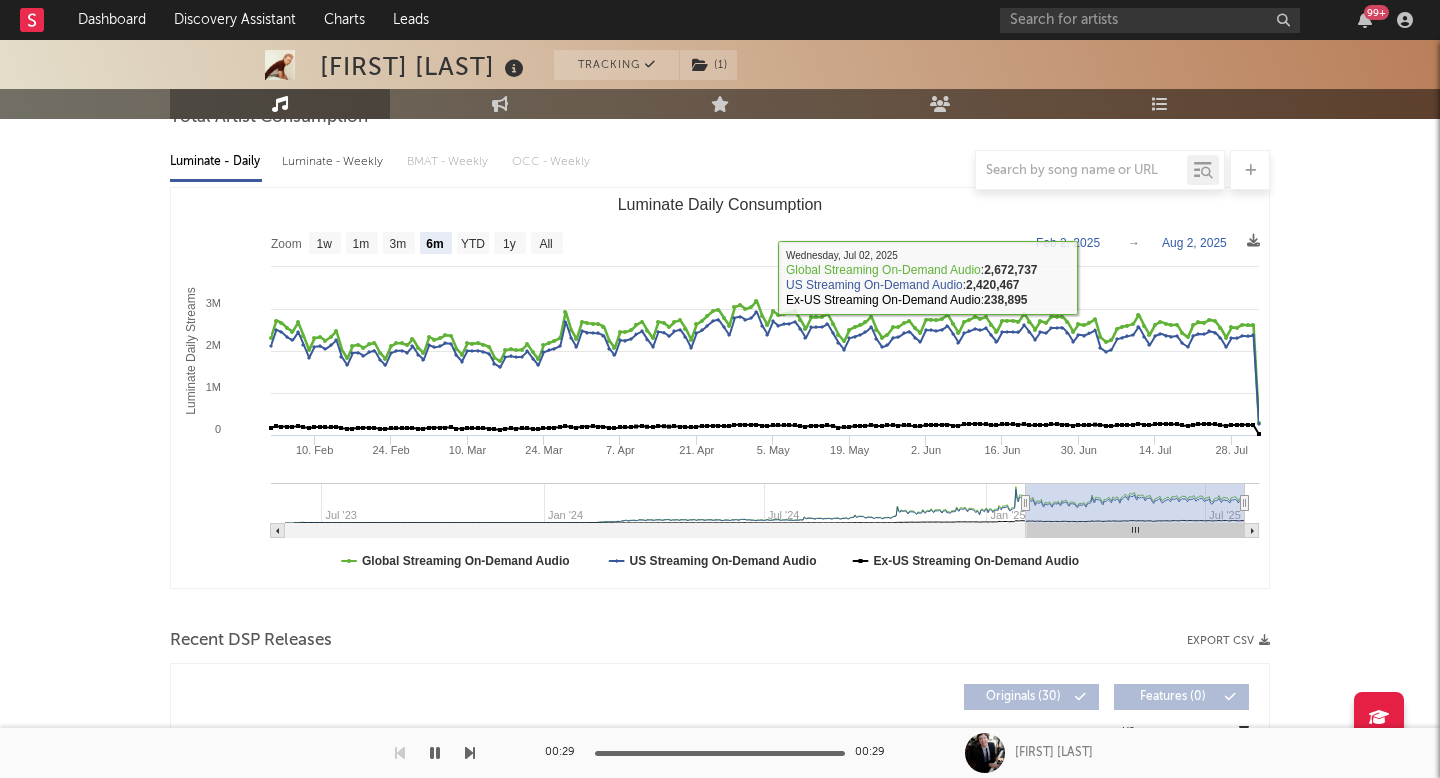 scroll, scrollTop: 176, scrollLeft: 0, axis: vertical 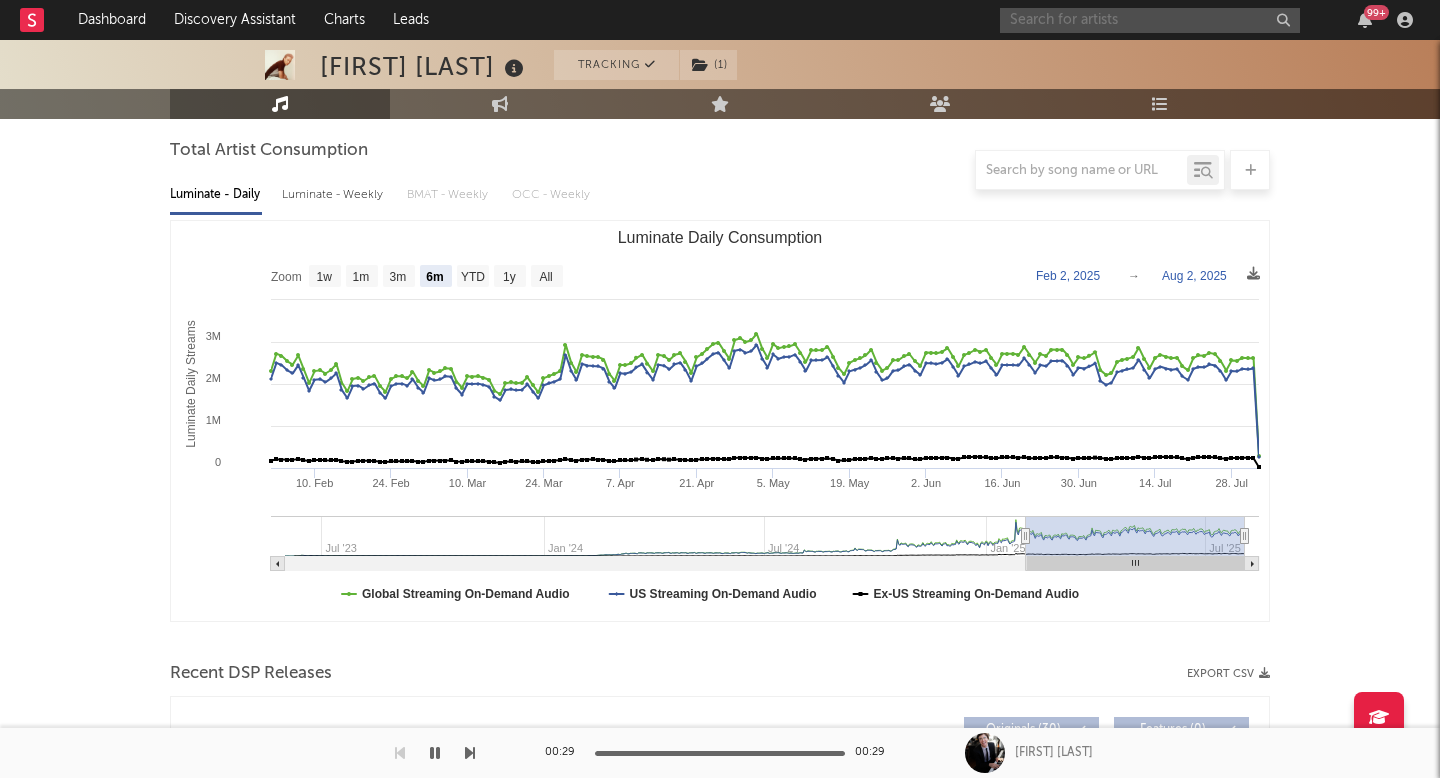 click at bounding box center [1150, 20] 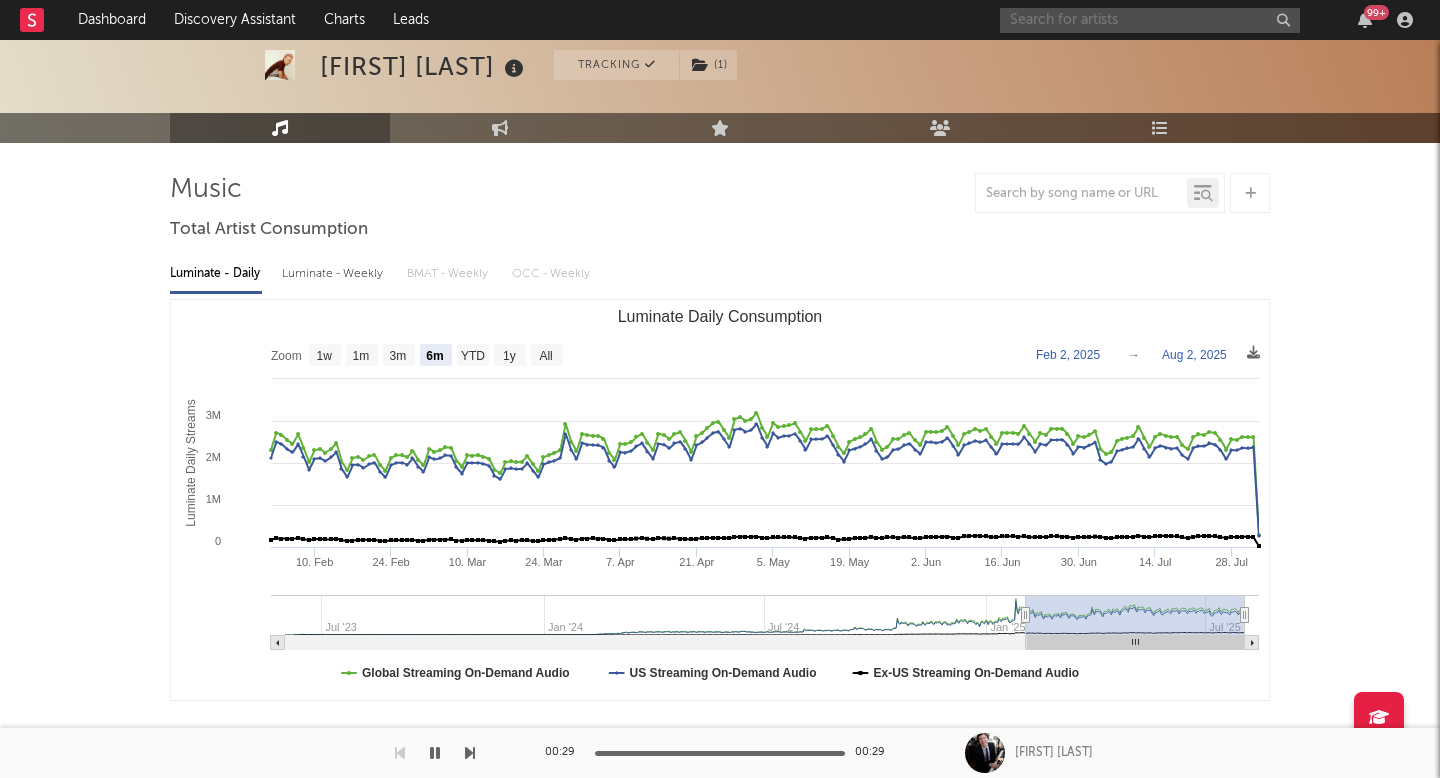 scroll, scrollTop: 0, scrollLeft: 0, axis: both 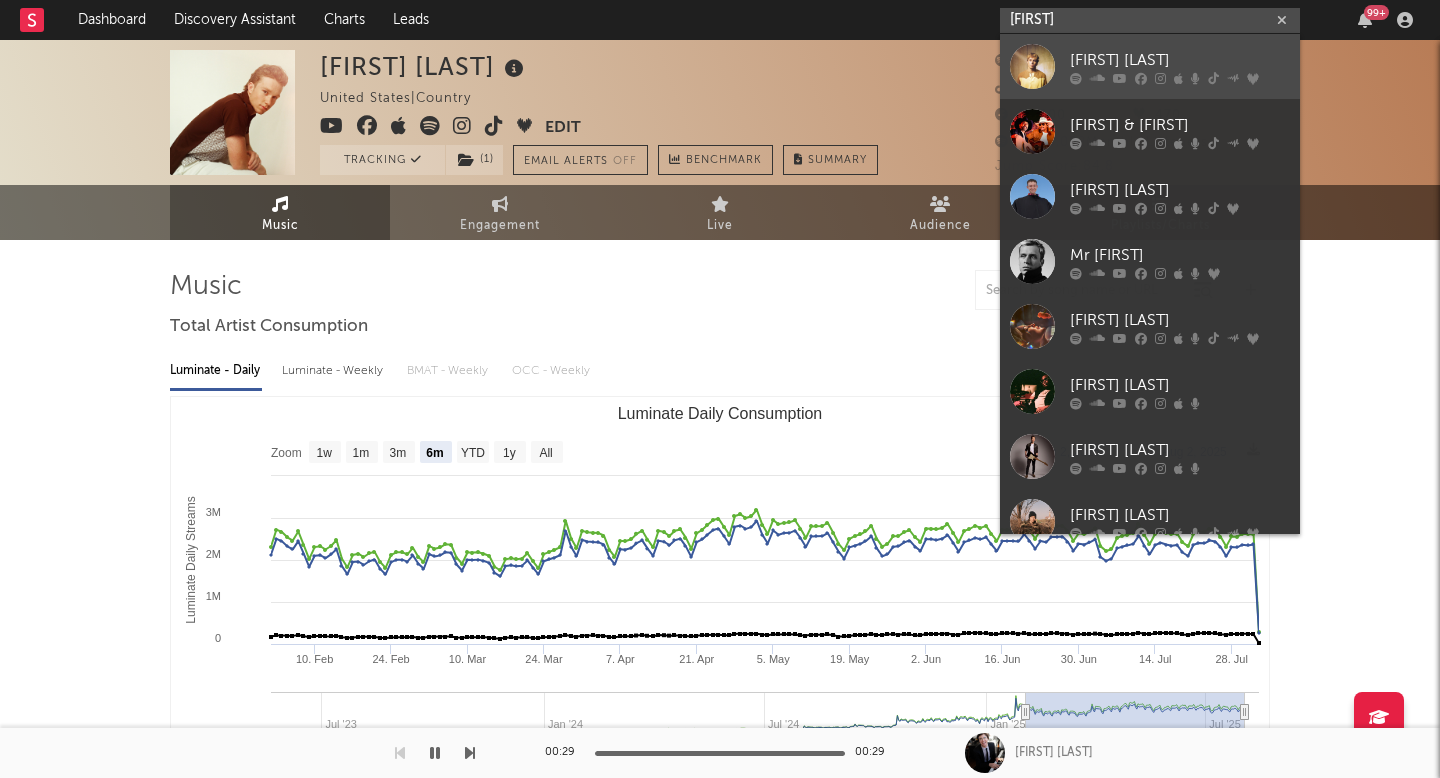 type on "[FIRST]" 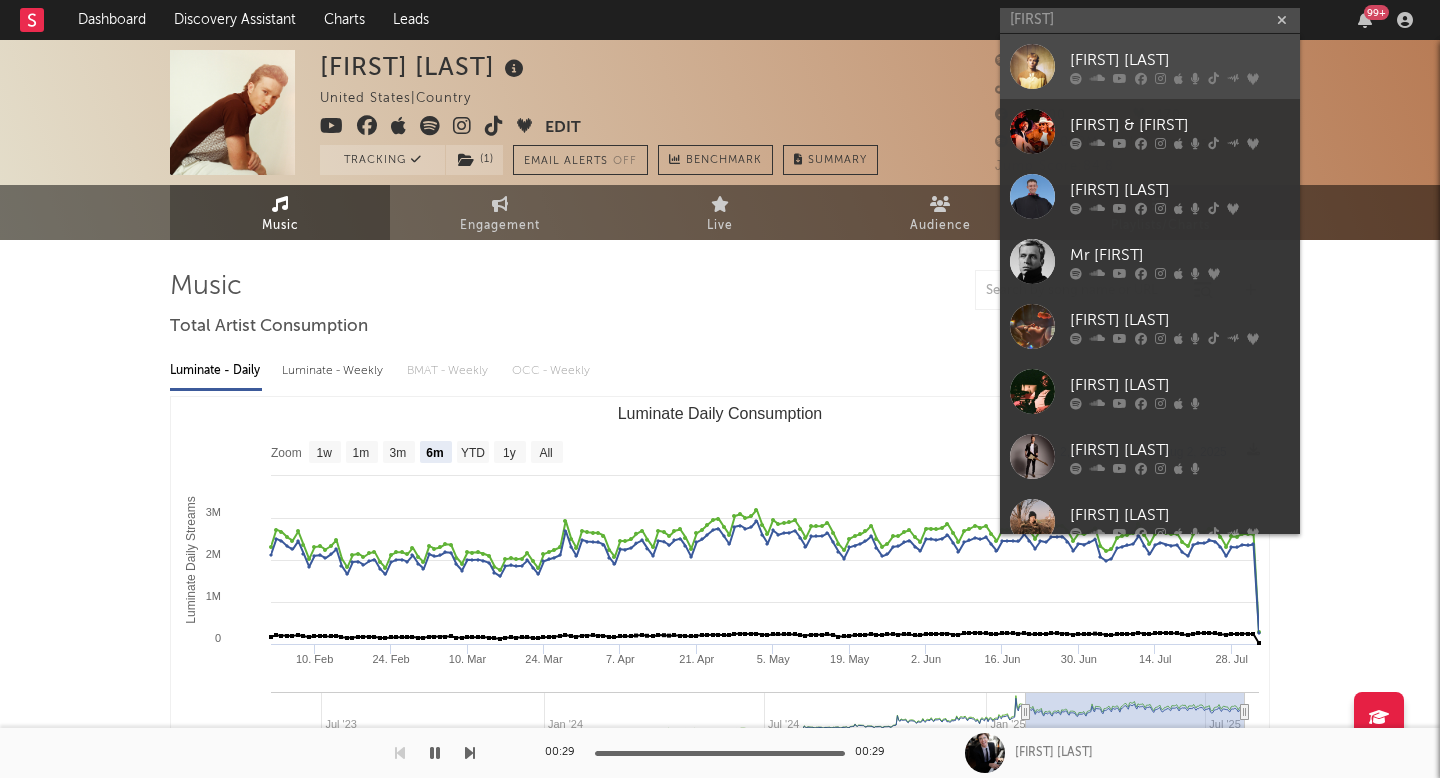 click on "[FIRST] [LAST]" at bounding box center [1180, 60] 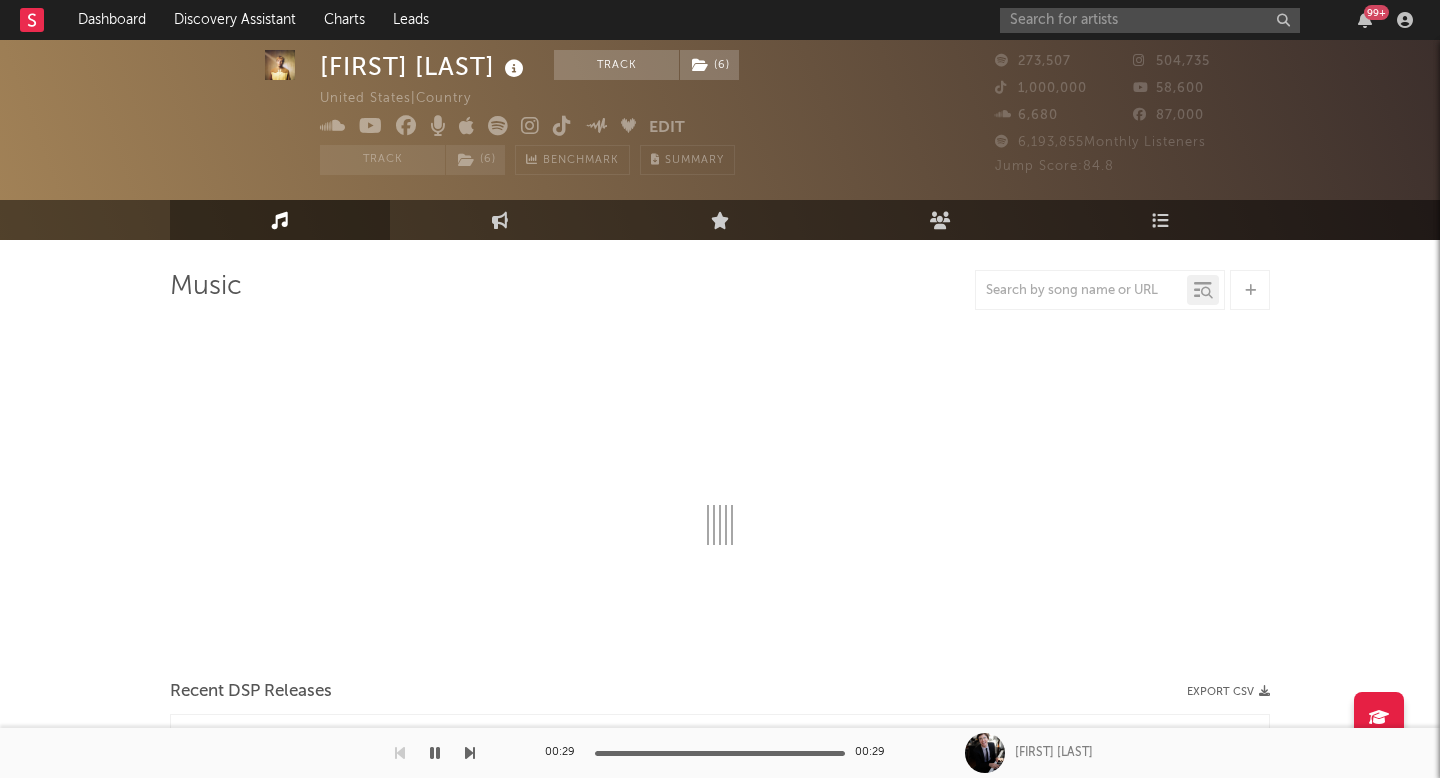 select on "6m" 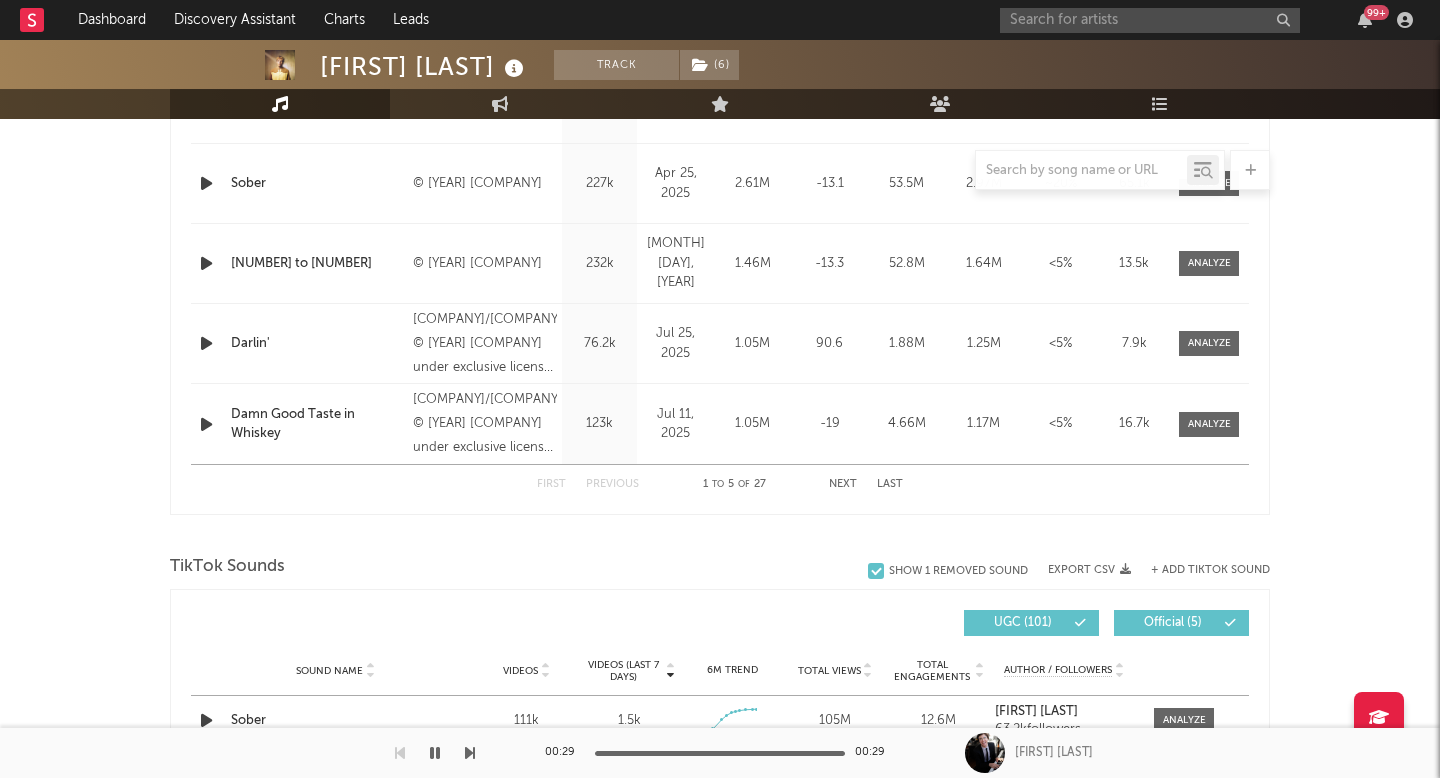 scroll, scrollTop: 1206, scrollLeft: 0, axis: vertical 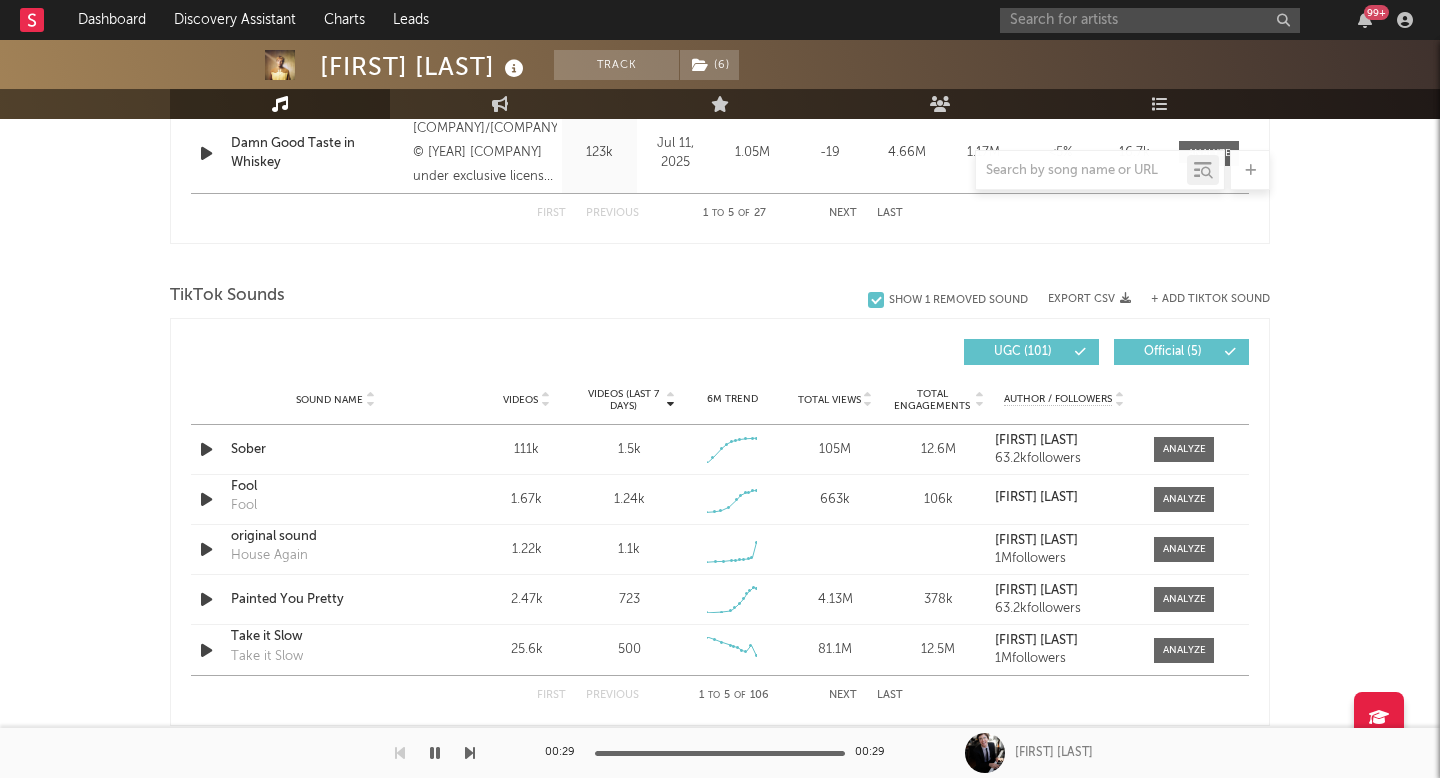 click on "Videos" at bounding box center (520, 400) 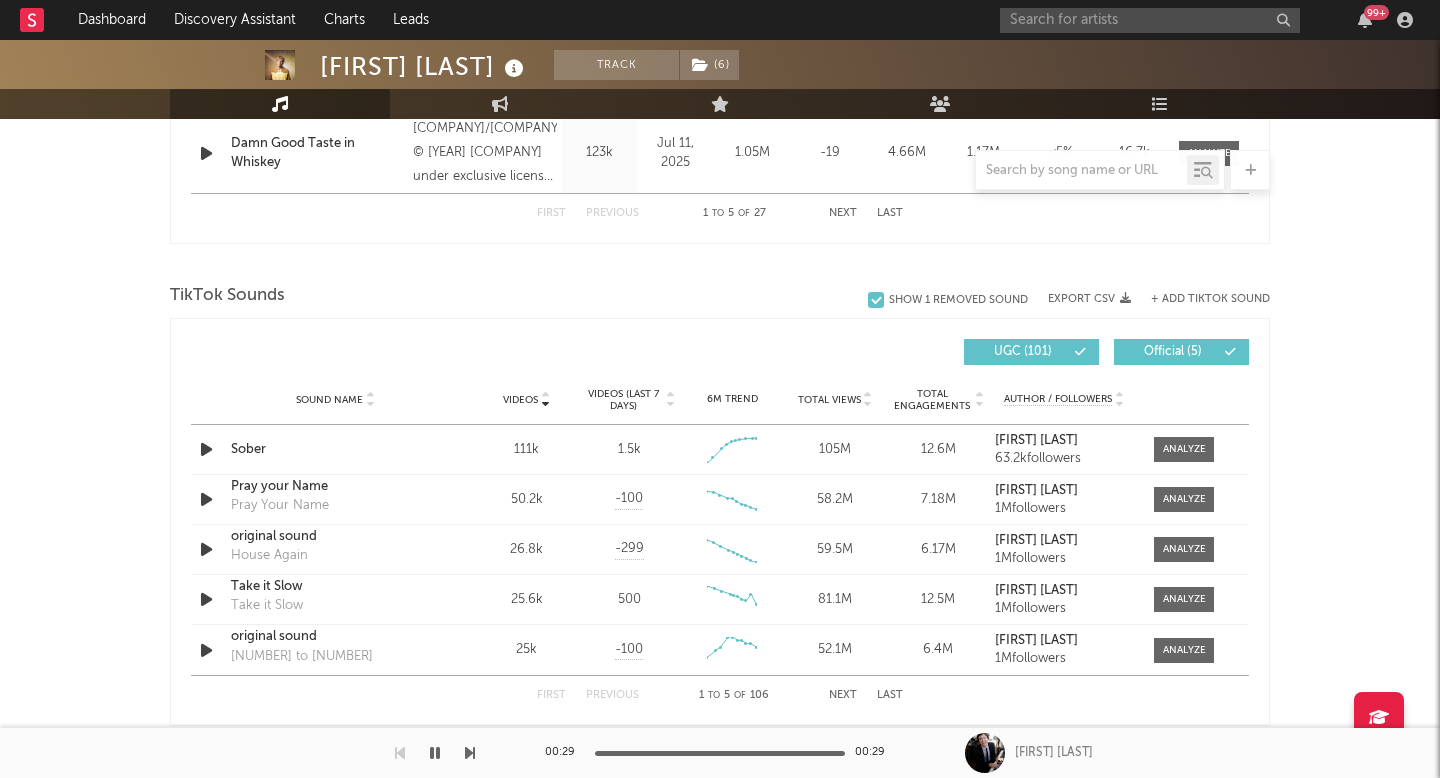 click on "Videos (last 7 days)" at bounding box center (623, 400) 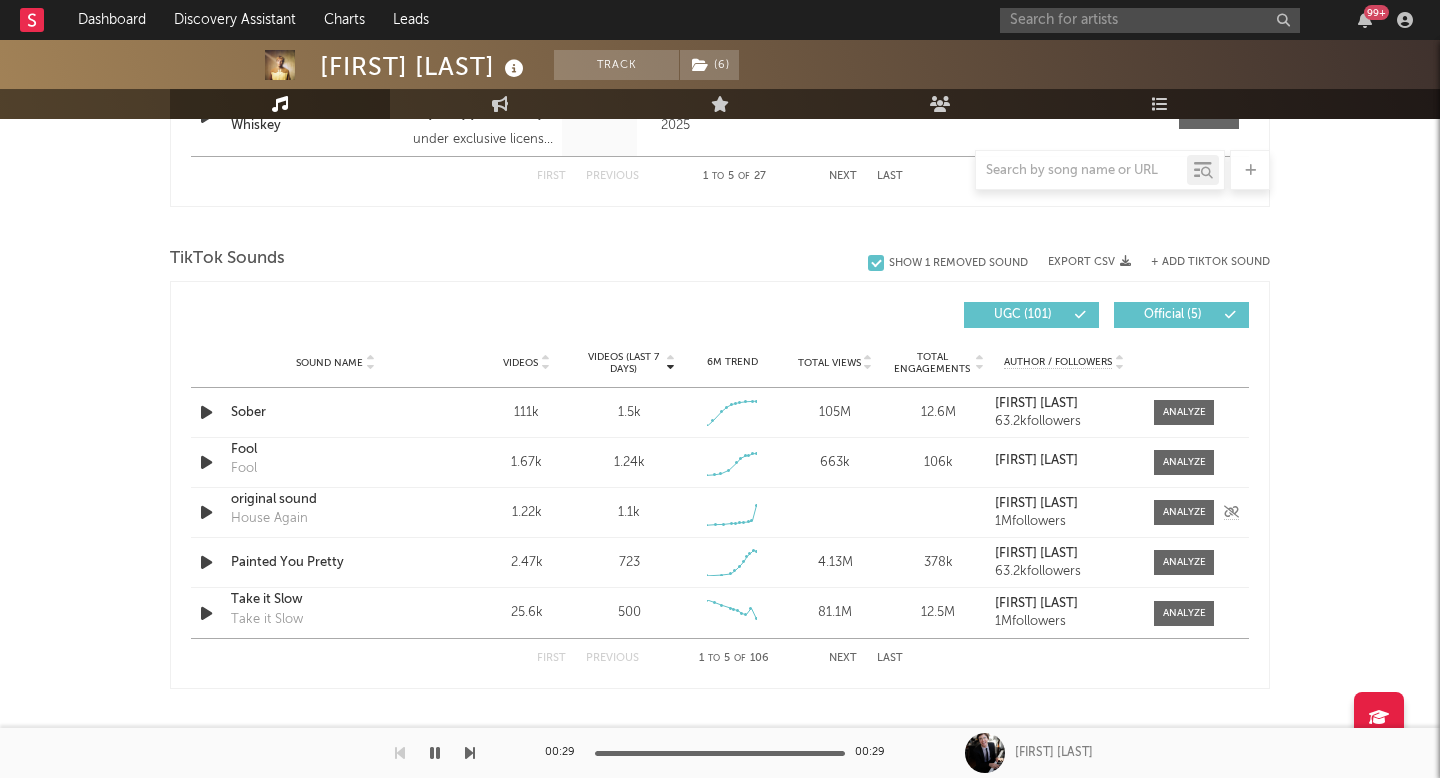 scroll, scrollTop: 1253, scrollLeft: 0, axis: vertical 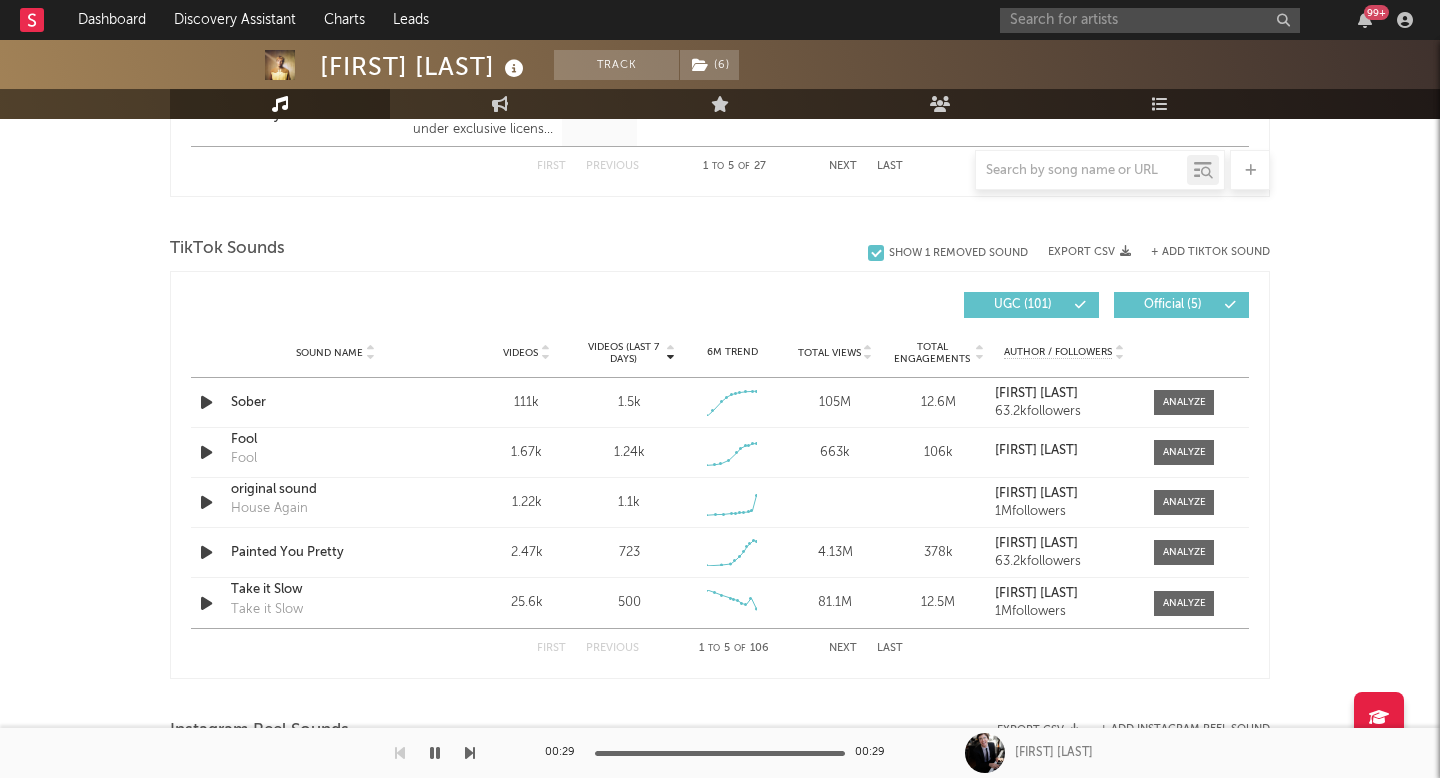 click on "Next" at bounding box center (843, 648) 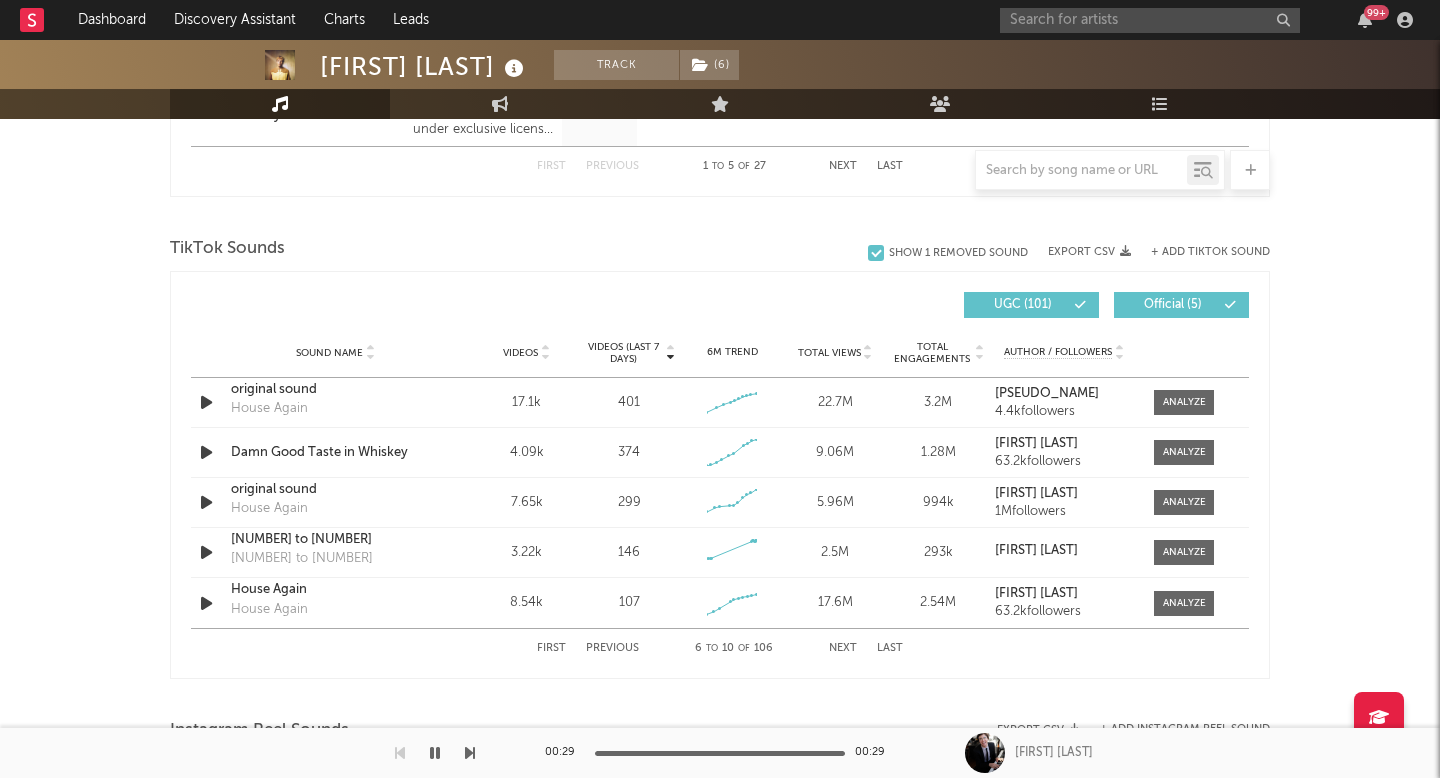 click at bounding box center [544, 352] 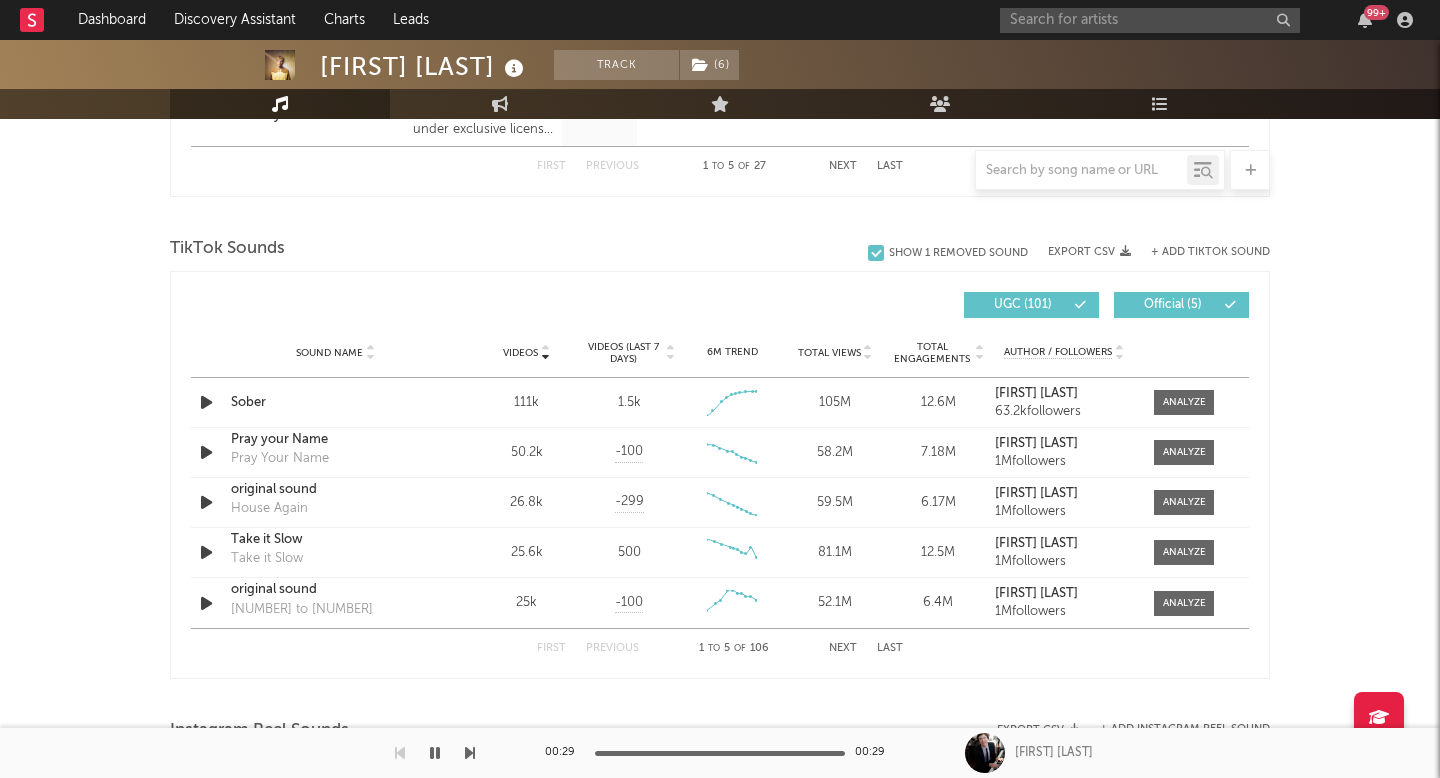 scroll, scrollTop: 0, scrollLeft: 0, axis: both 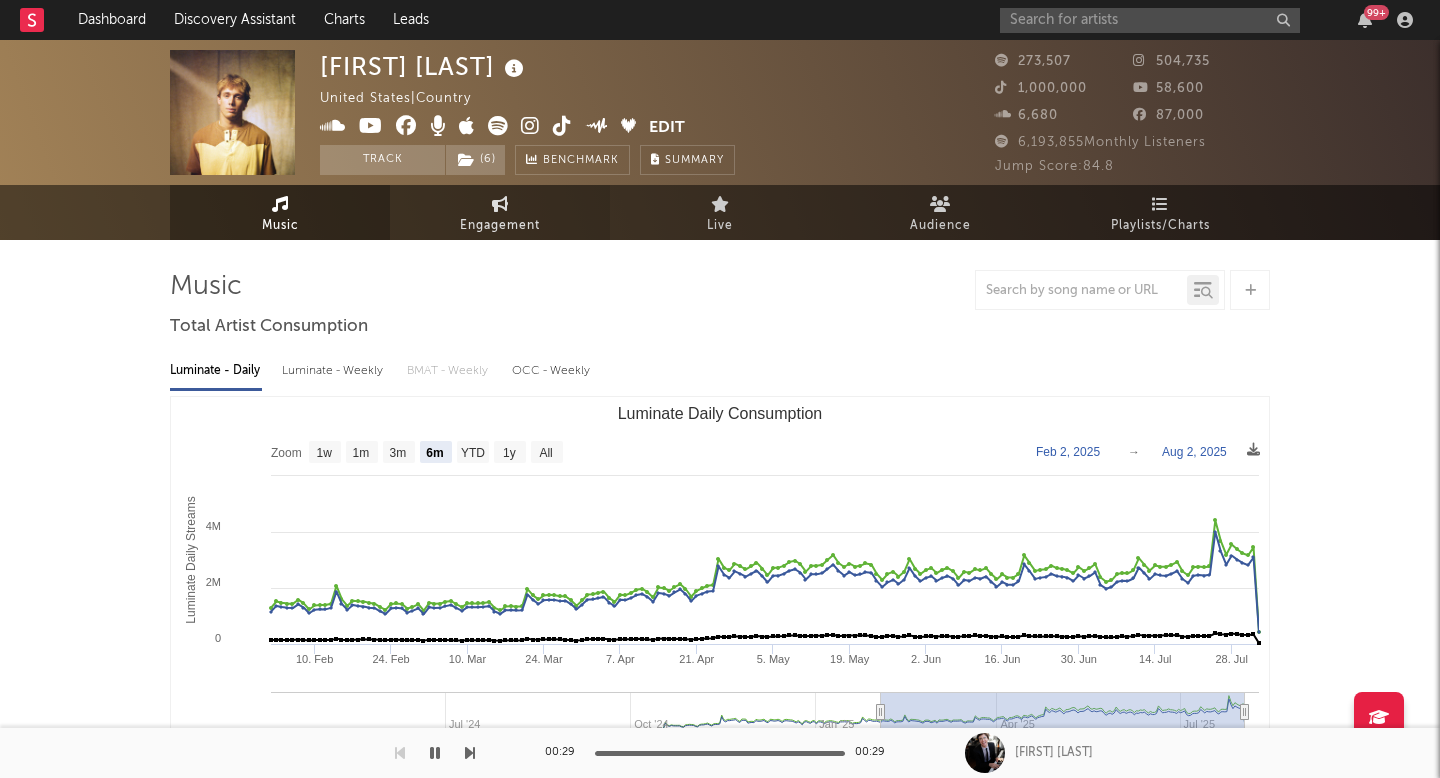 click on "Engagement" at bounding box center [500, 226] 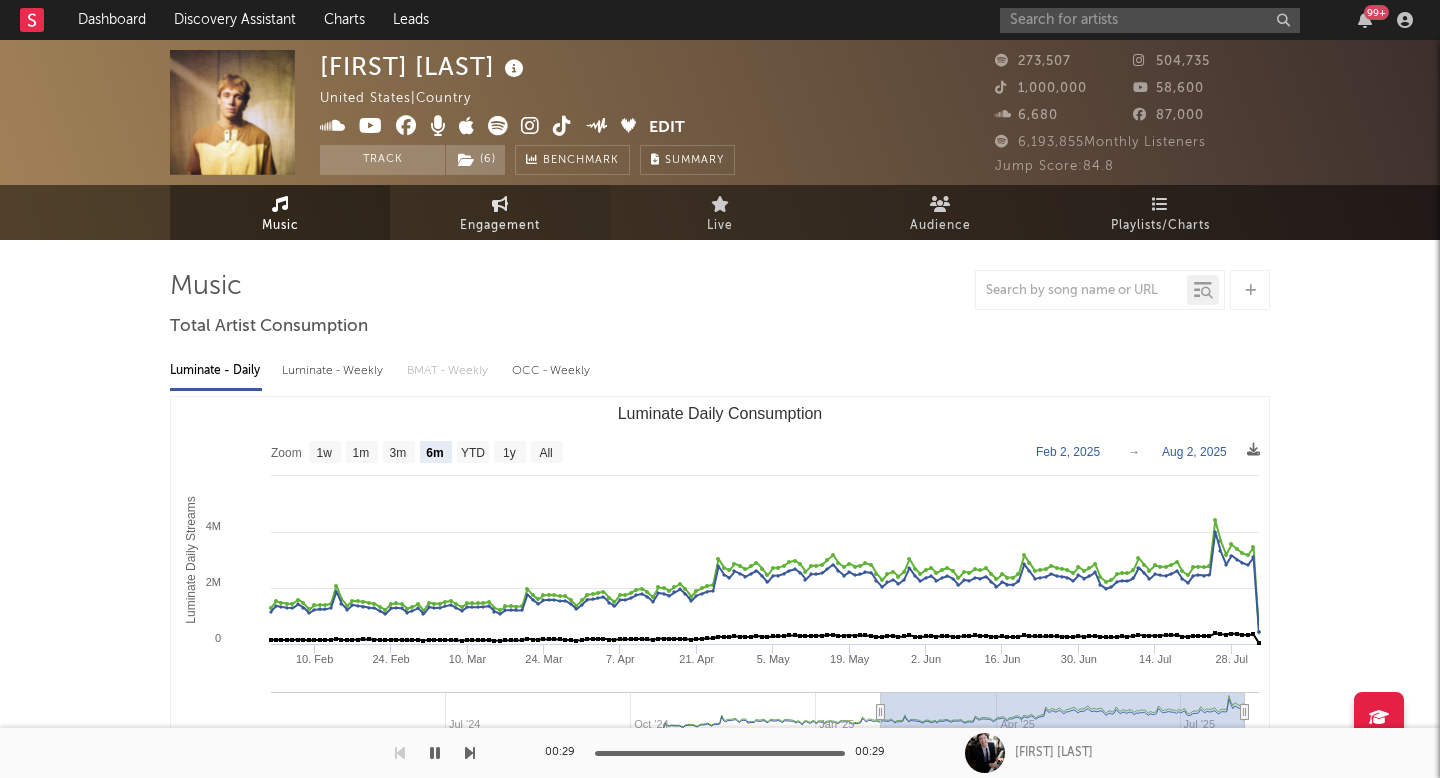 select on "1m" 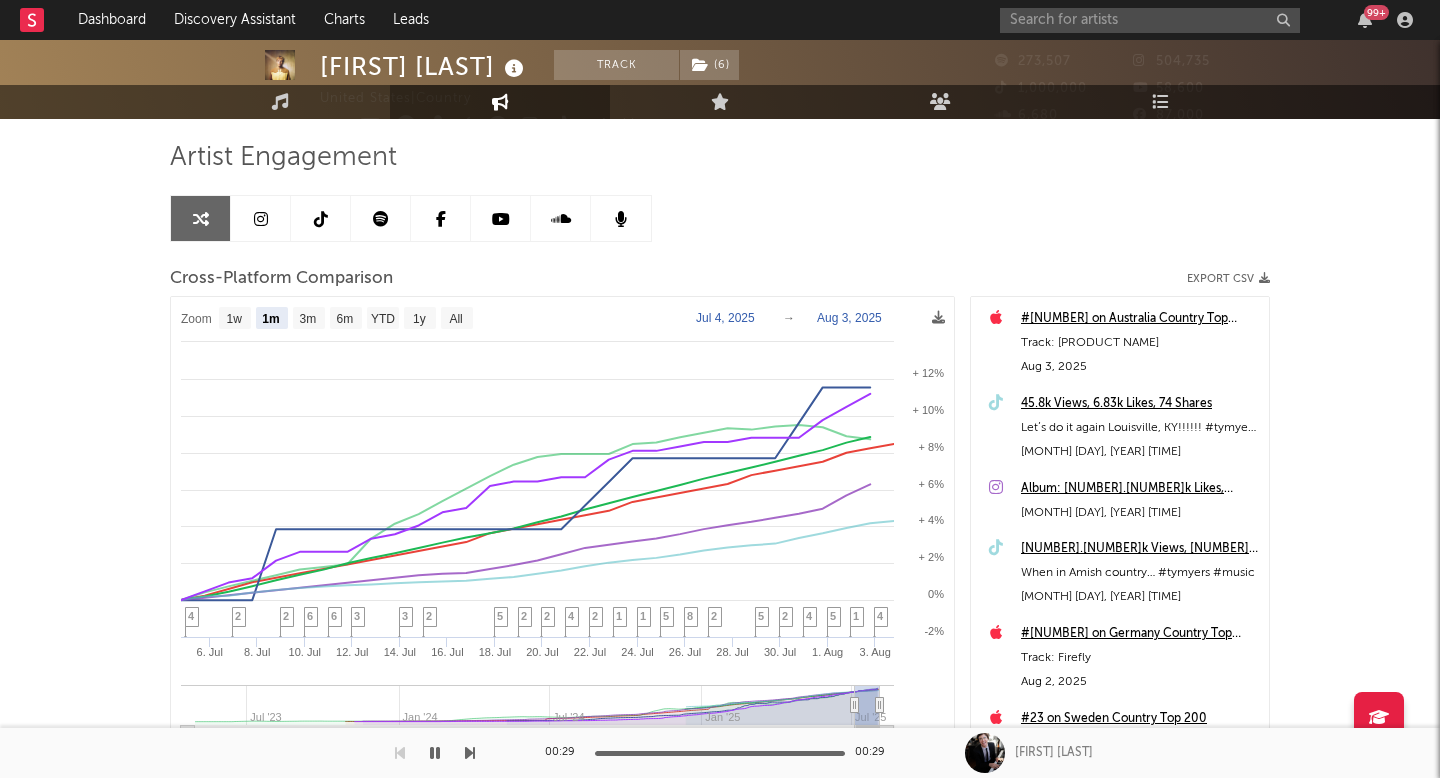 scroll, scrollTop: 171, scrollLeft: 0, axis: vertical 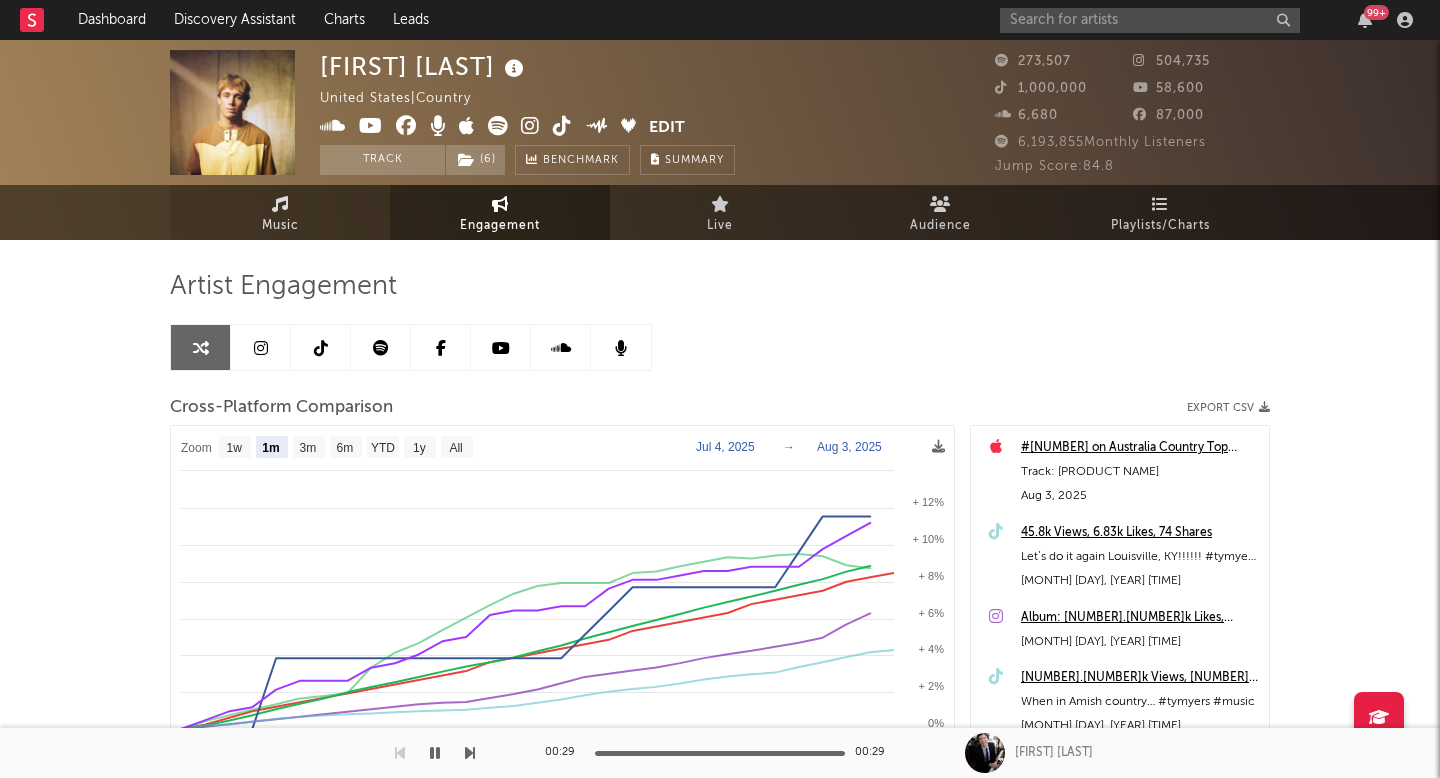 click at bounding box center (280, 204) 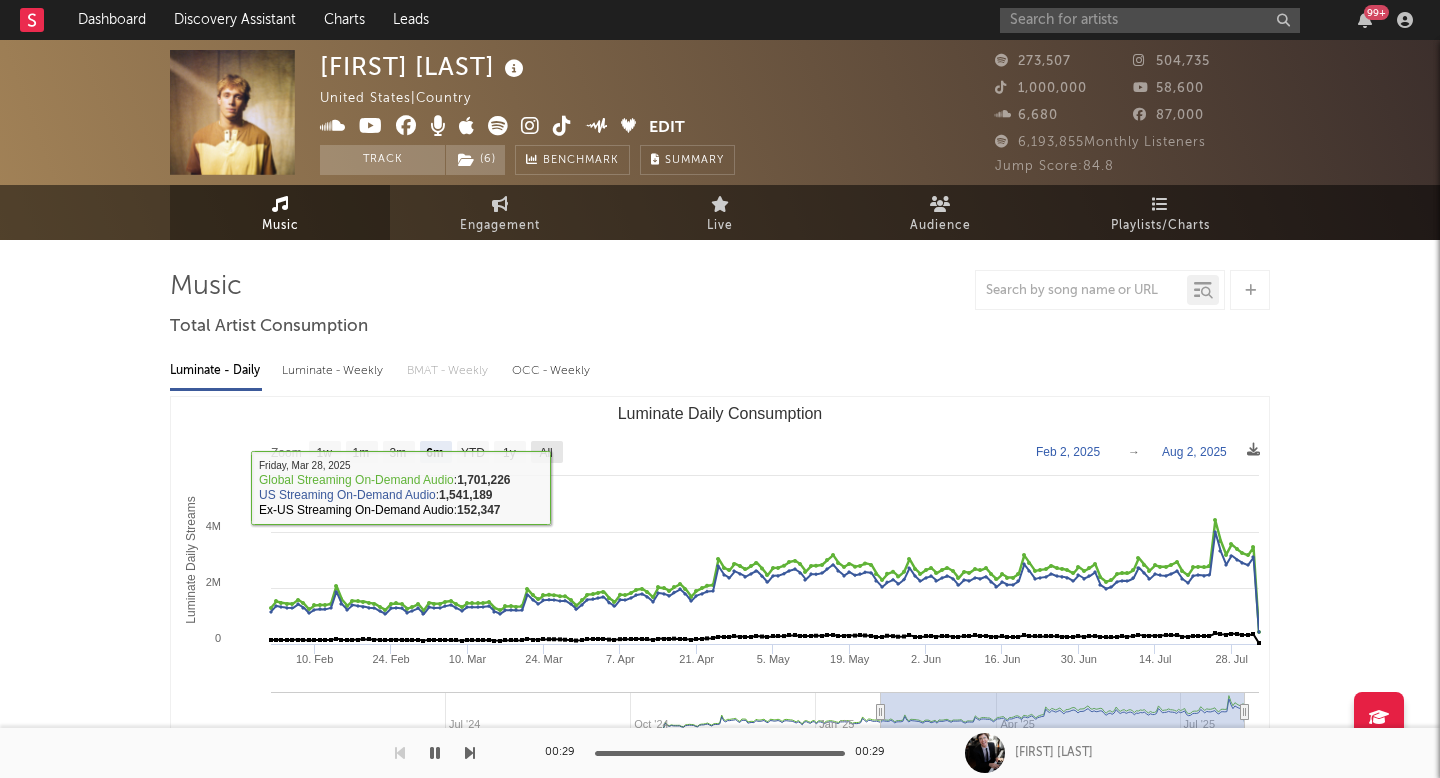click 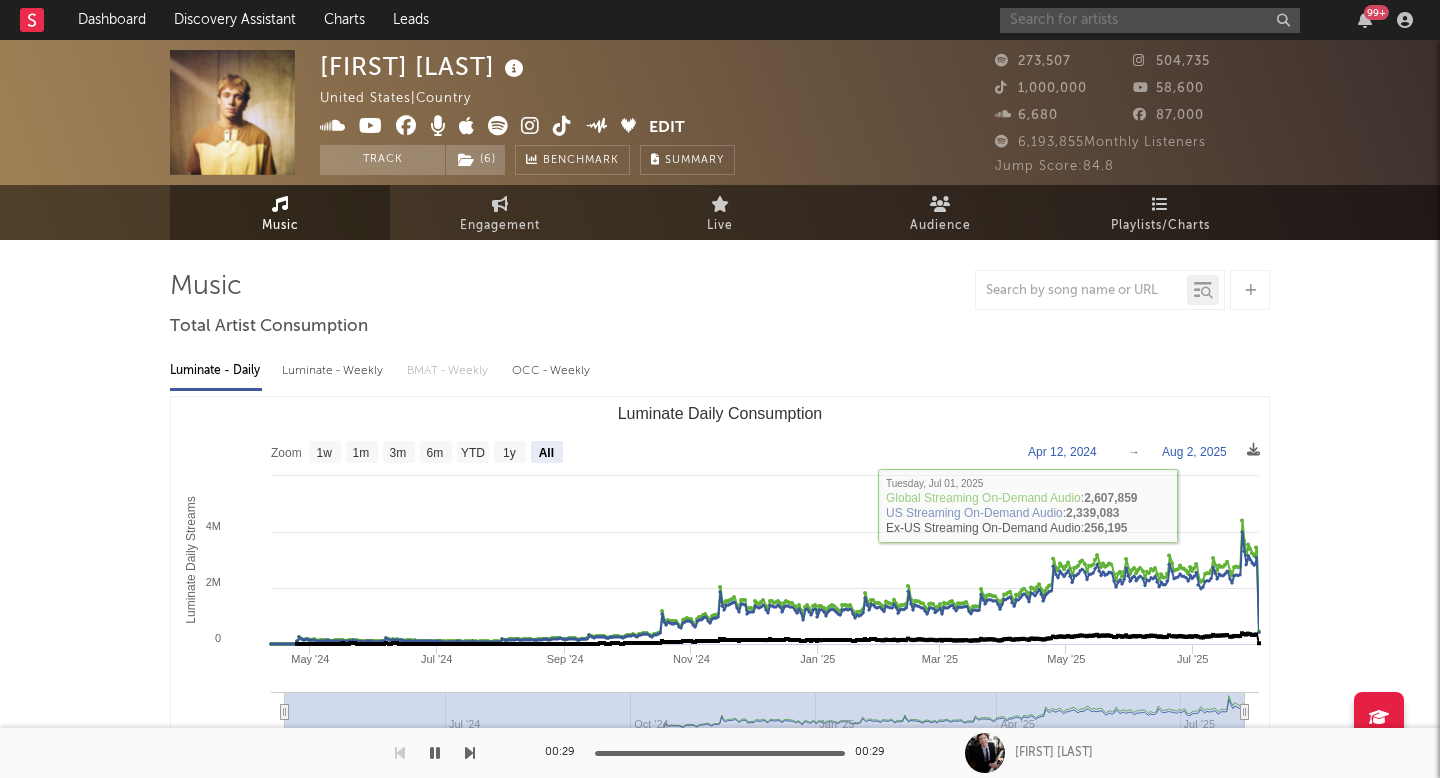 click at bounding box center [1150, 20] 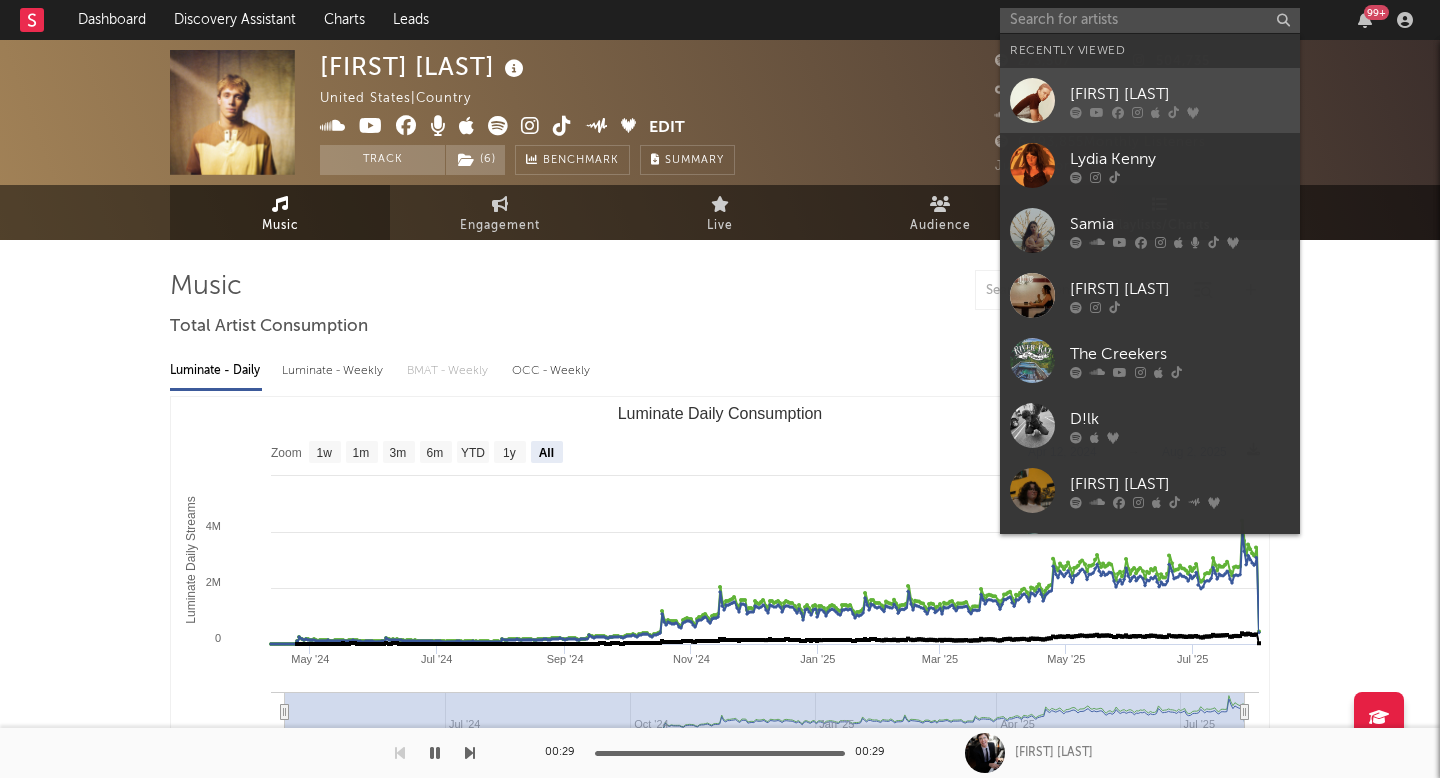 click on "[FIRST] [LAST]" at bounding box center [1180, 94] 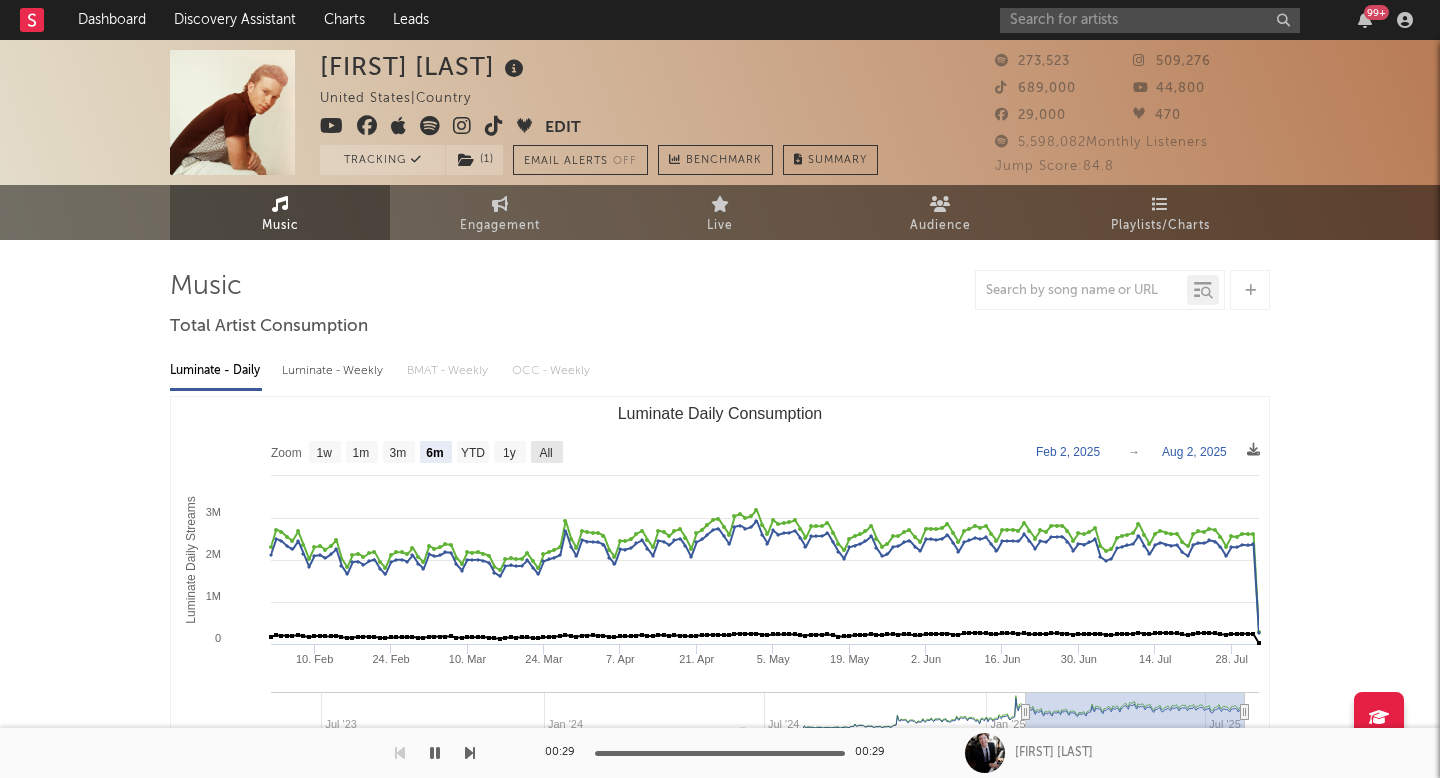 click on "All" 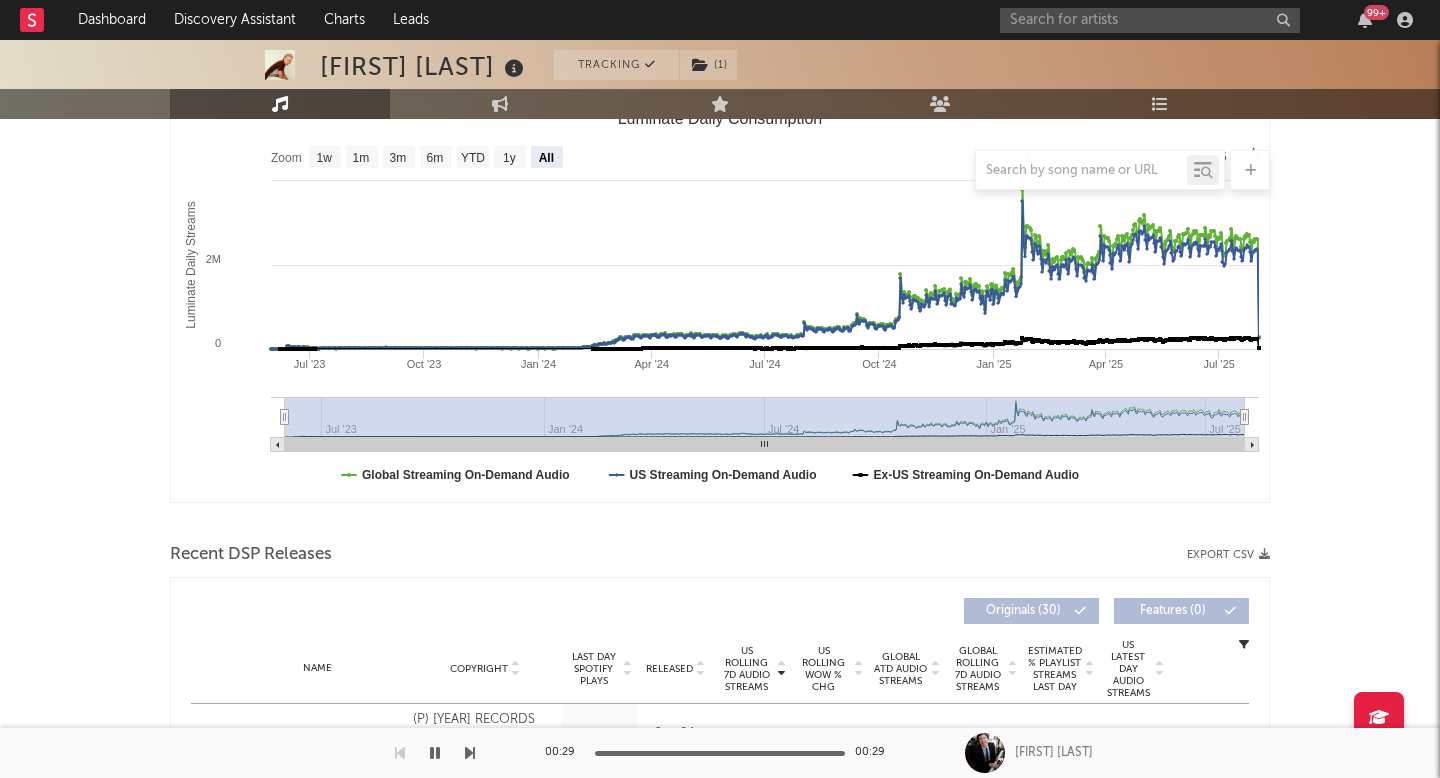 scroll, scrollTop: 0, scrollLeft: 0, axis: both 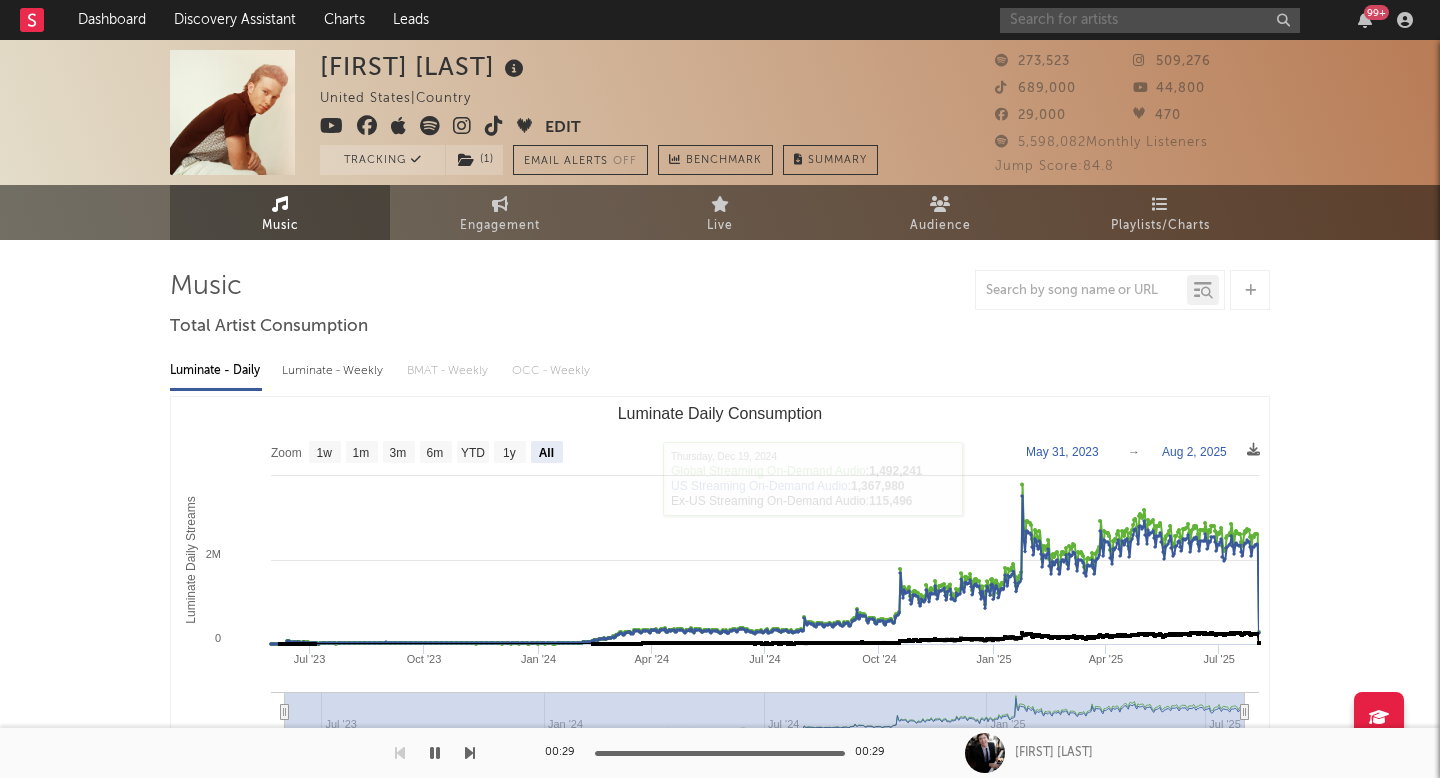 click at bounding box center [1150, 20] 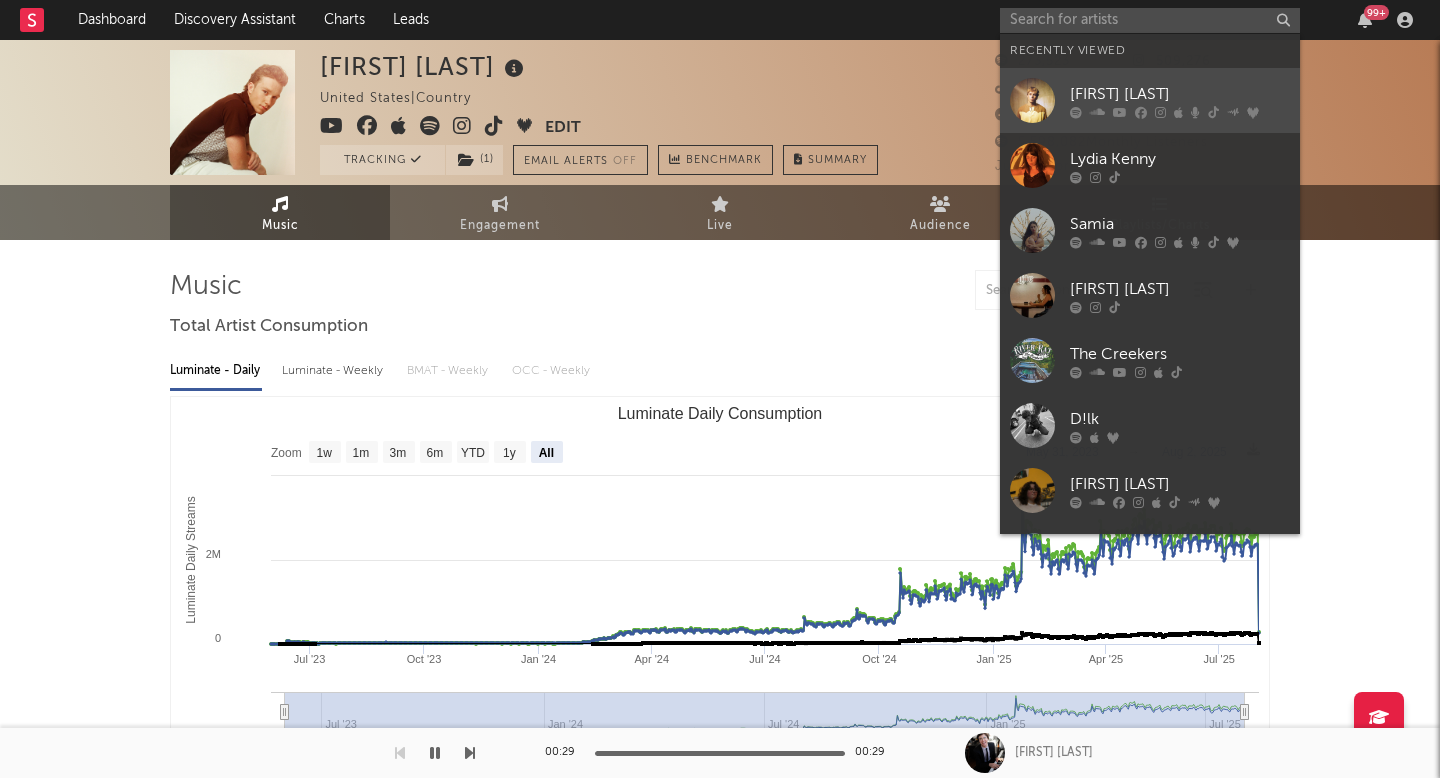 click on "[FIRST] [LAST]" at bounding box center [1180, 94] 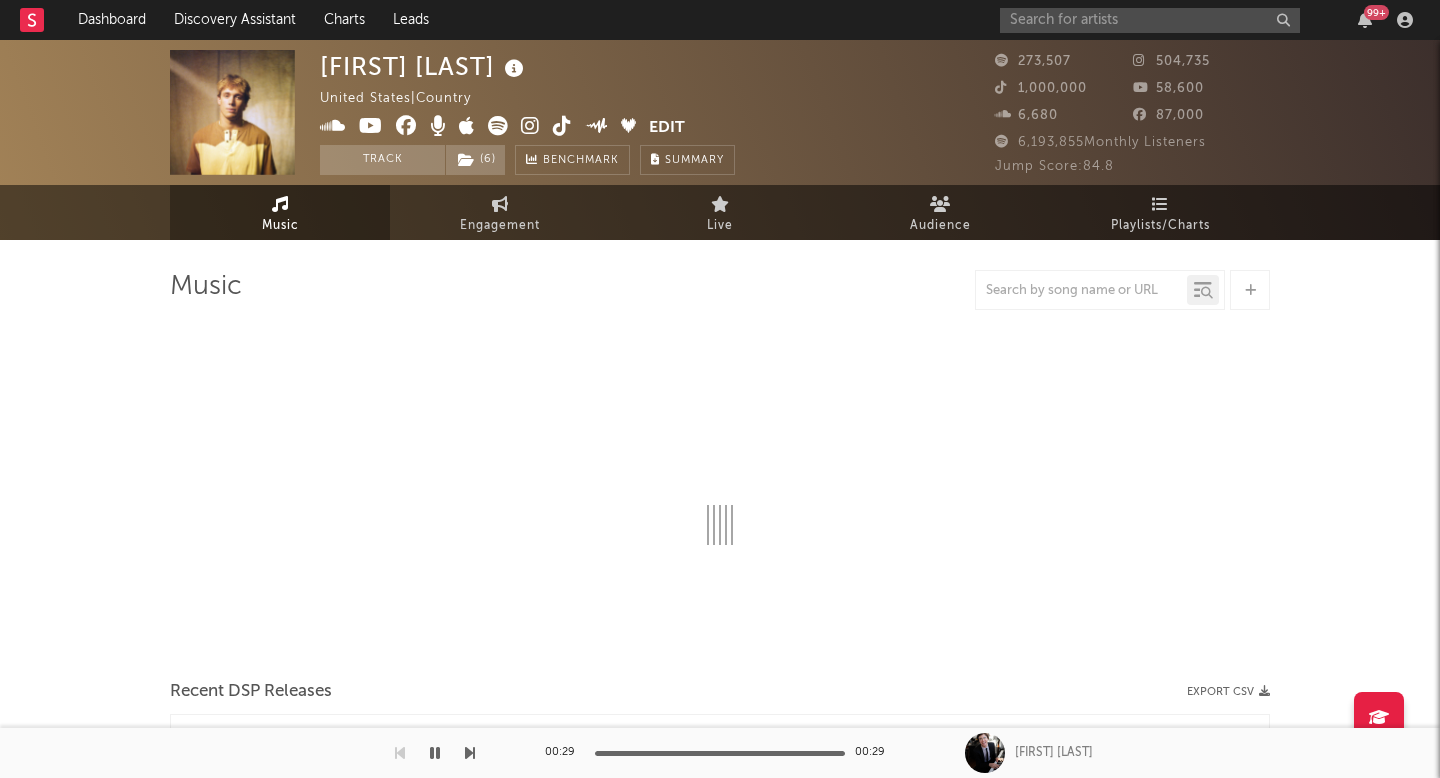 select on "6m" 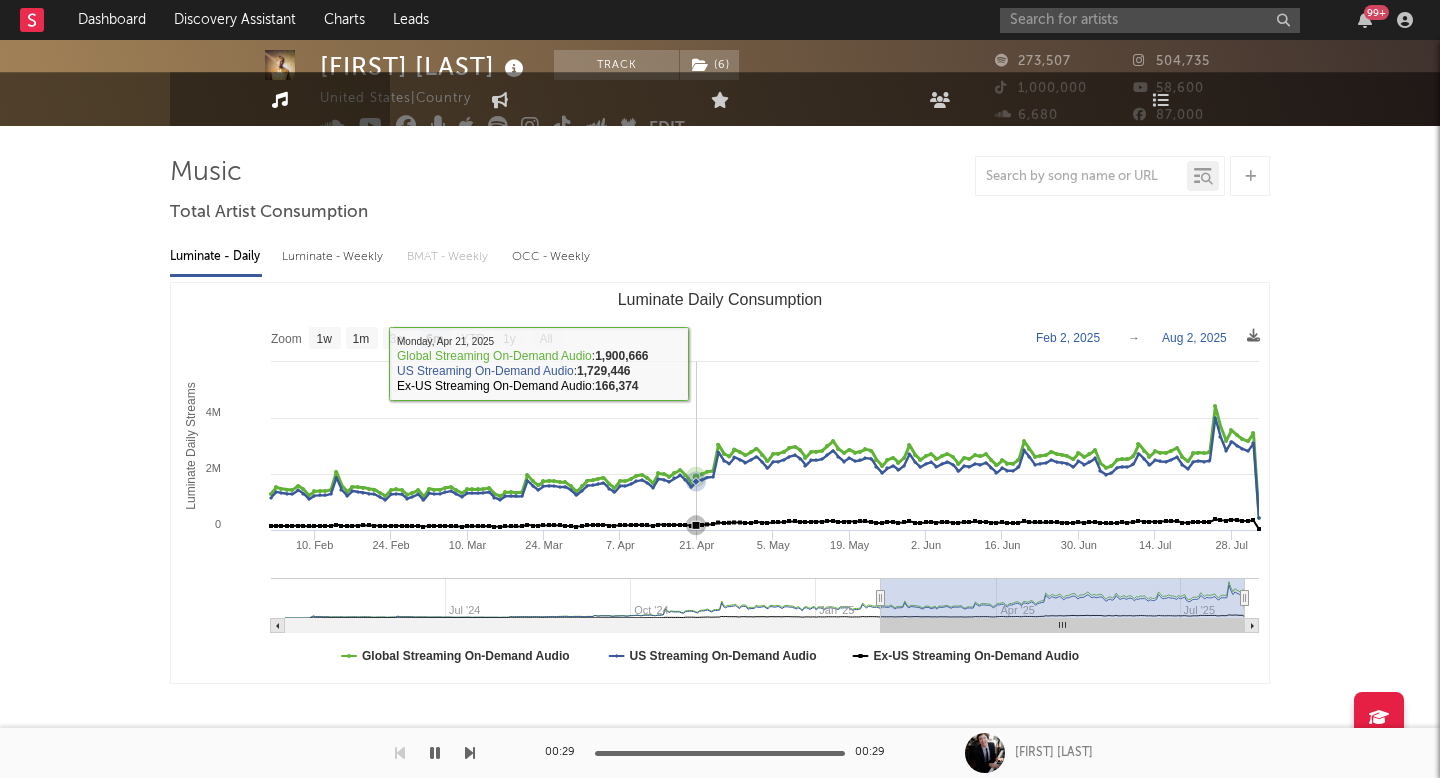 scroll, scrollTop: 477, scrollLeft: 0, axis: vertical 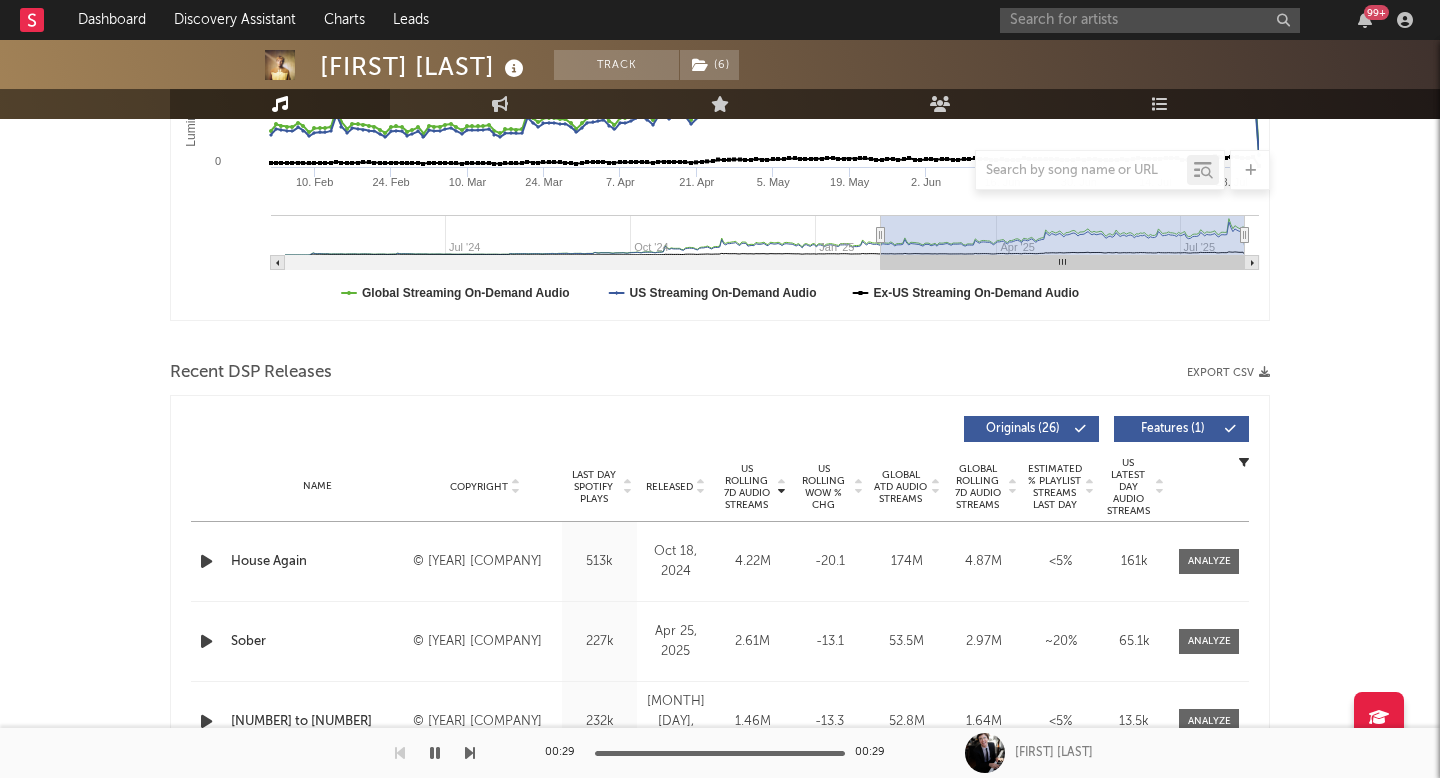click on "US Rolling 7D Audio Streams" at bounding box center [746, 487] 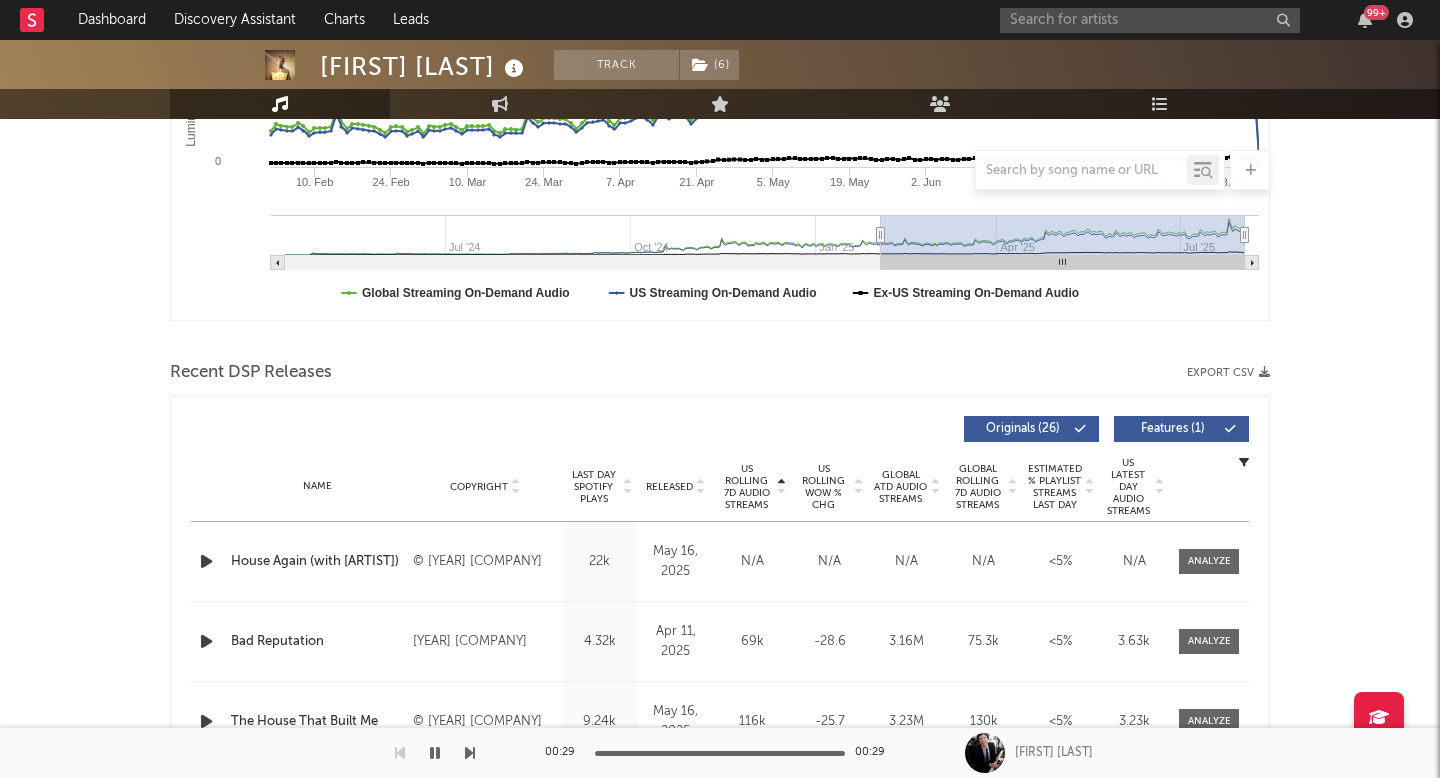 click on "US Rolling 7D Audio Streams" at bounding box center (746, 487) 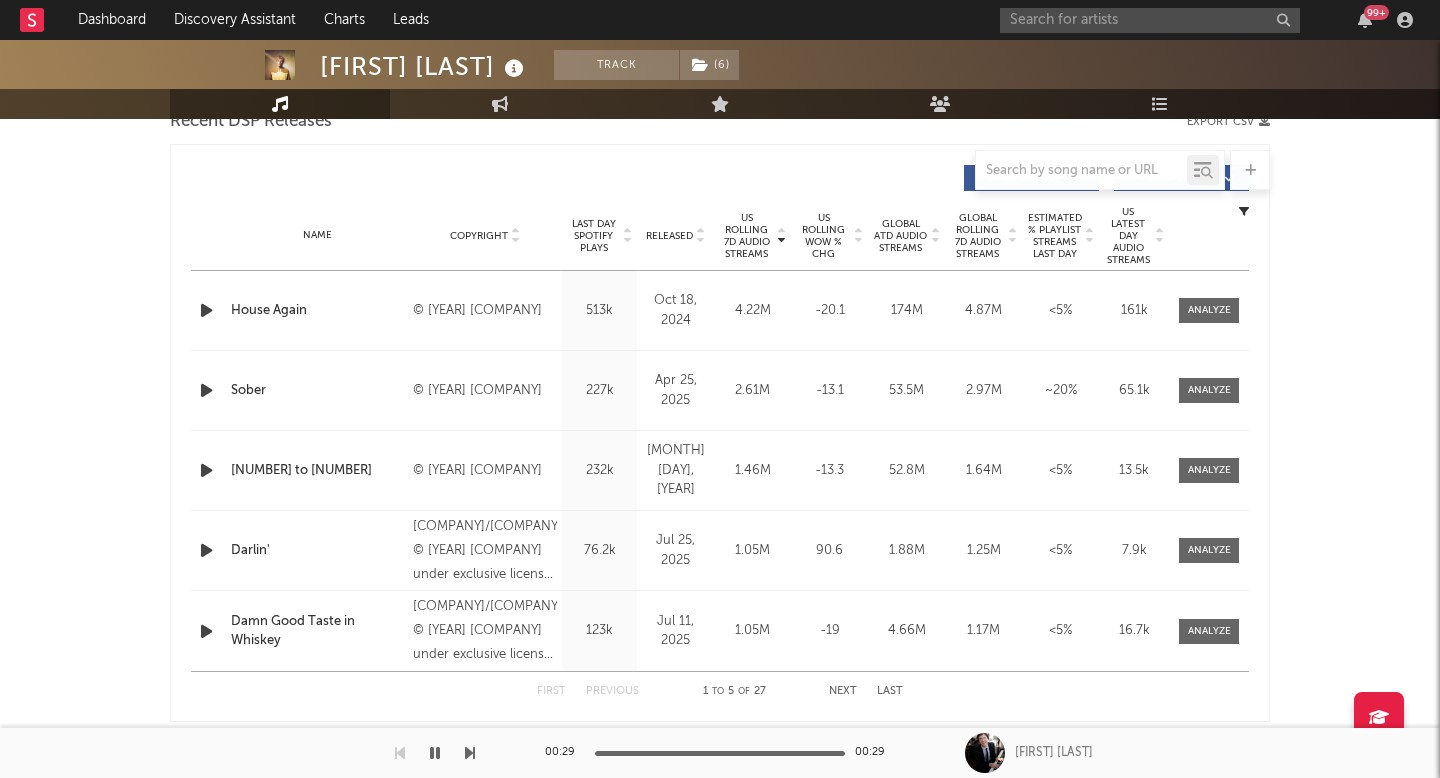 scroll, scrollTop: 745, scrollLeft: 0, axis: vertical 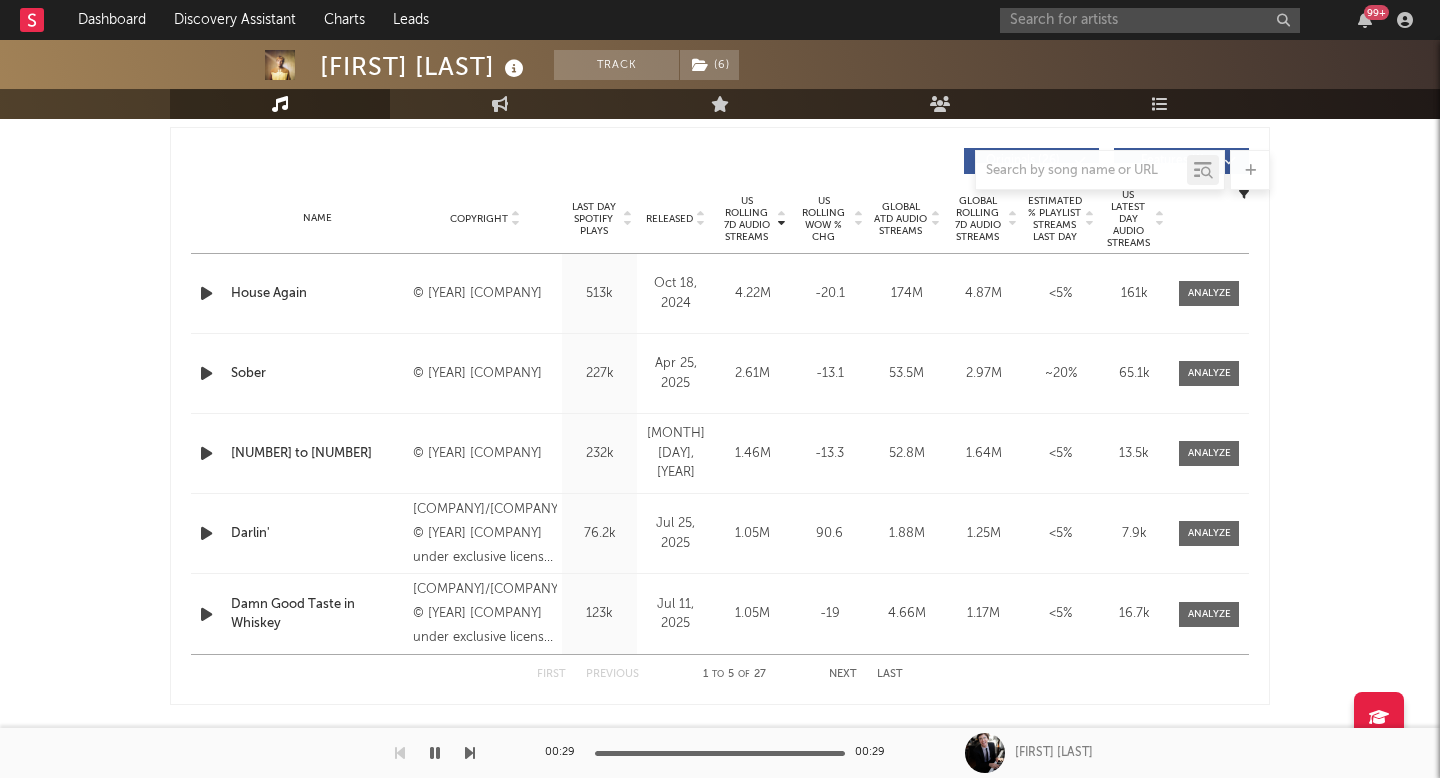 click on "First Previous [NUMBER] to [NUMBER] of [NUMBER] Next Last" at bounding box center [720, 674] 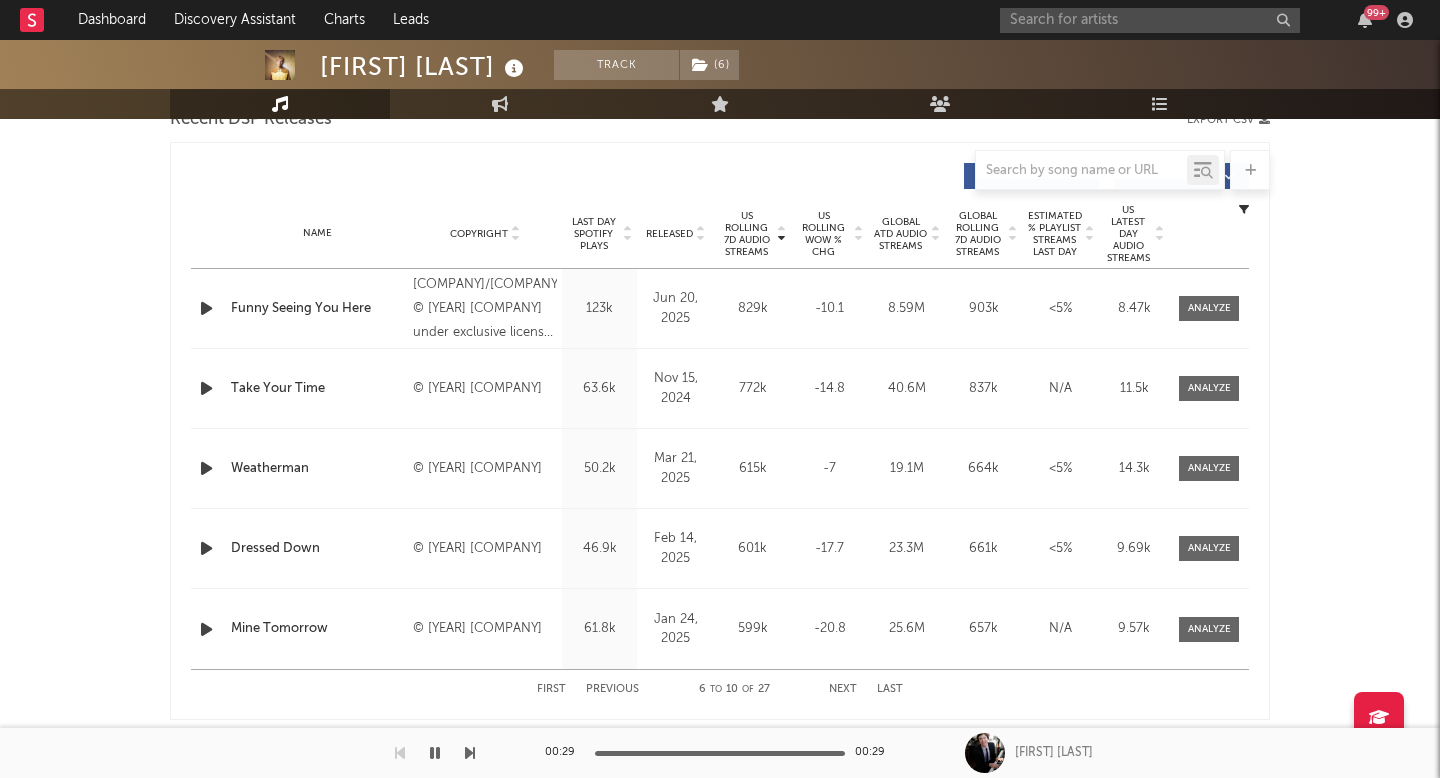 scroll, scrollTop: 773, scrollLeft: 0, axis: vertical 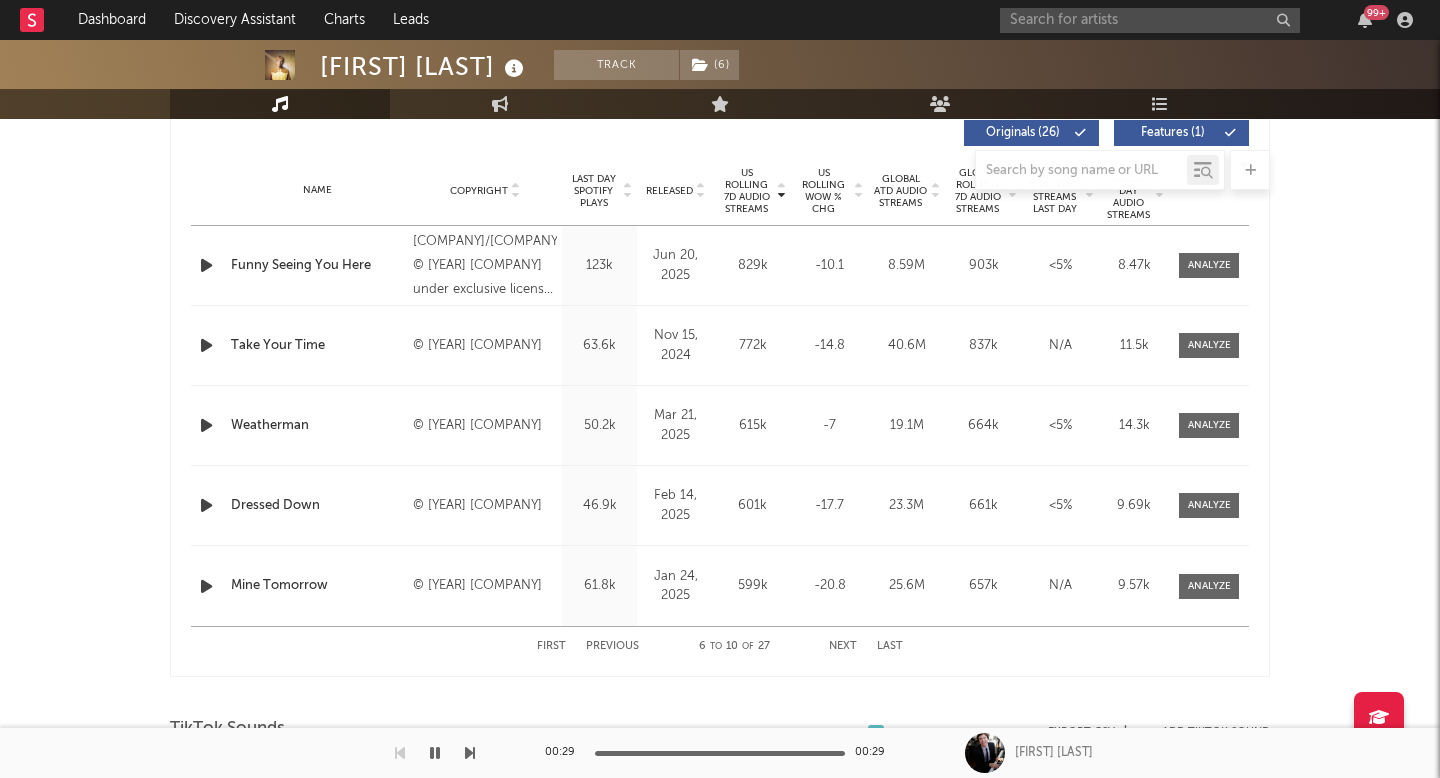 click on "Next" at bounding box center [843, 646] 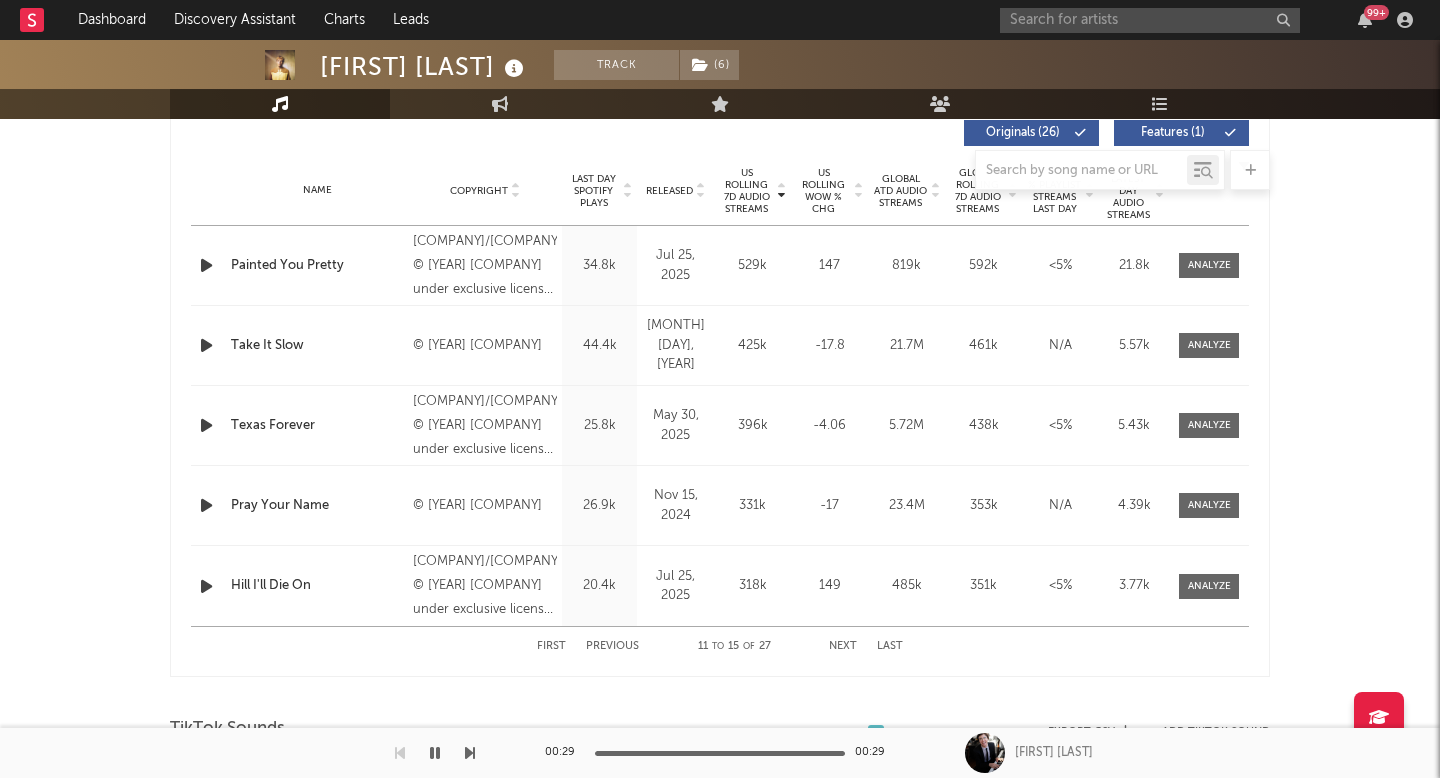 click on "Next" at bounding box center (843, 646) 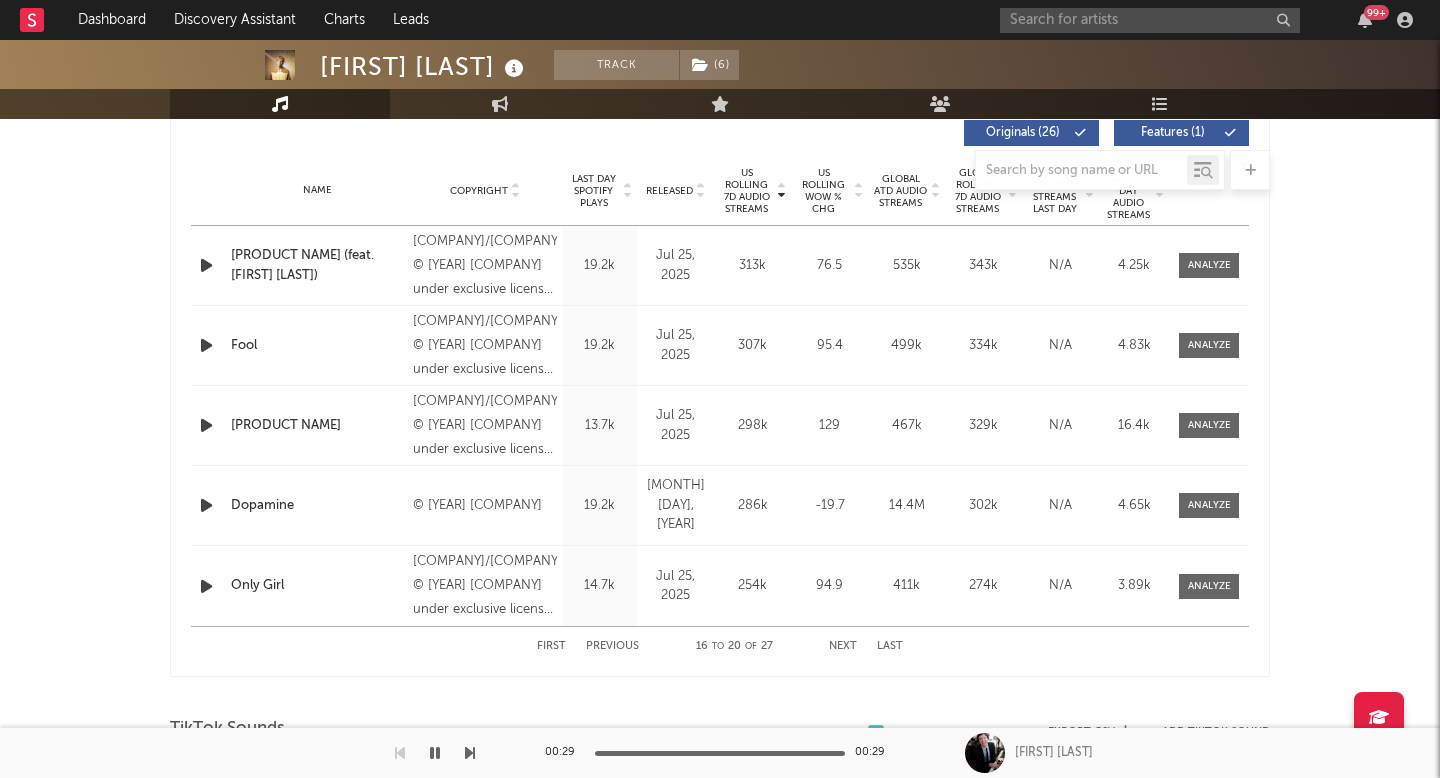 click on "Previous" at bounding box center (612, 646) 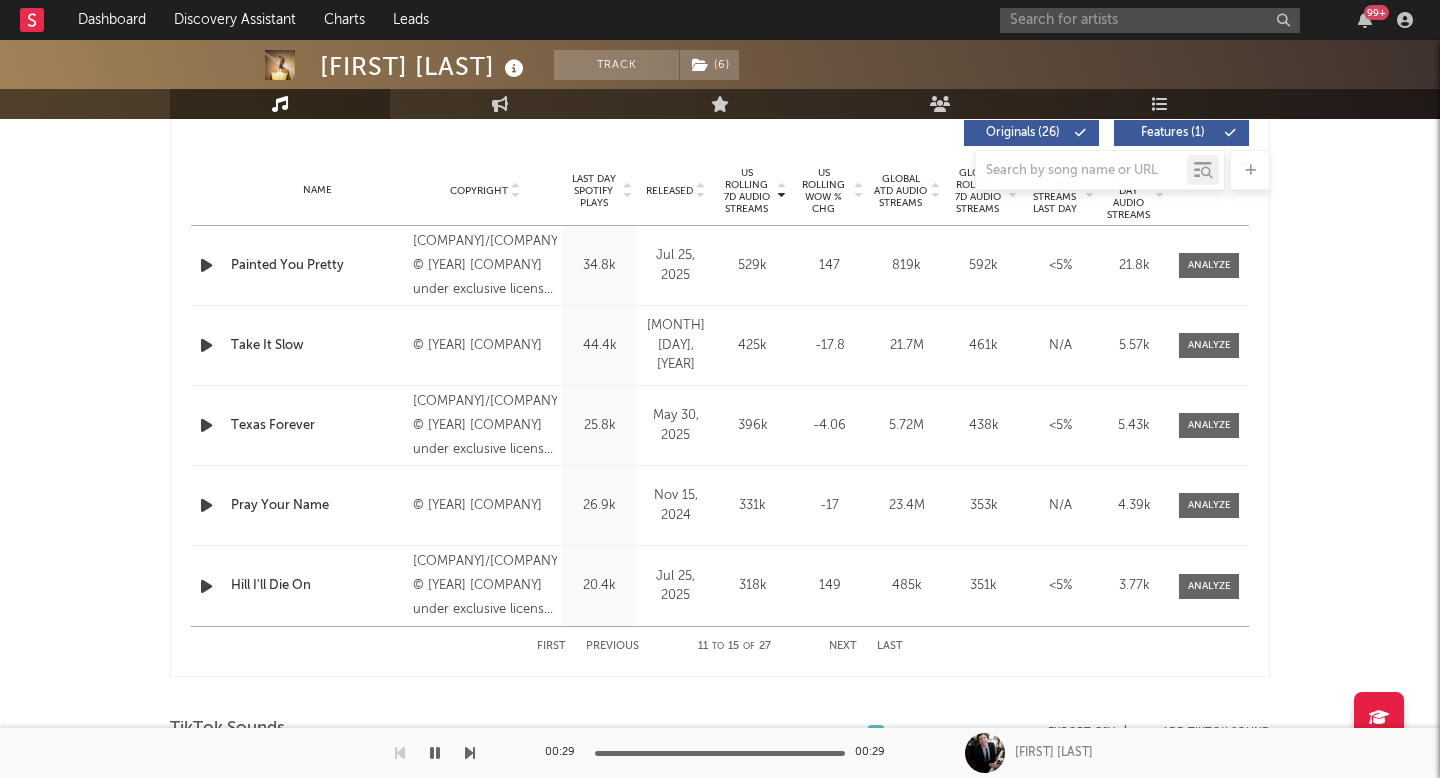 click on "Previous" at bounding box center [612, 646] 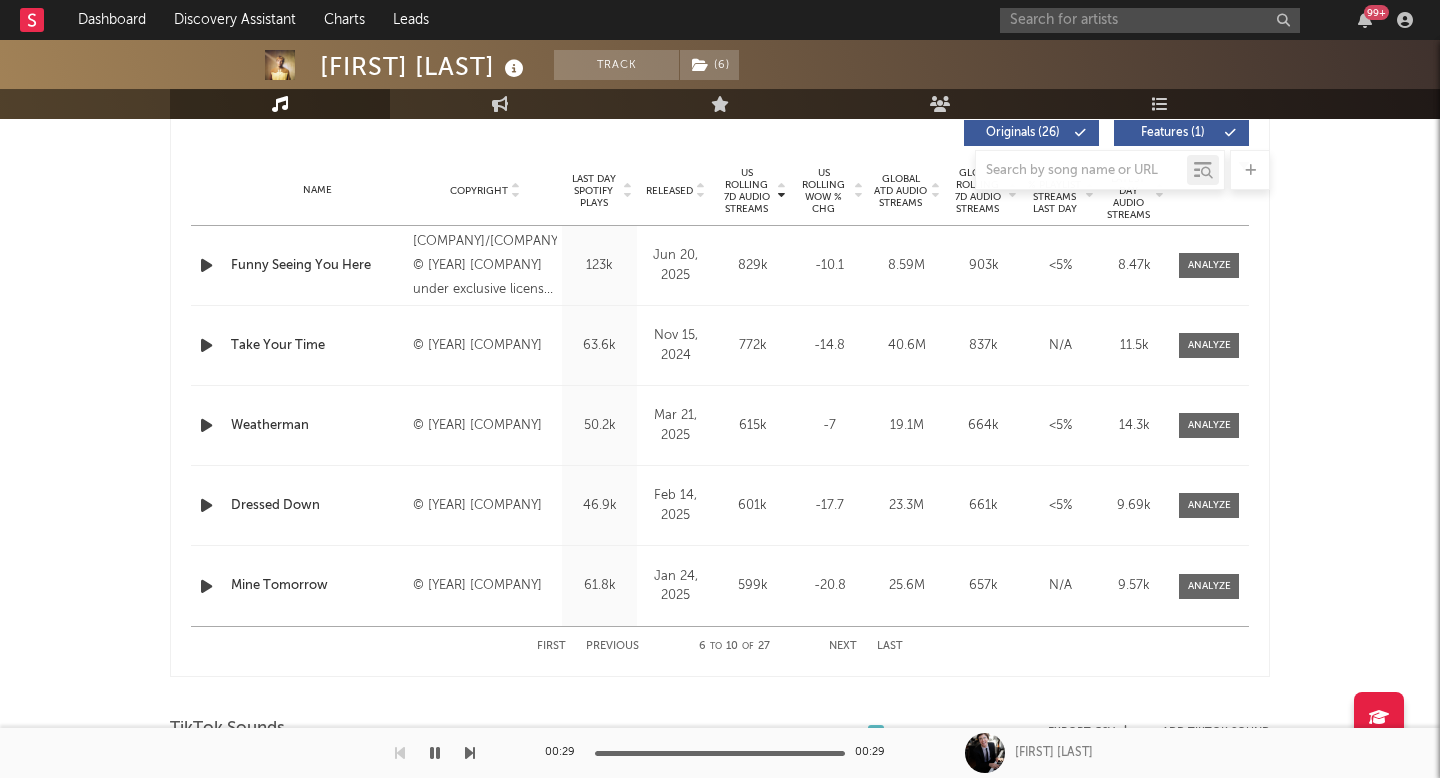 click on "Previous" at bounding box center [612, 646] 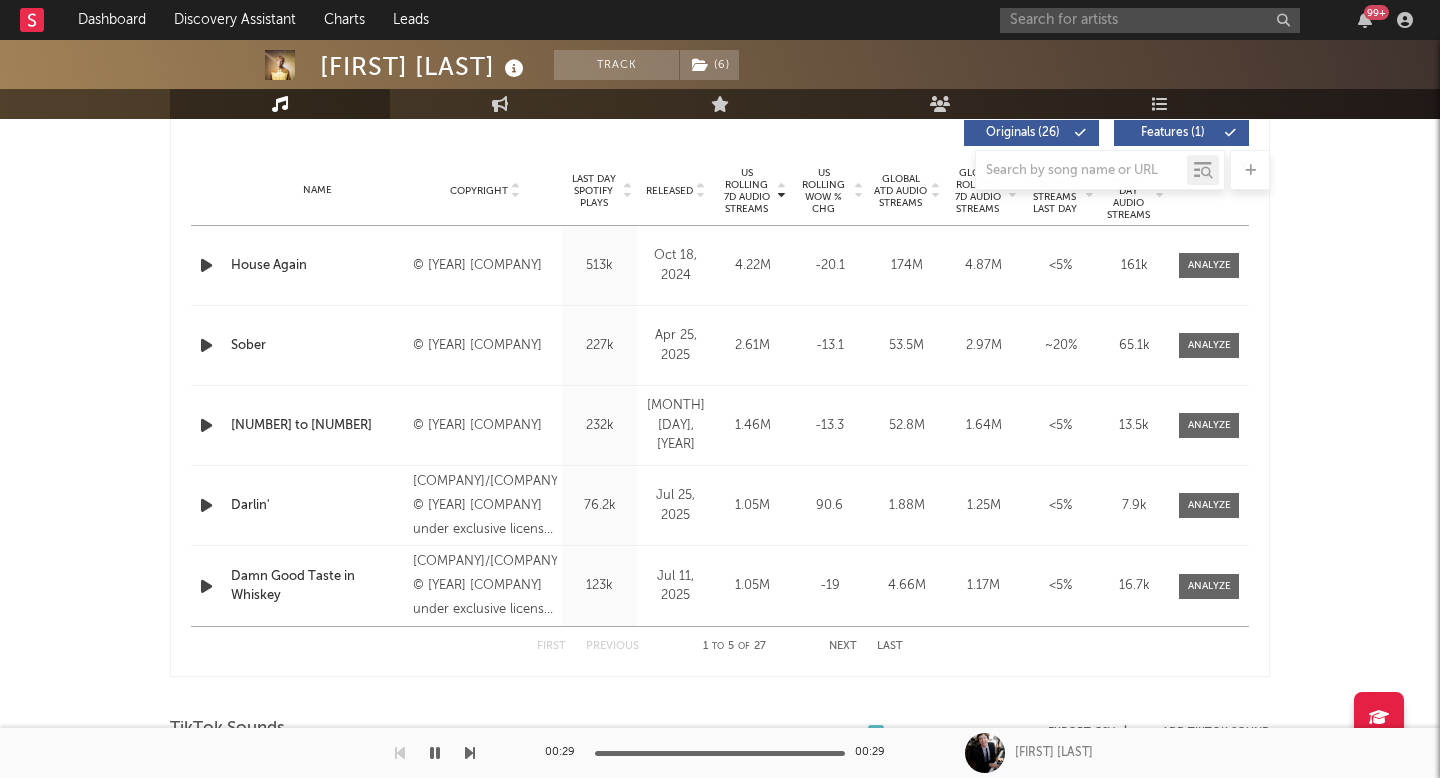 click on "Previous" at bounding box center (612, 646) 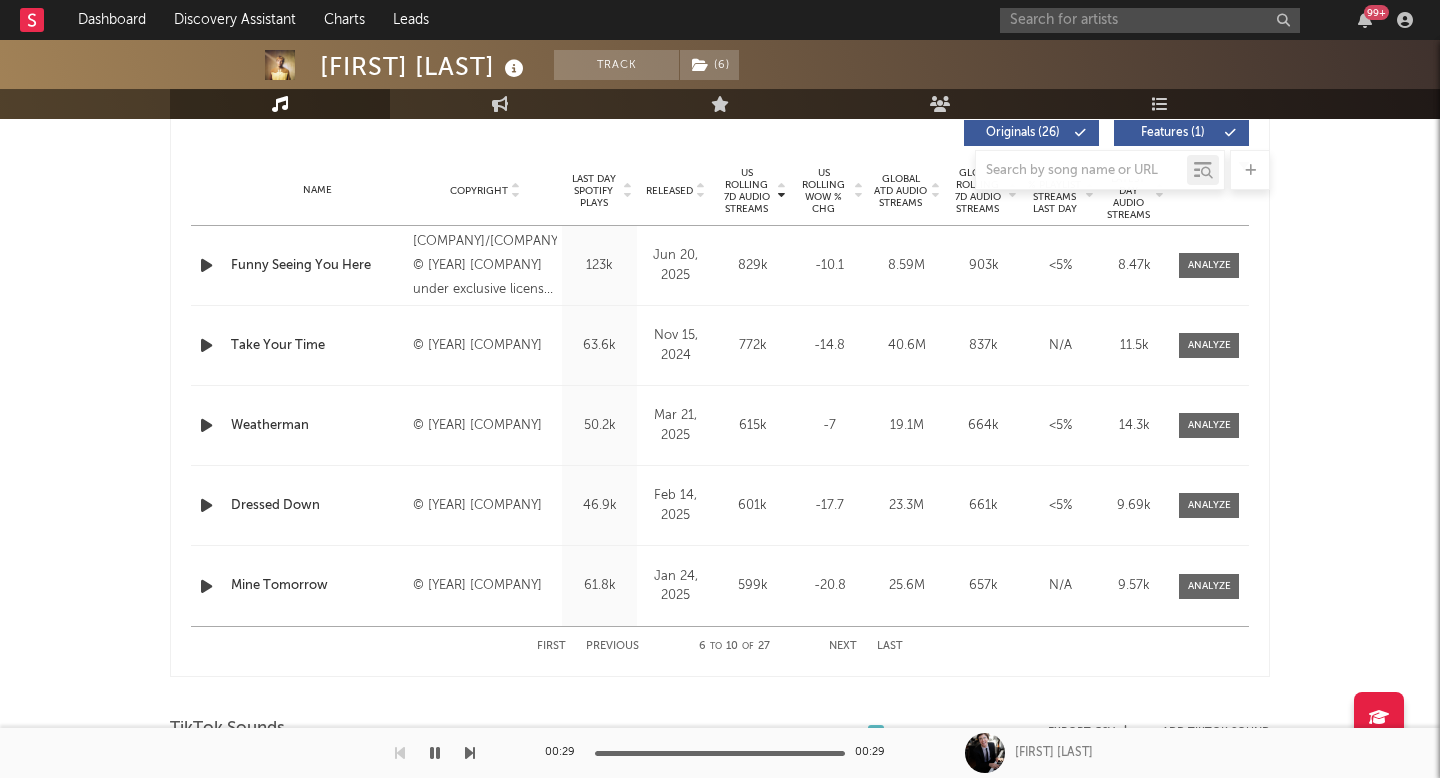 click on "Next" at bounding box center (843, 646) 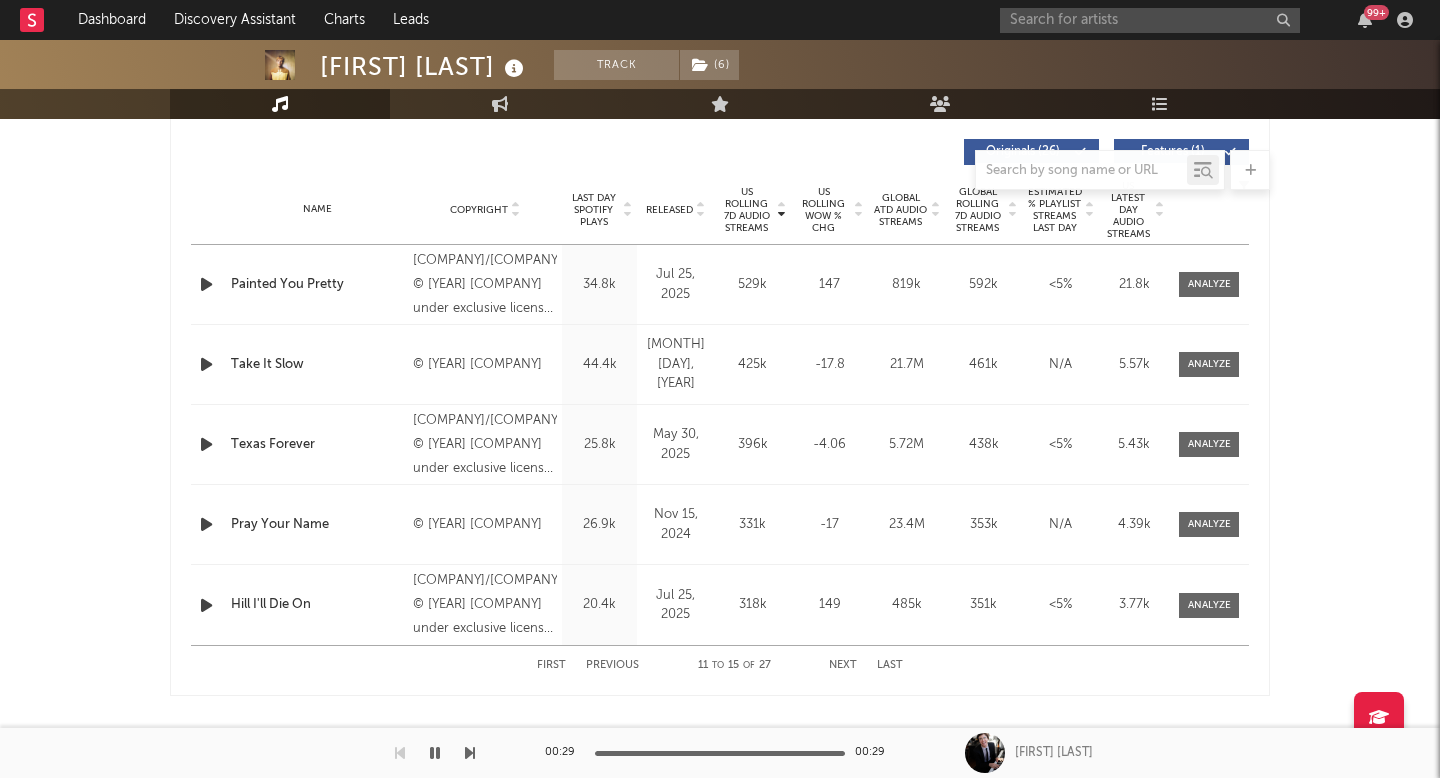 scroll, scrollTop: 753, scrollLeft: 0, axis: vertical 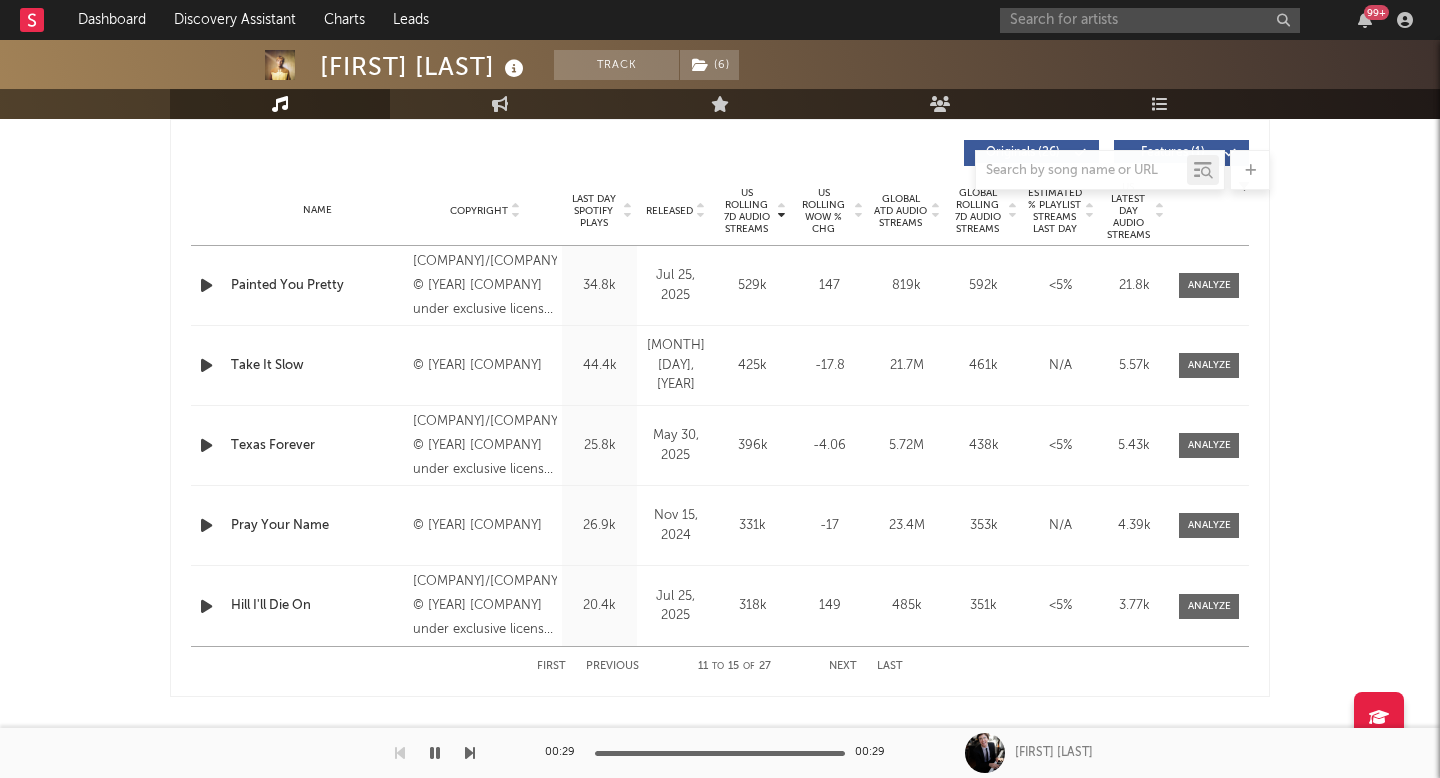click on "US Rolling 7D Audio Streams" at bounding box center [746, 211] 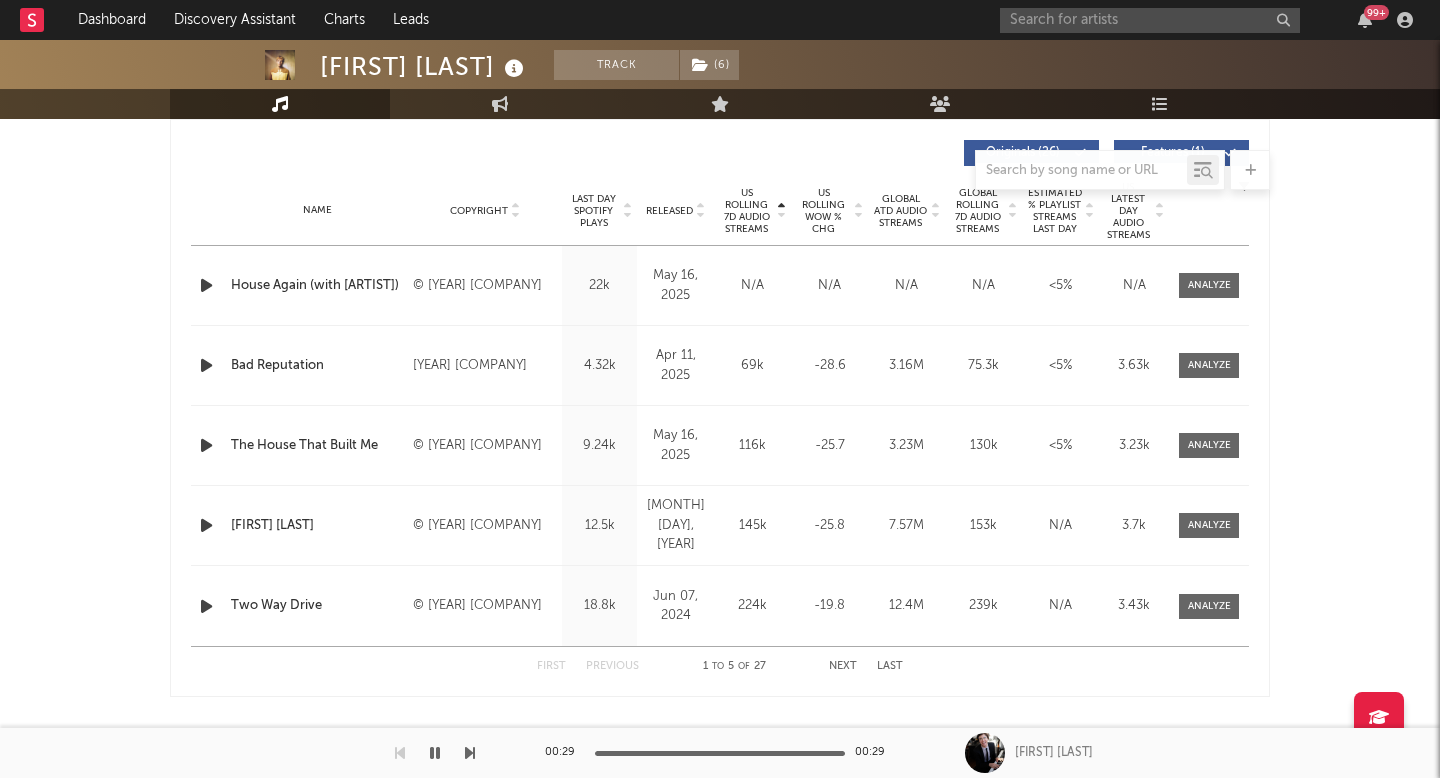 click on "US Rolling 7D Audio Streams" at bounding box center (746, 211) 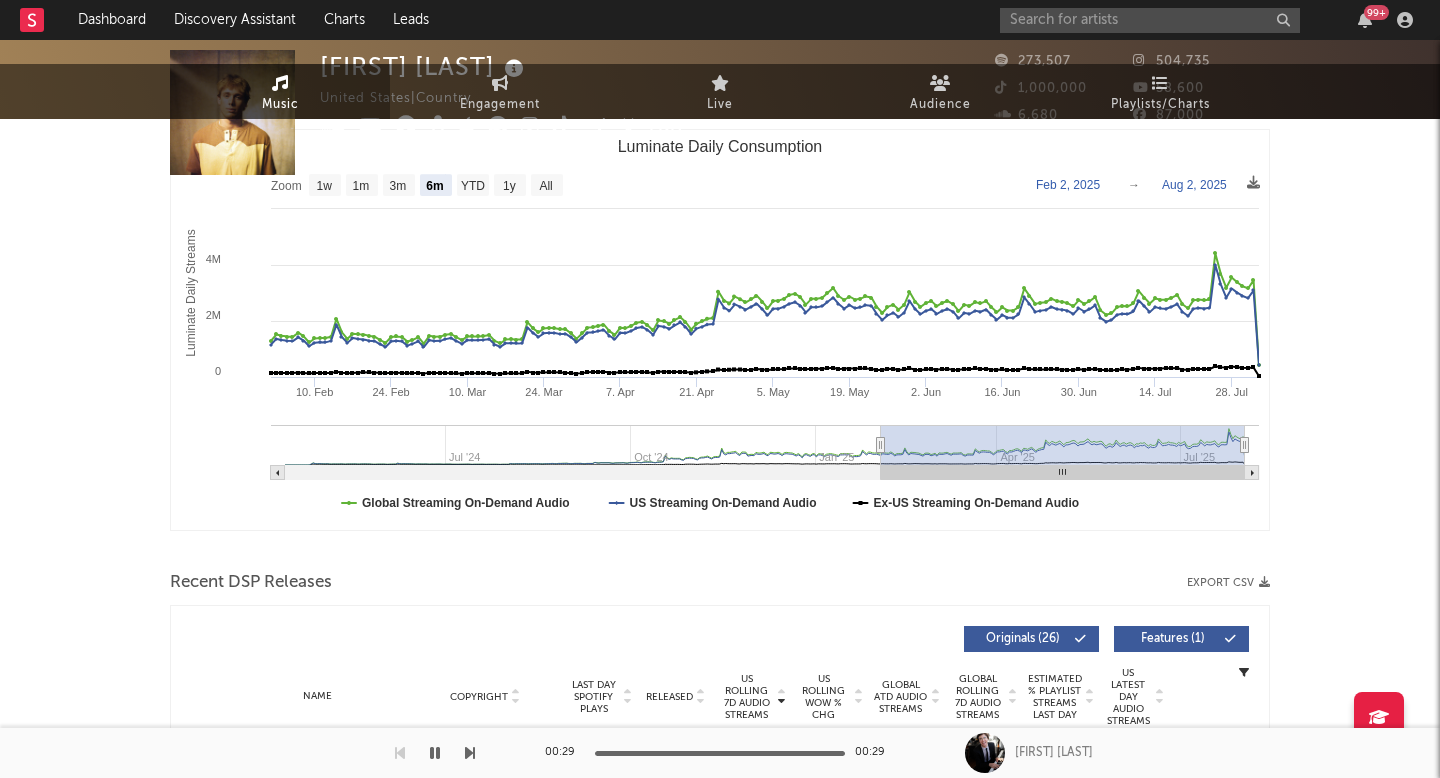 scroll, scrollTop: 0, scrollLeft: 0, axis: both 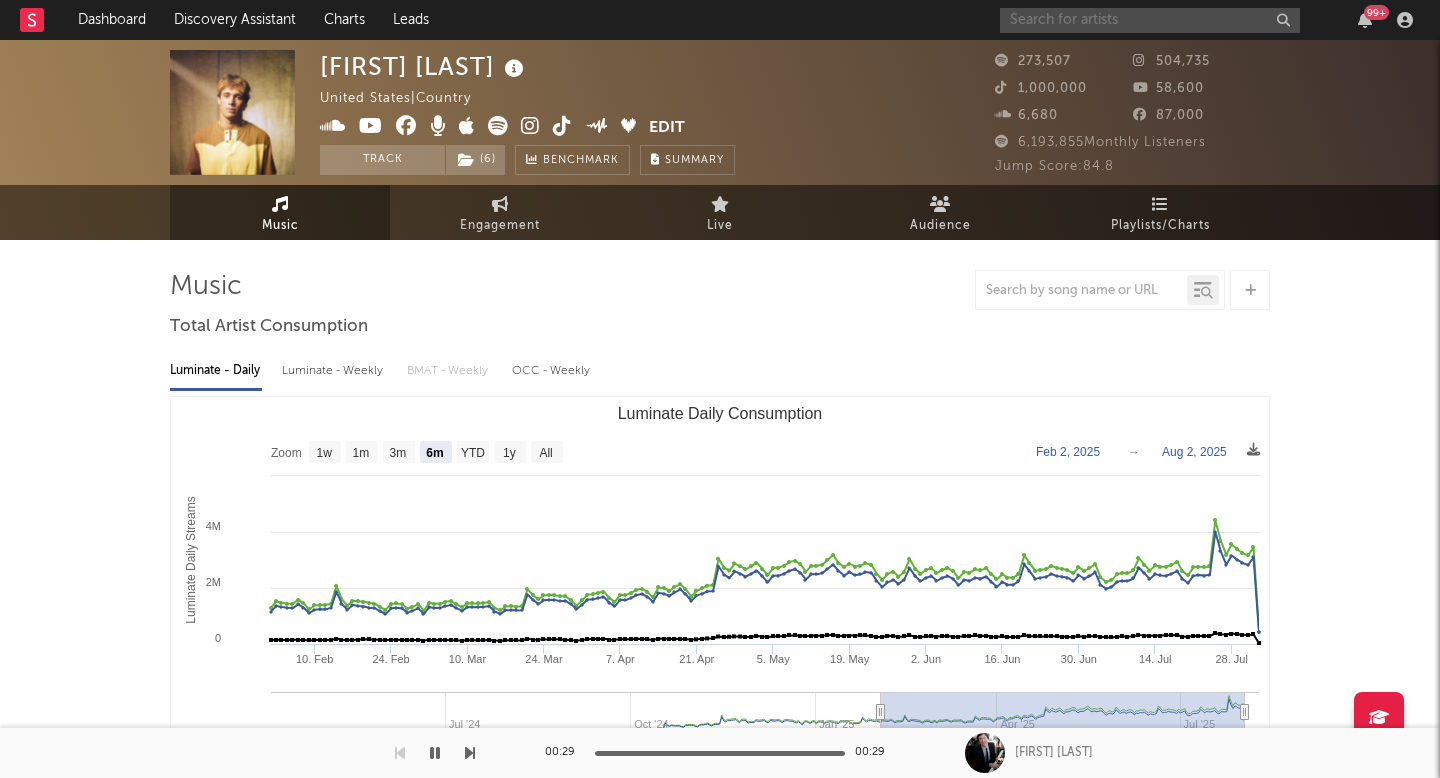 click at bounding box center (1150, 20) 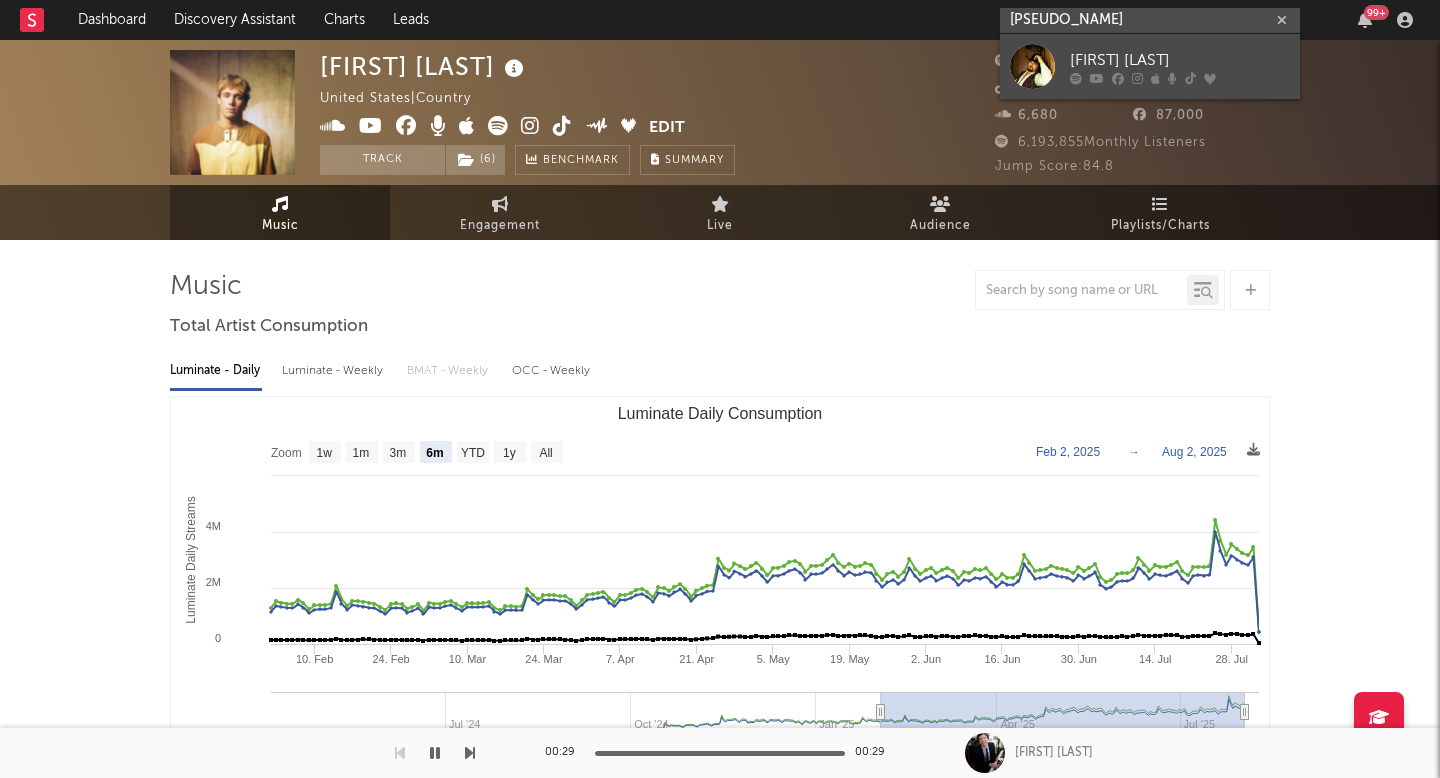 type on "[PSEUDO_NAME]" 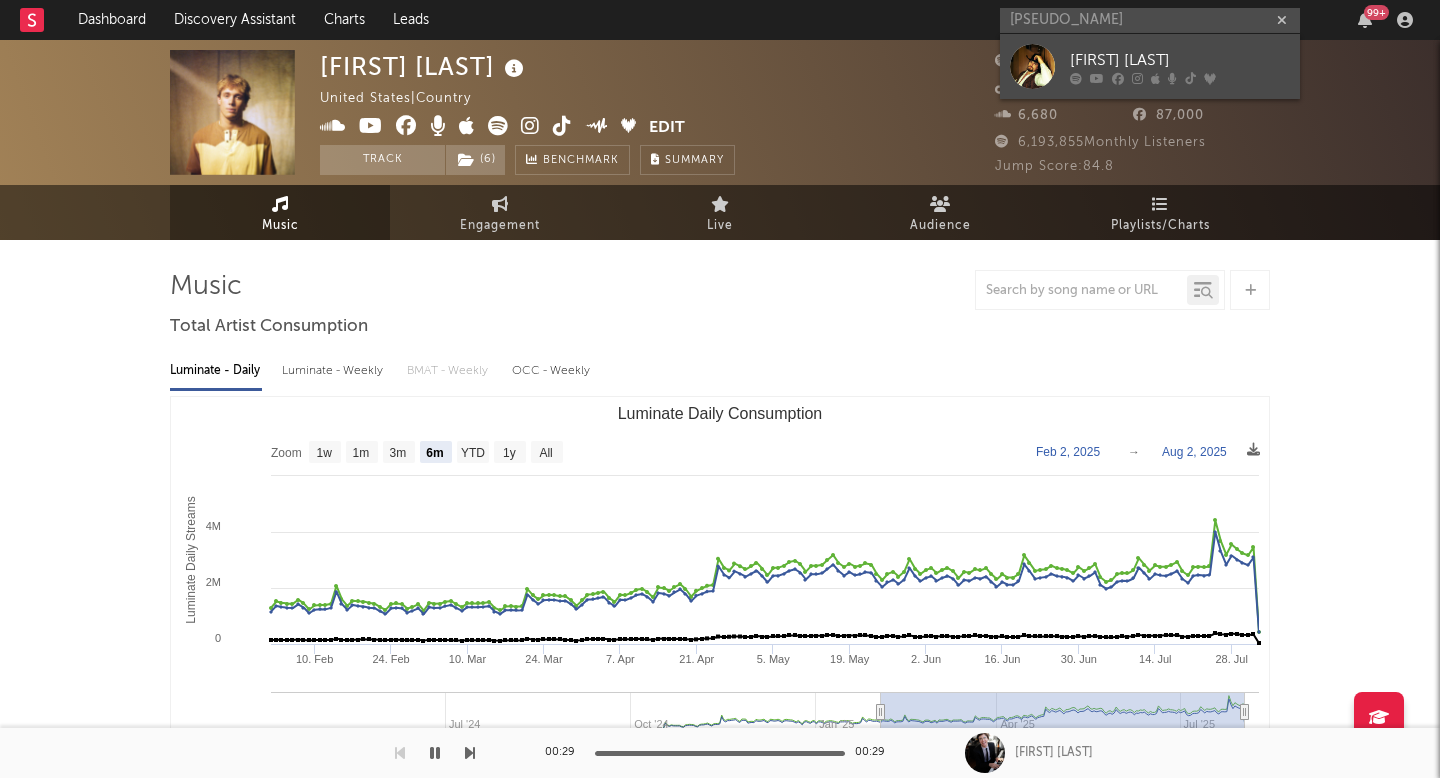 click on "[FIRST] [LAST]" at bounding box center [1150, 66] 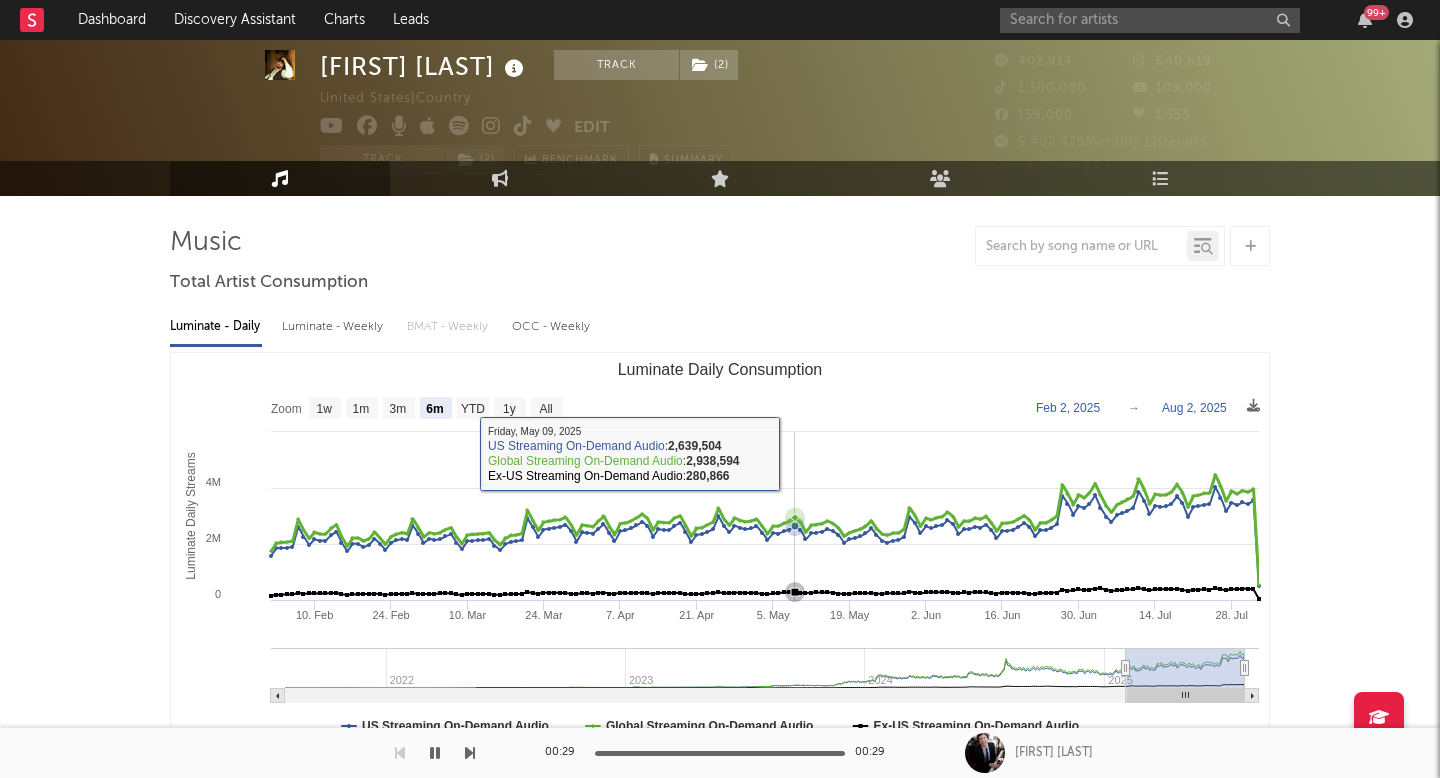 scroll, scrollTop: 47, scrollLeft: 0, axis: vertical 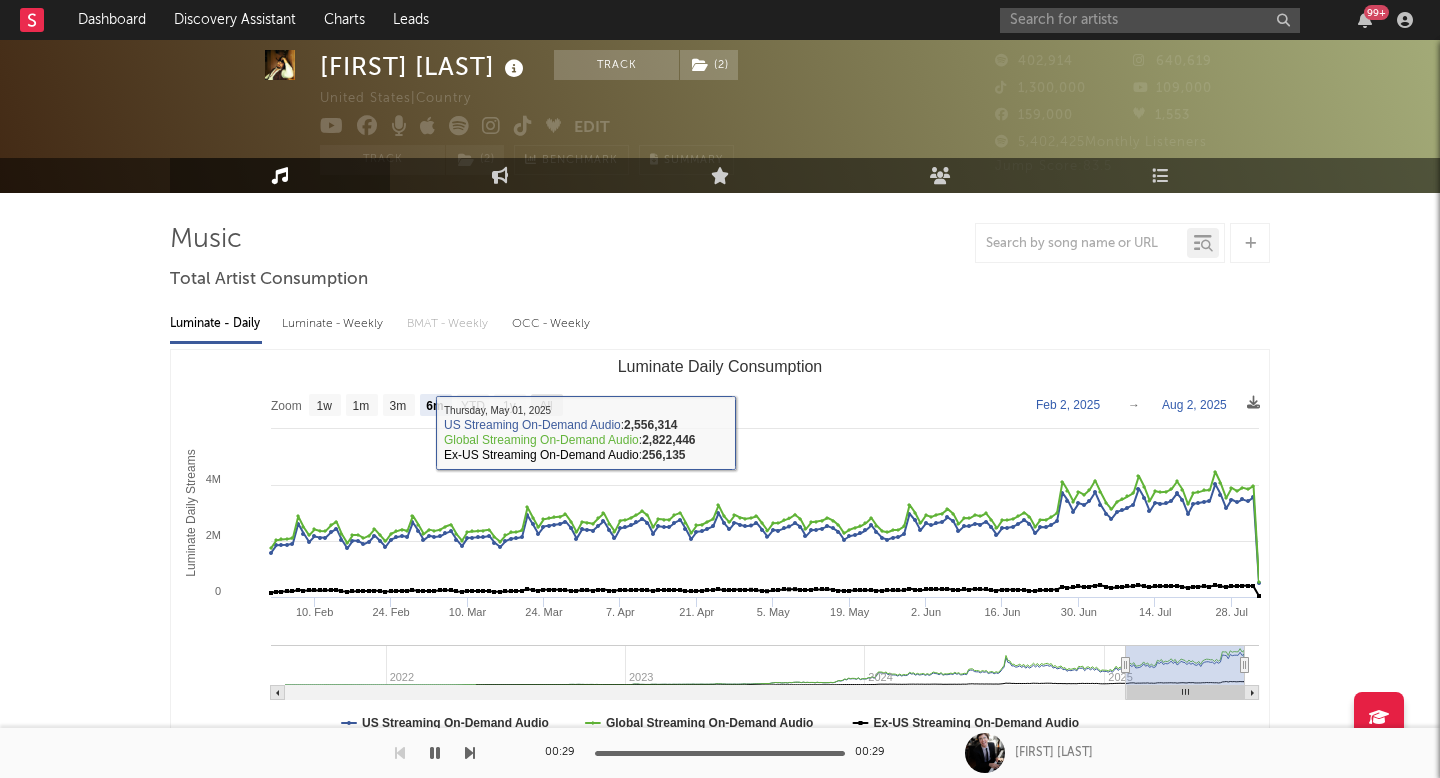 click on "All" 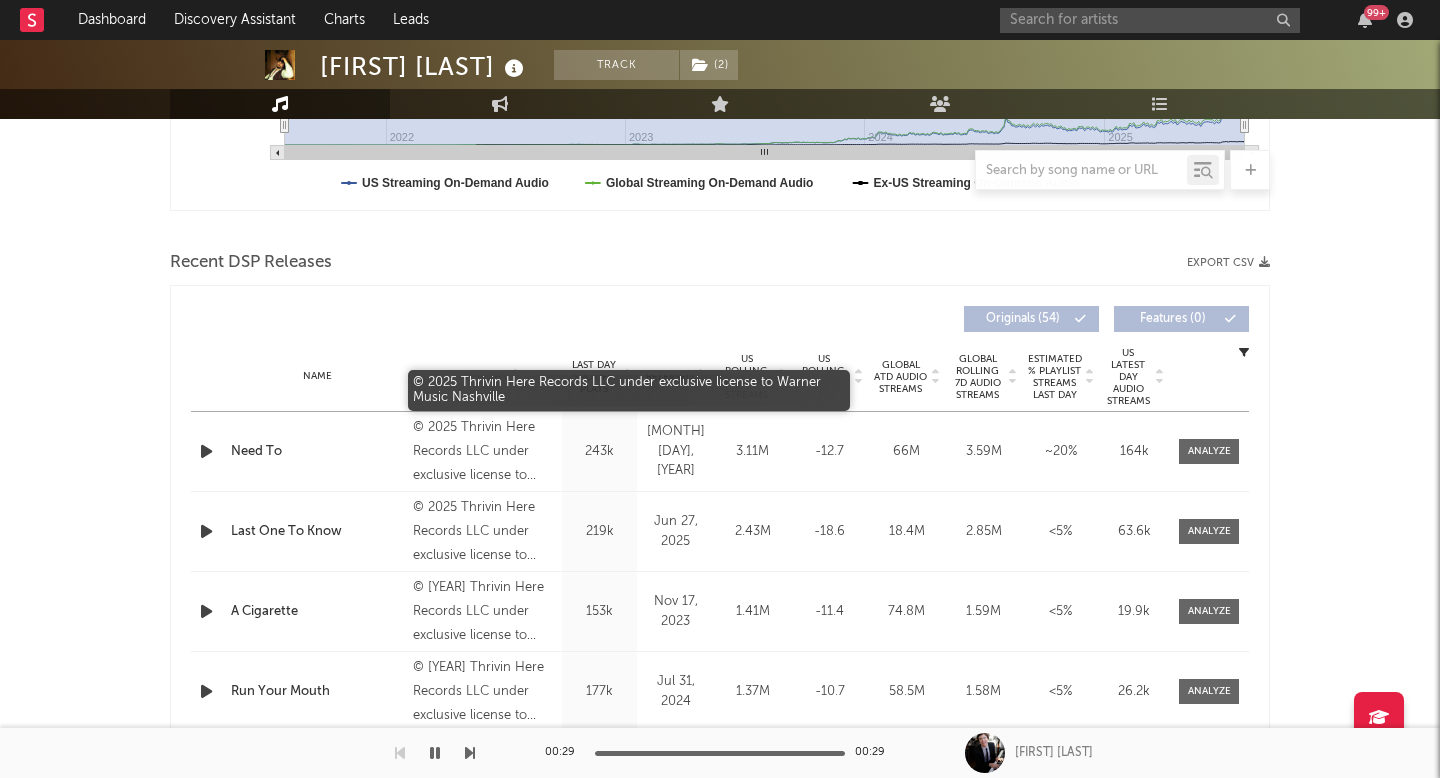 scroll, scrollTop: 628, scrollLeft: 0, axis: vertical 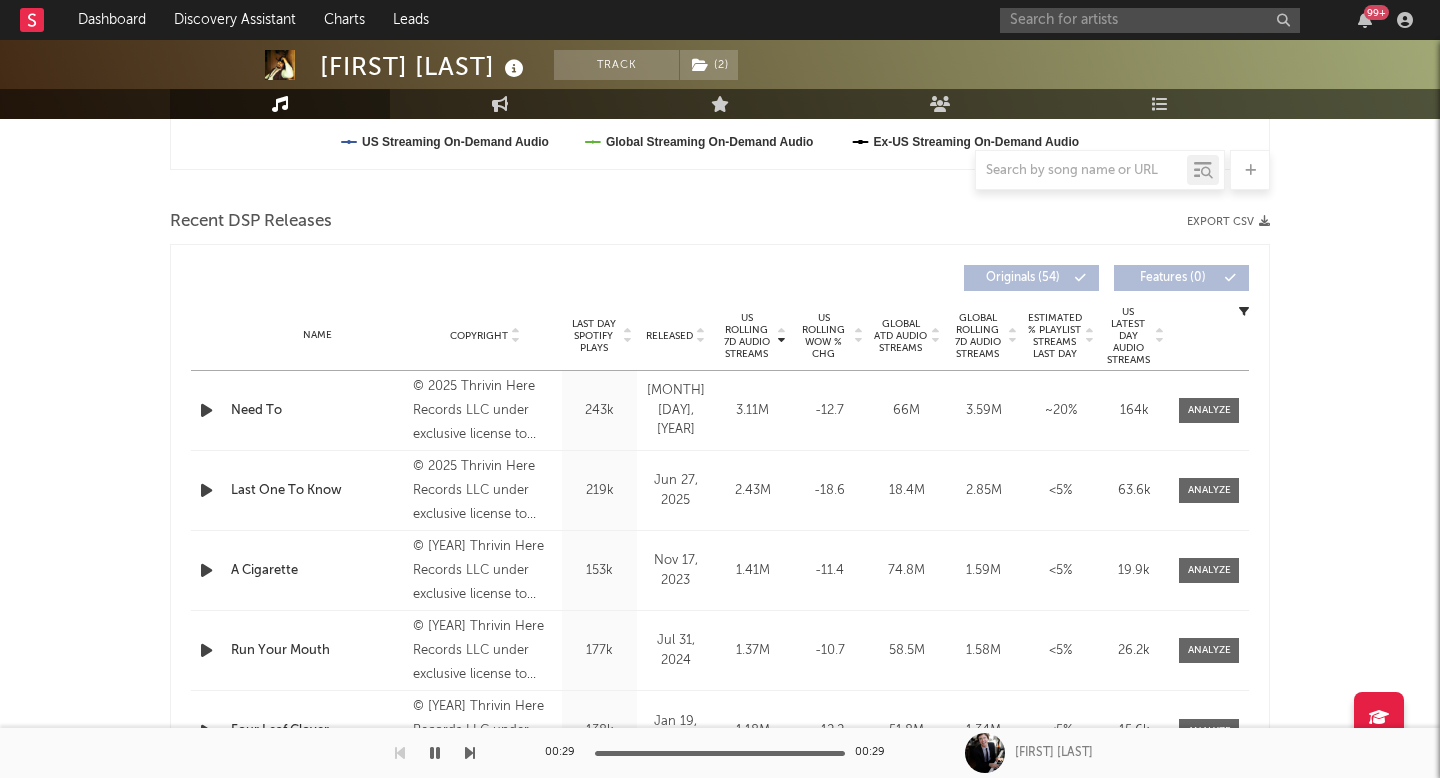 click on "US Rolling 7D Audio Streams" at bounding box center (746, 336) 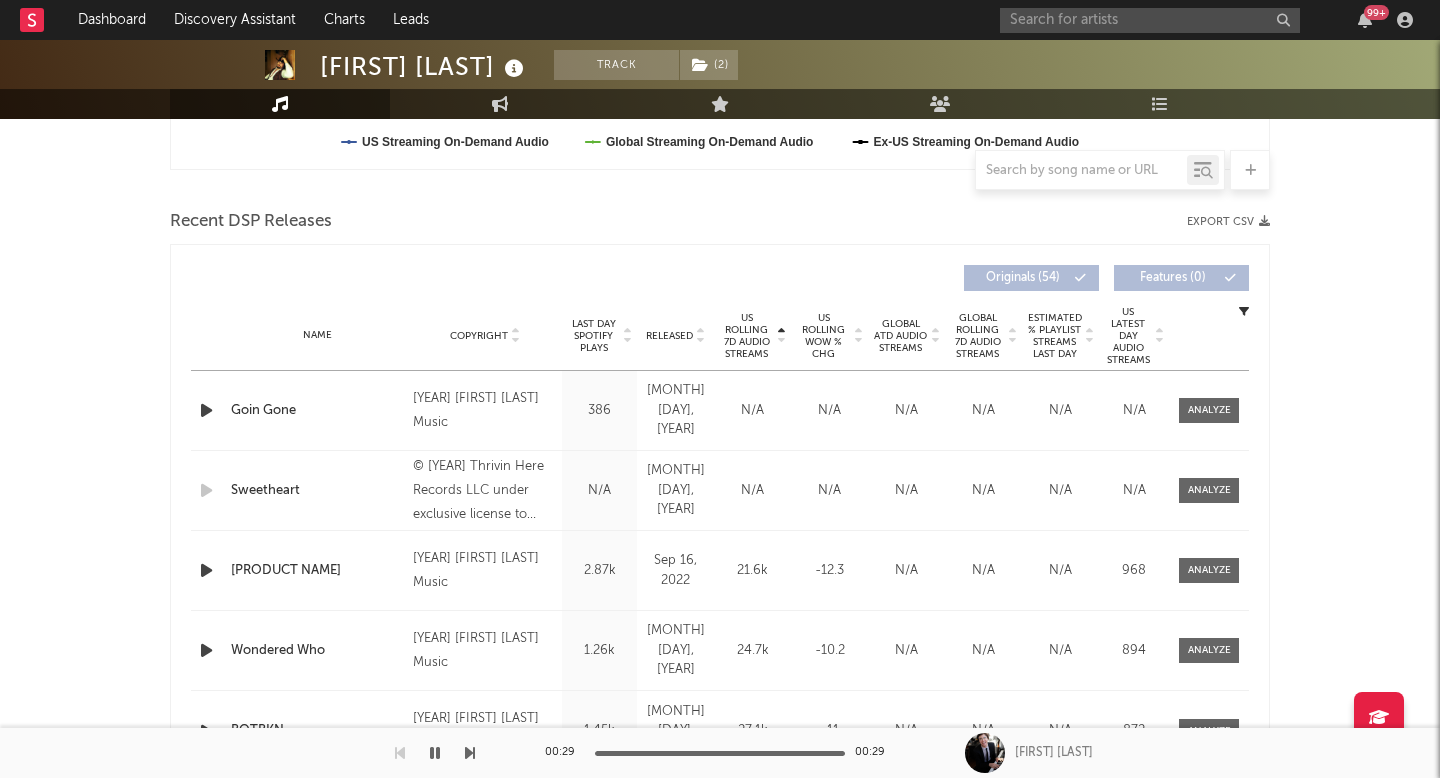 click on "US Rolling 7D Audio Streams" at bounding box center [746, 336] 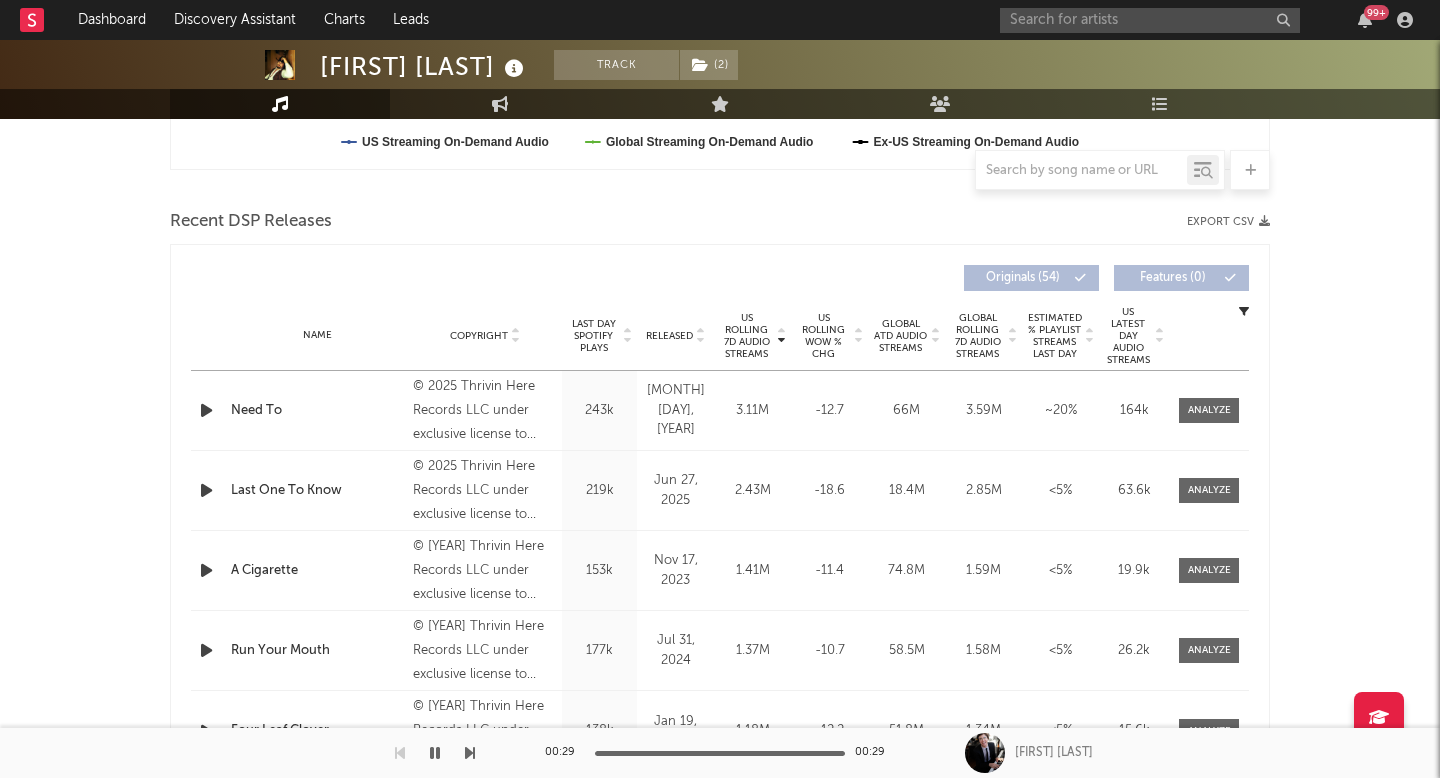 click on "Released" at bounding box center [675, 335] 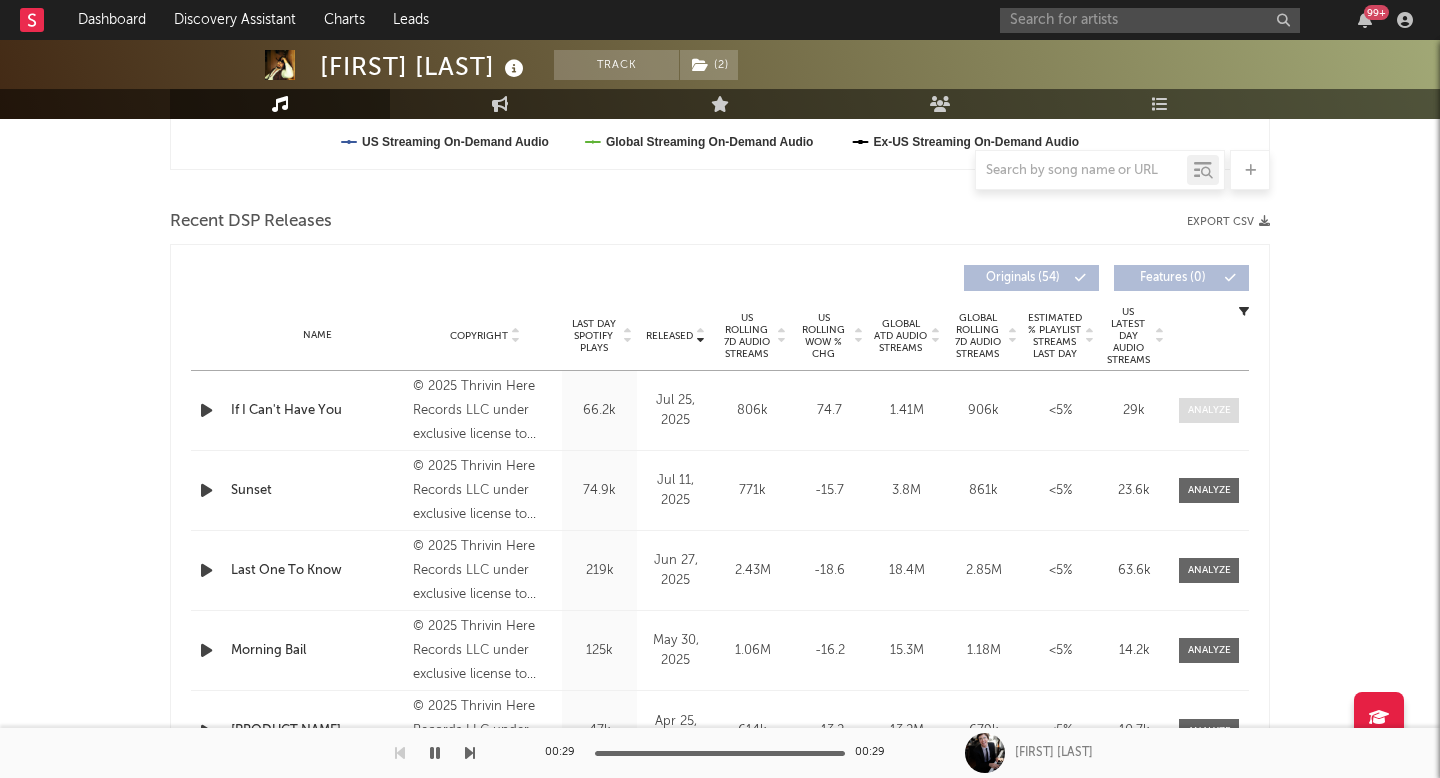 click at bounding box center [1209, 410] 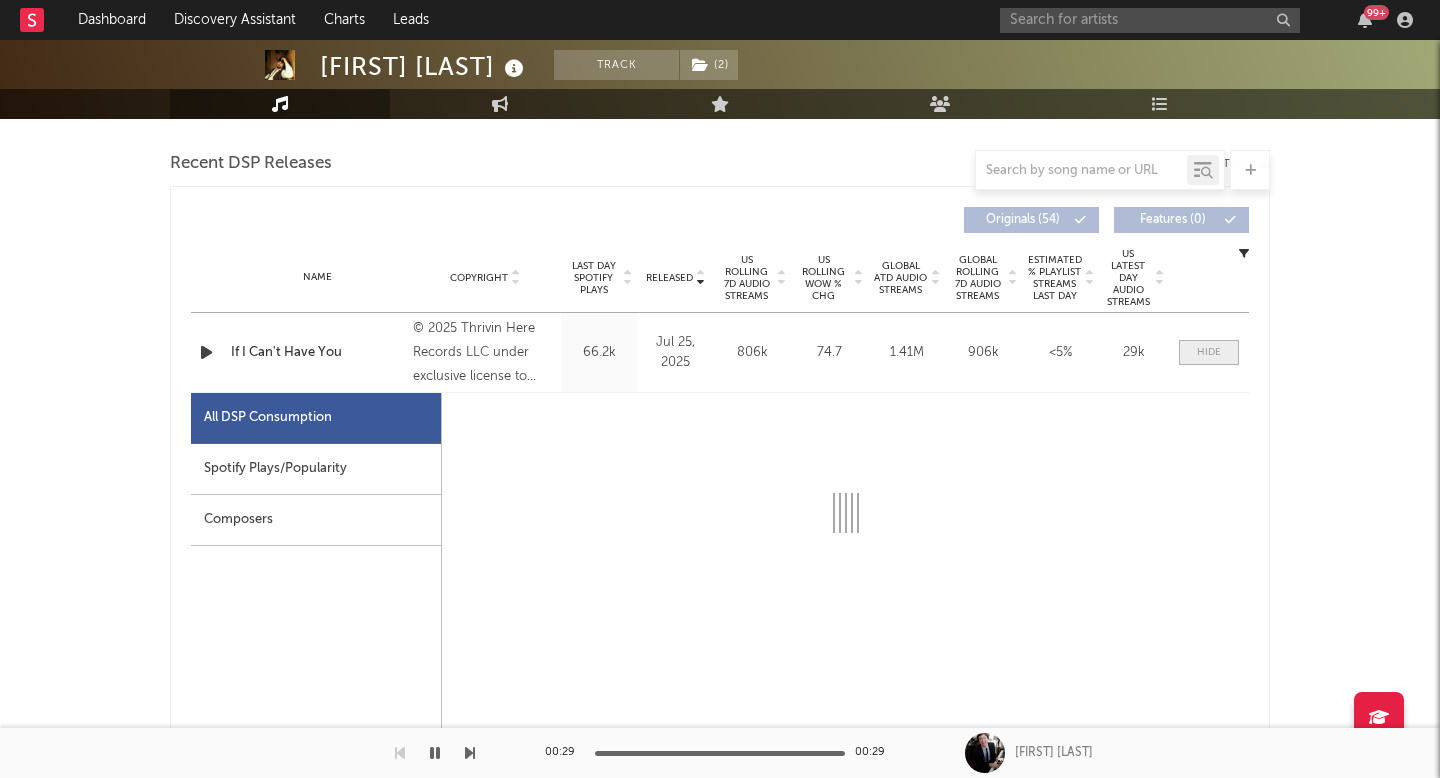 scroll, scrollTop: 704, scrollLeft: 0, axis: vertical 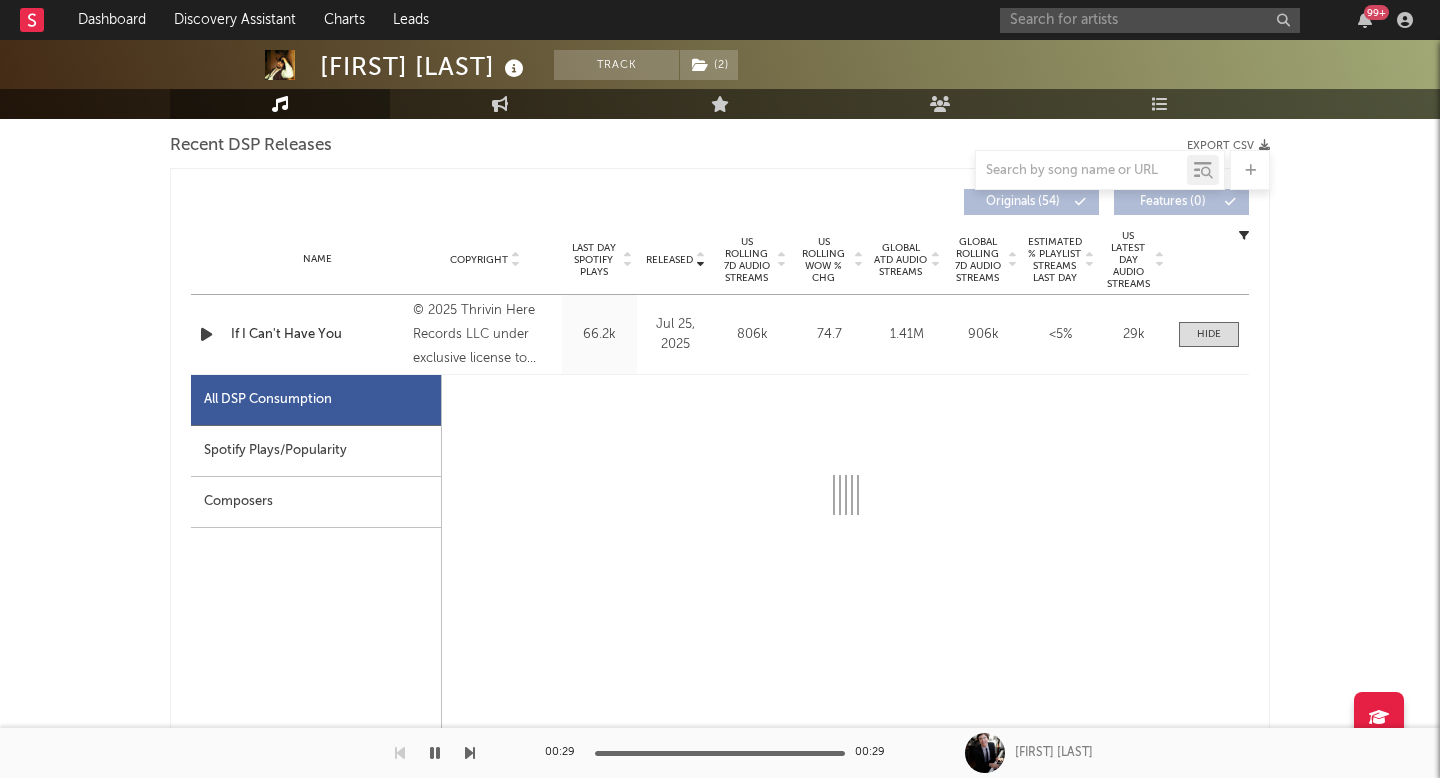 select on "1w" 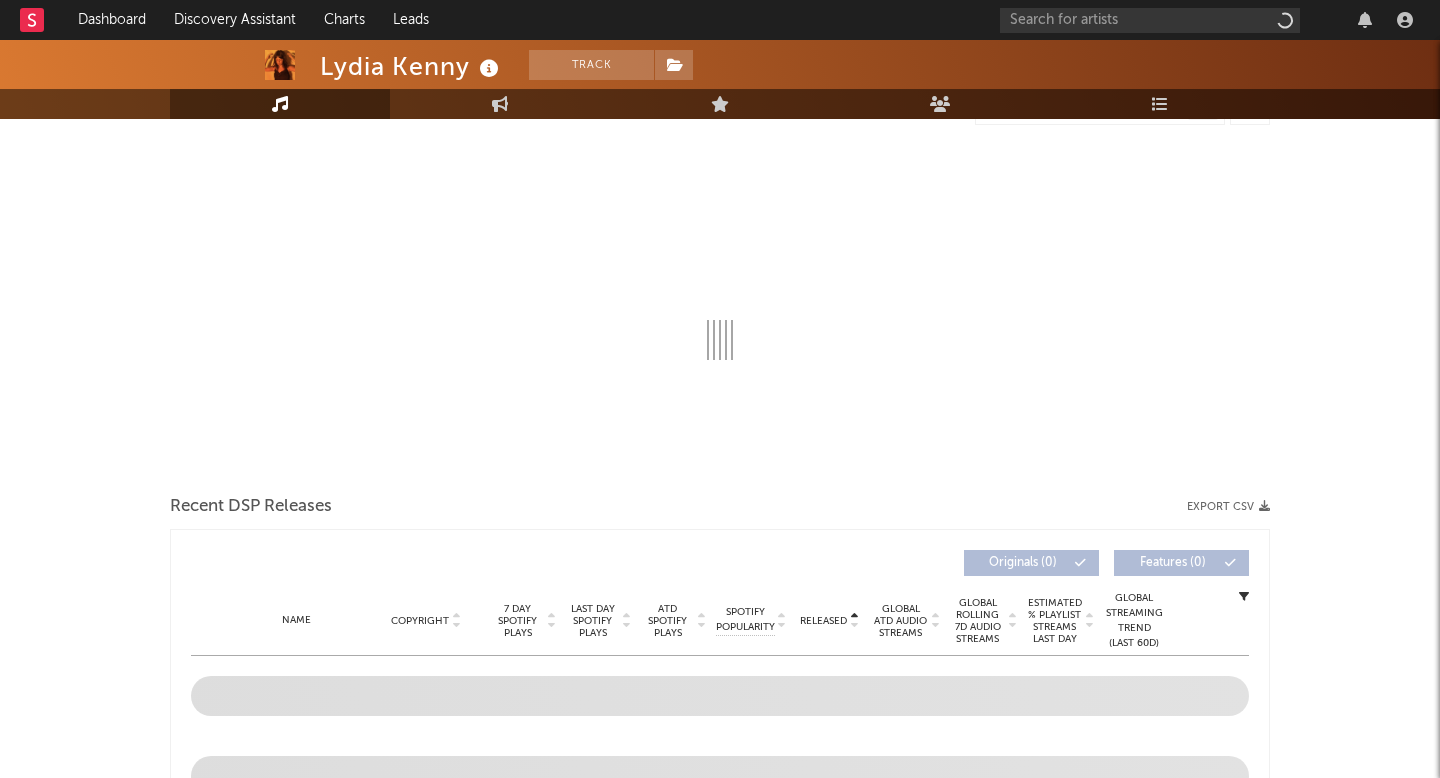 scroll, scrollTop: 245, scrollLeft: 0, axis: vertical 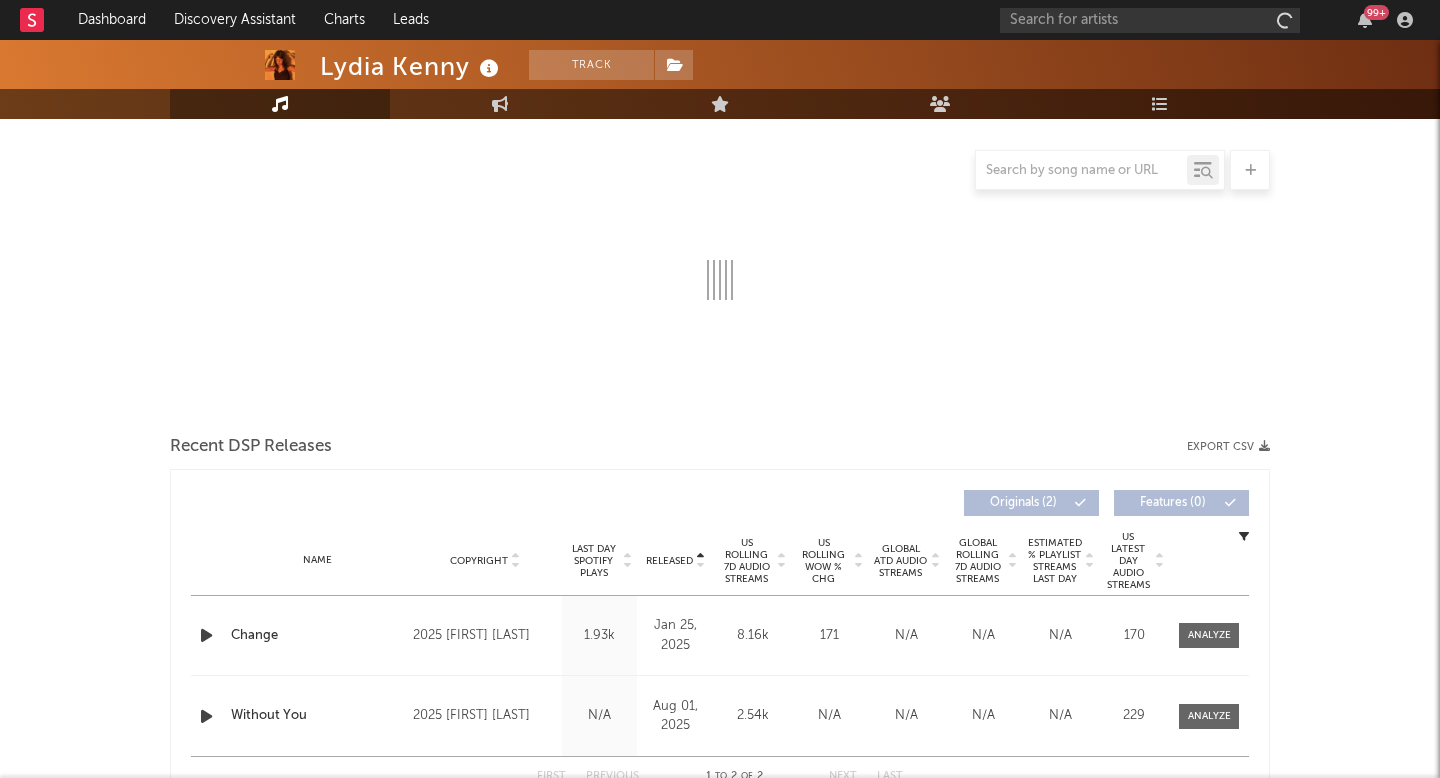 click on "Released" at bounding box center (669, 561) 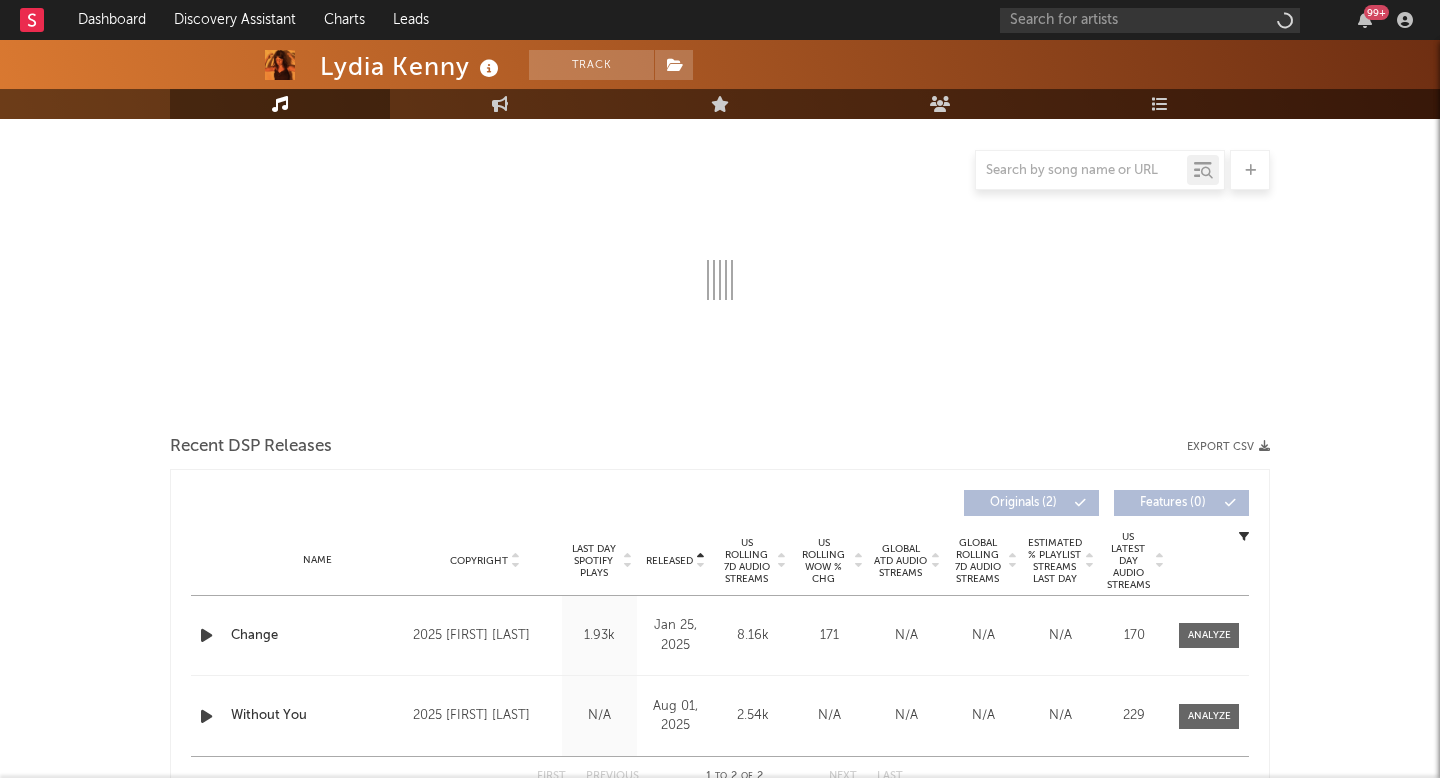 select on "1w" 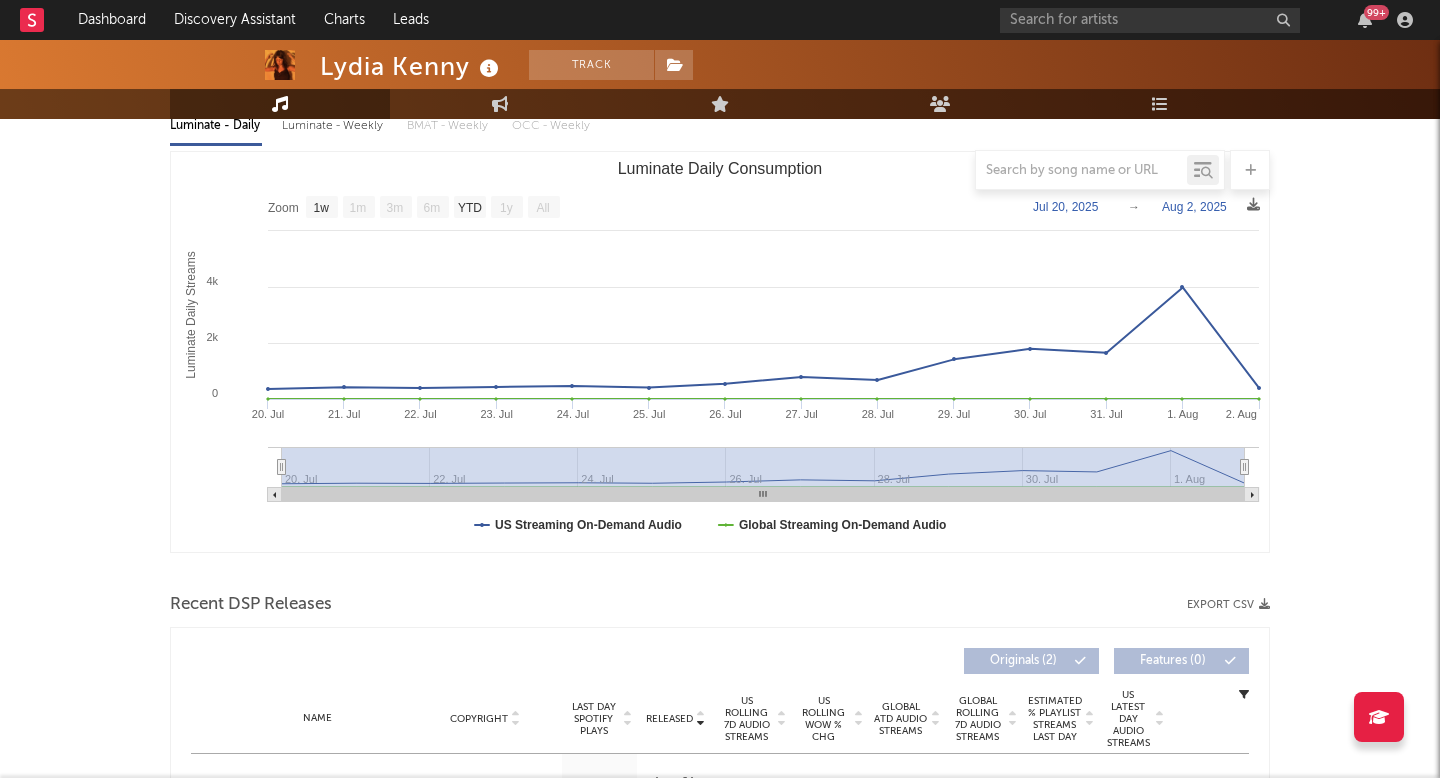 scroll, scrollTop: 410, scrollLeft: 0, axis: vertical 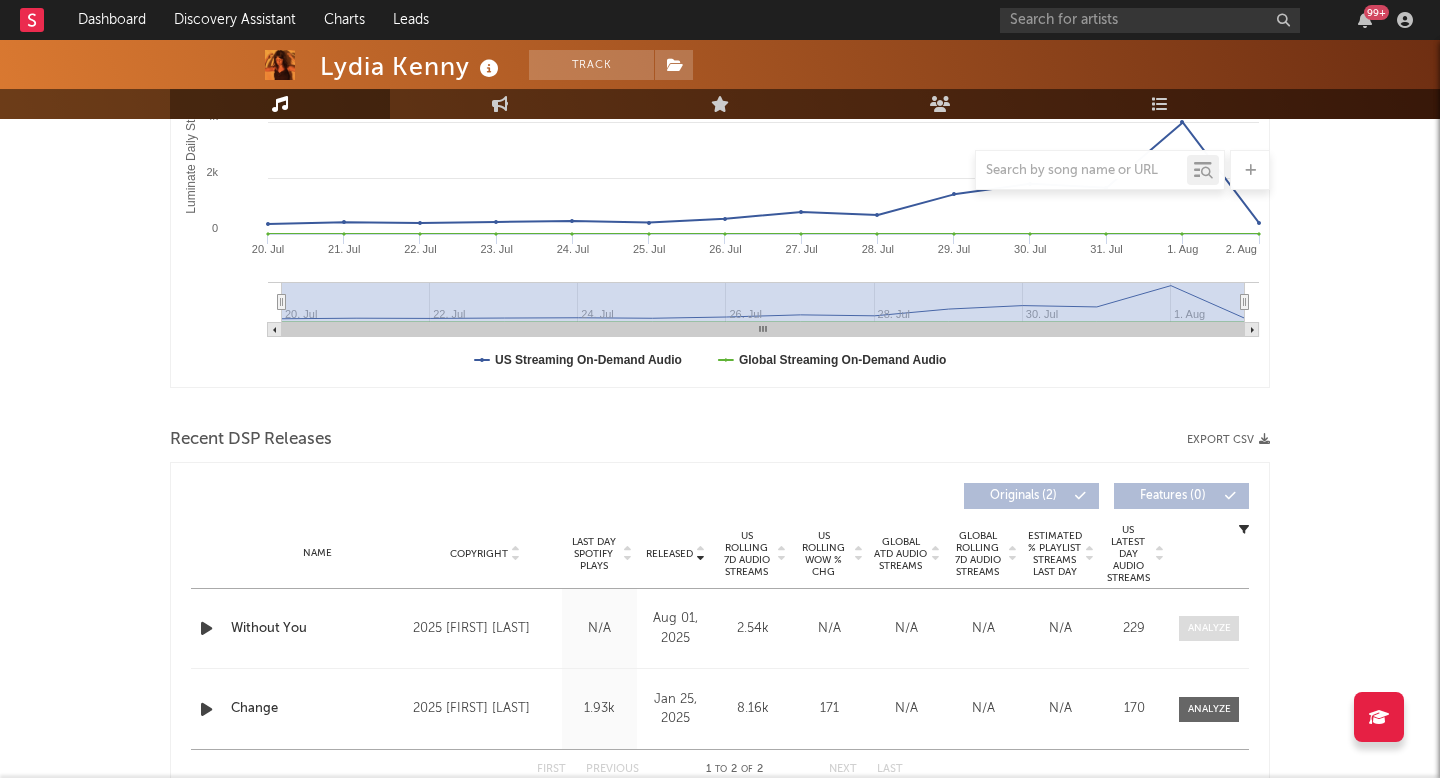 click at bounding box center [1209, 628] 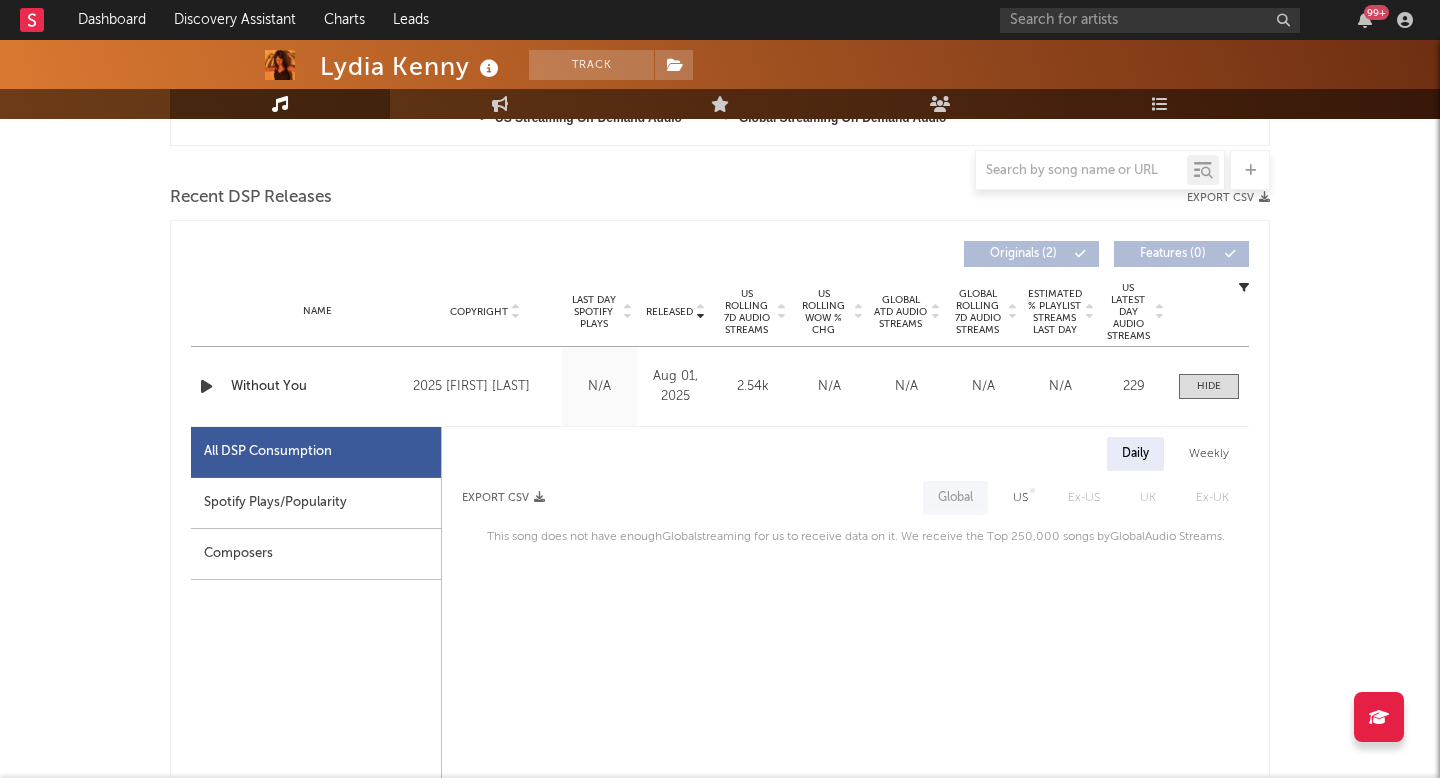 scroll, scrollTop: 701, scrollLeft: 0, axis: vertical 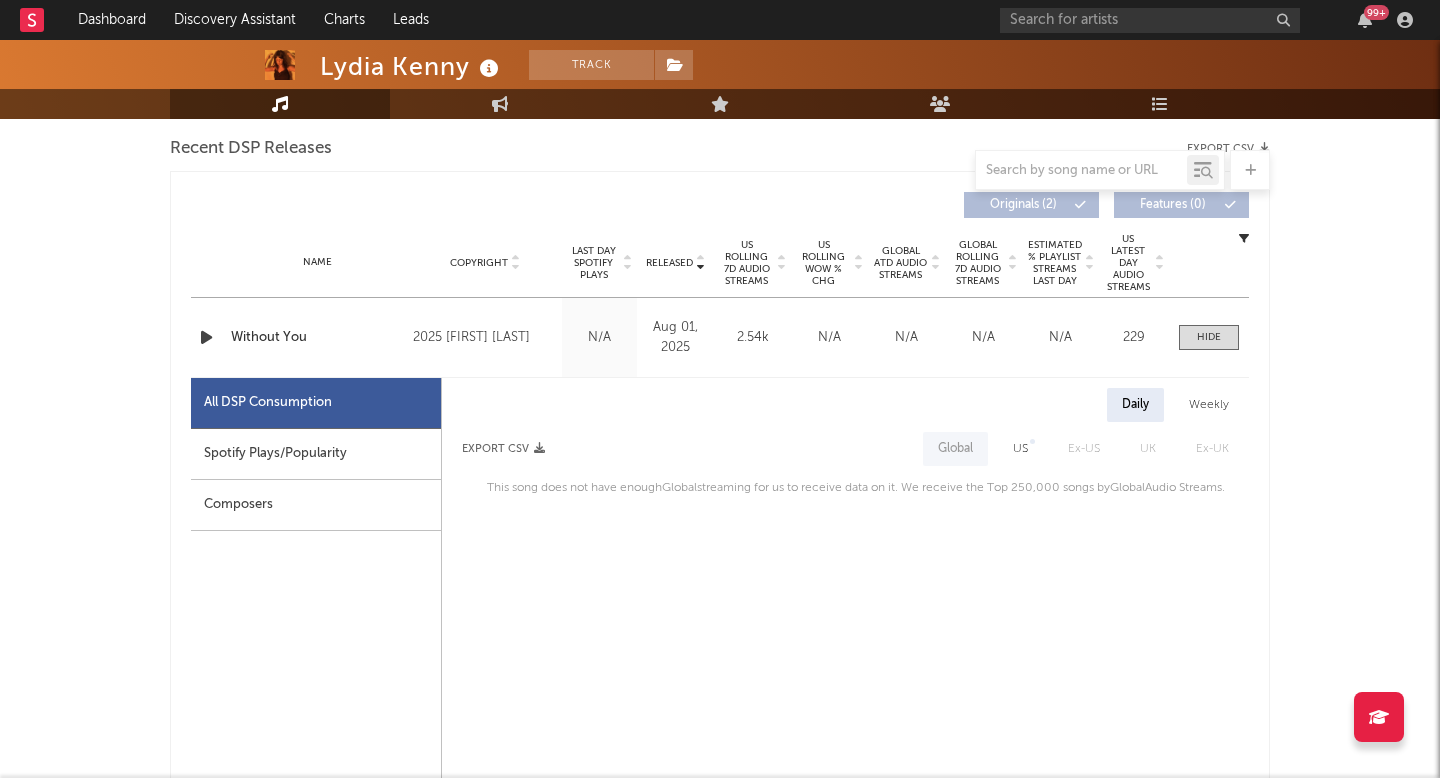 click on "Spotify Plays/Popularity" at bounding box center (316, 454) 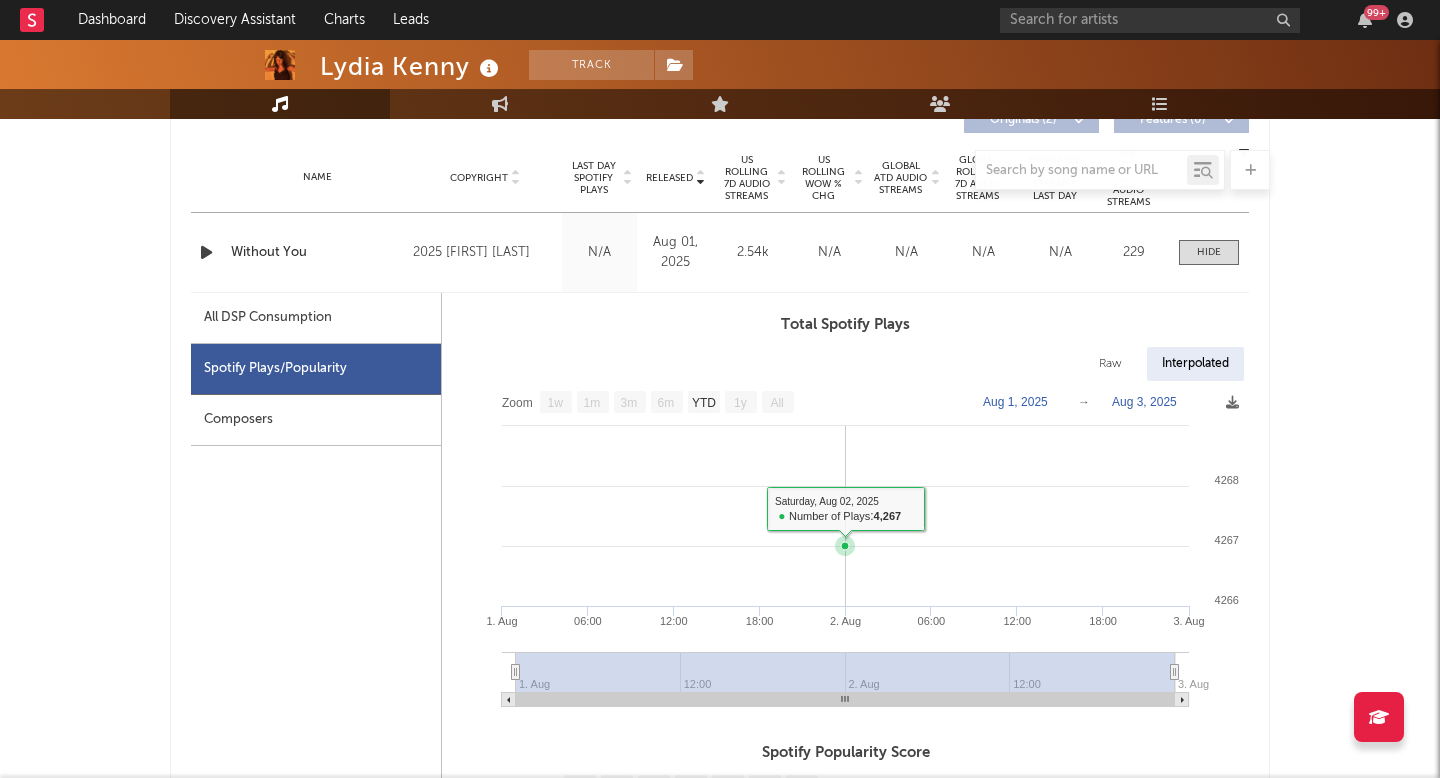 scroll, scrollTop: 804, scrollLeft: 0, axis: vertical 